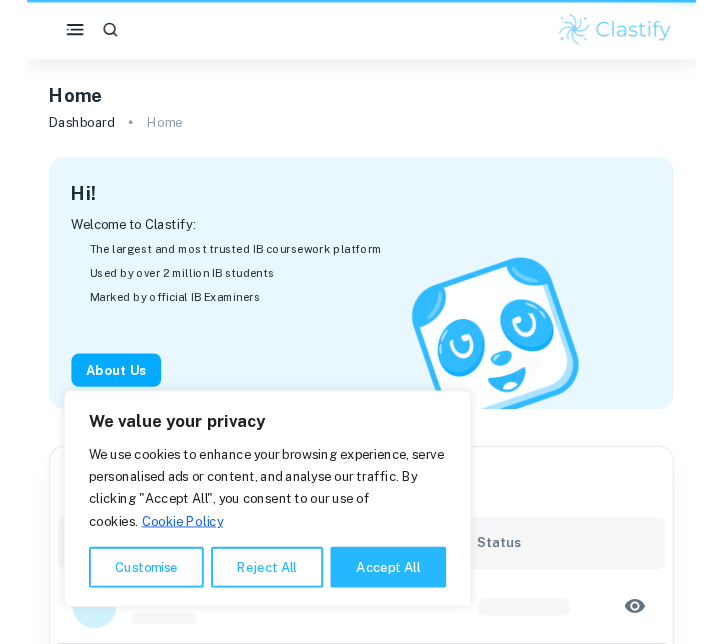 scroll, scrollTop: 0, scrollLeft: 0, axis: both 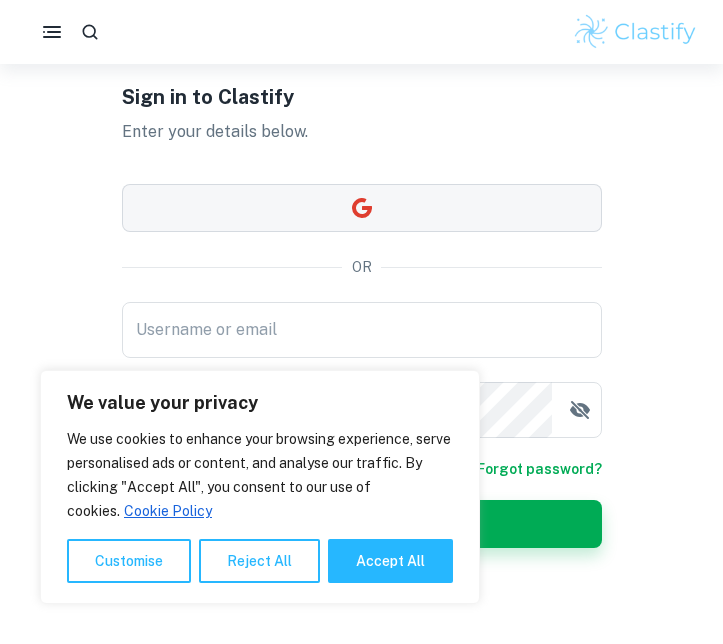 click at bounding box center (362, 208) 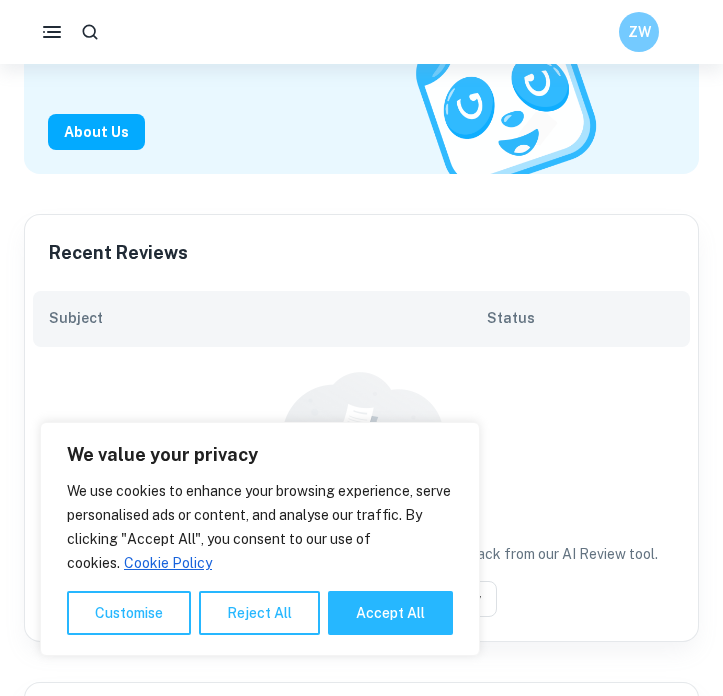 scroll, scrollTop: 281, scrollLeft: 0, axis: vertical 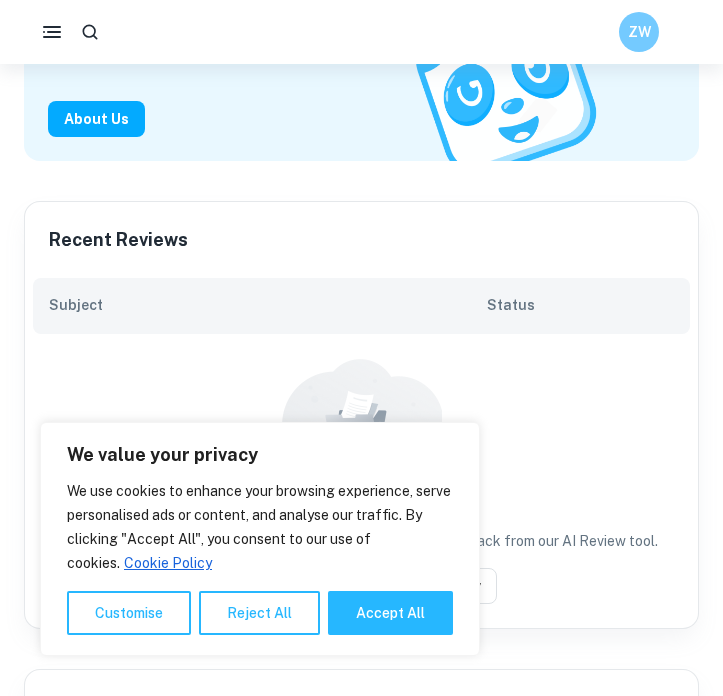 click on "No subjects yet You can choose between a real IB Examiner or fast, smart feedback from our AI Review tool. IB Examiner AI Review" at bounding box center (361, 481) 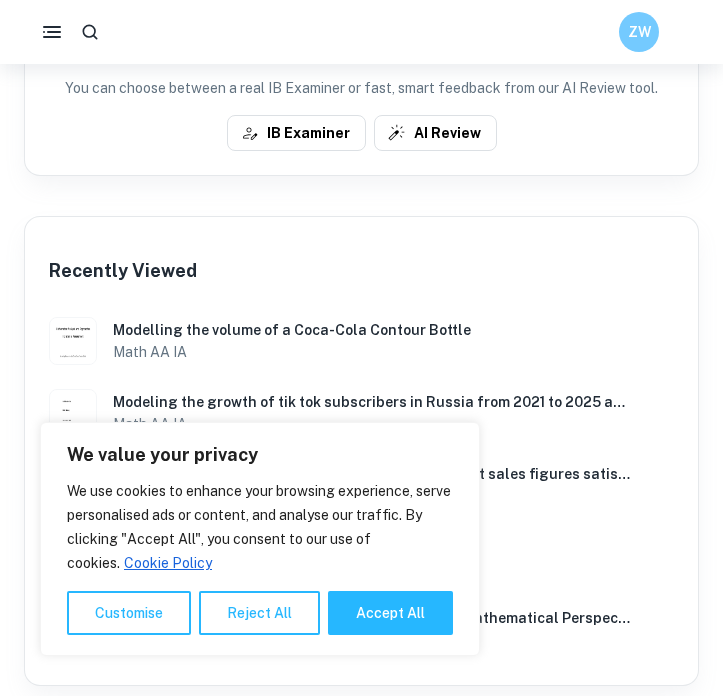 scroll, scrollTop: 813, scrollLeft: 0, axis: vertical 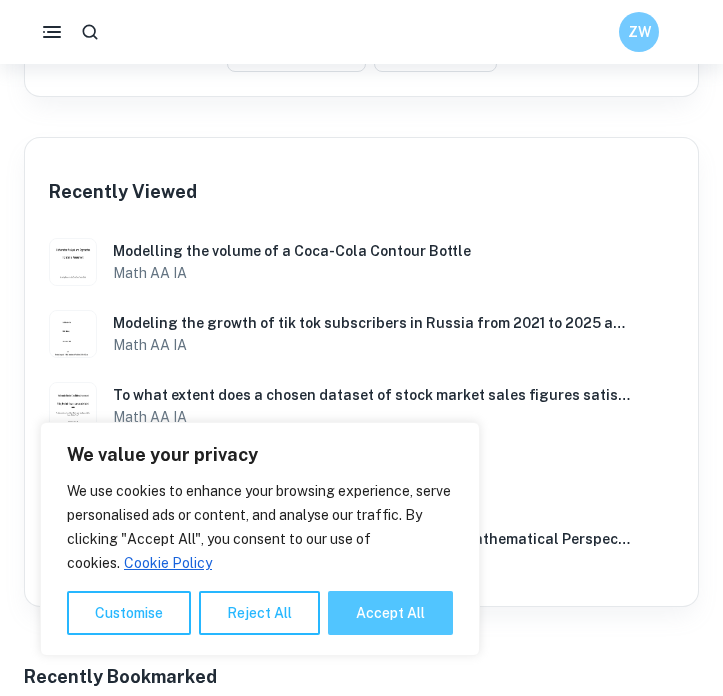 click on "Accept All" at bounding box center (390, 613) 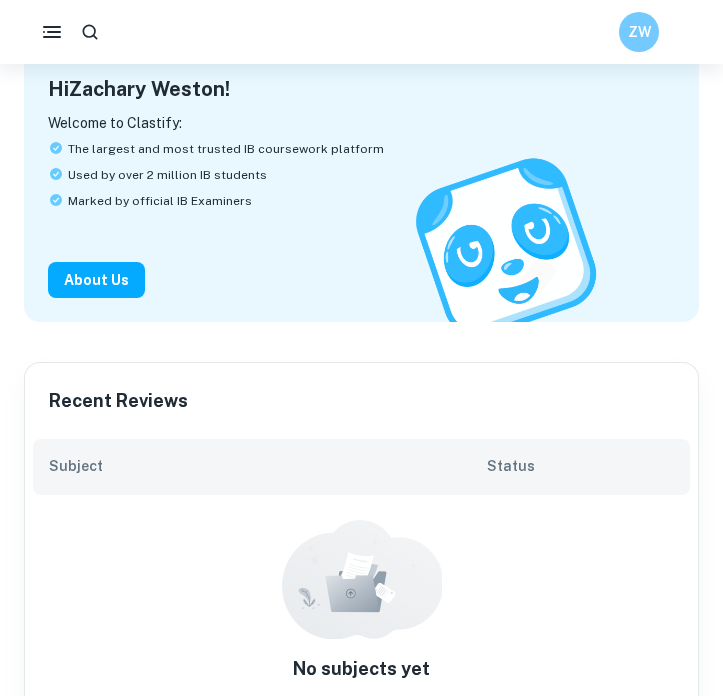 scroll, scrollTop: 0, scrollLeft: 0, axis: both 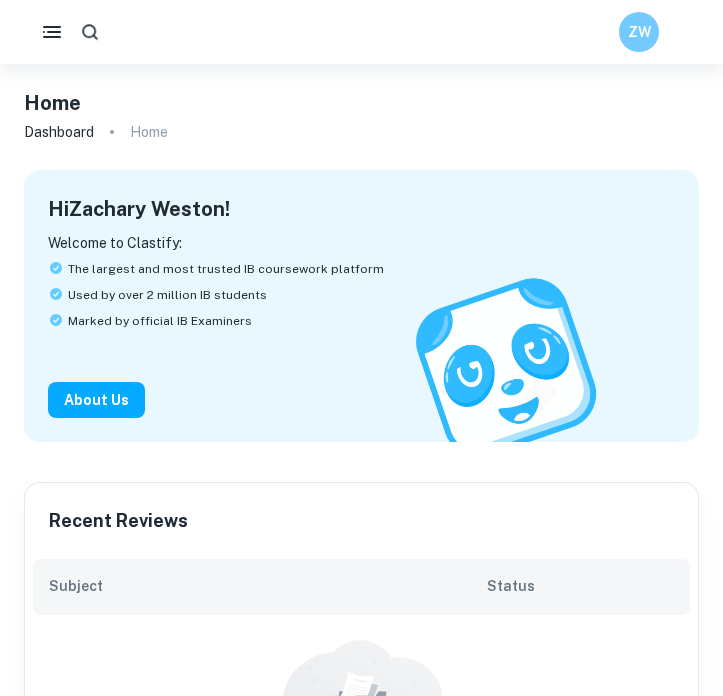 click 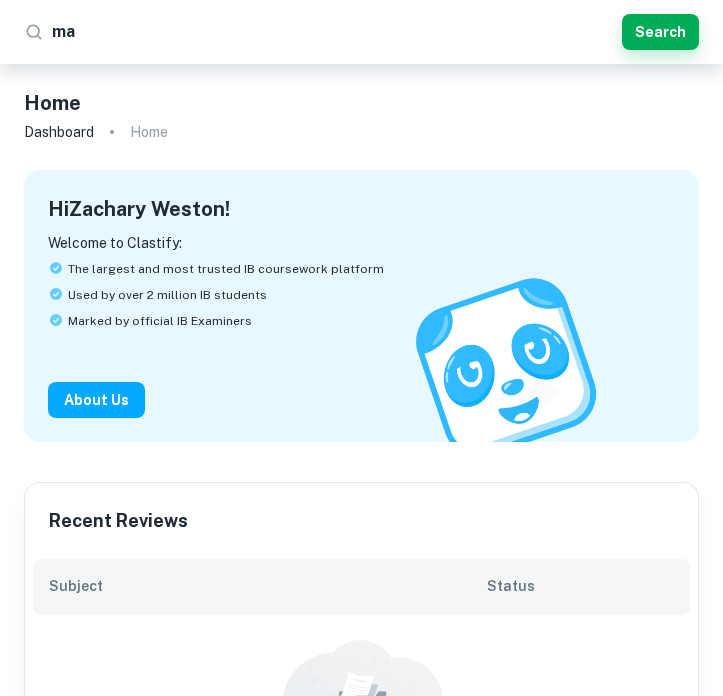 type on "m" 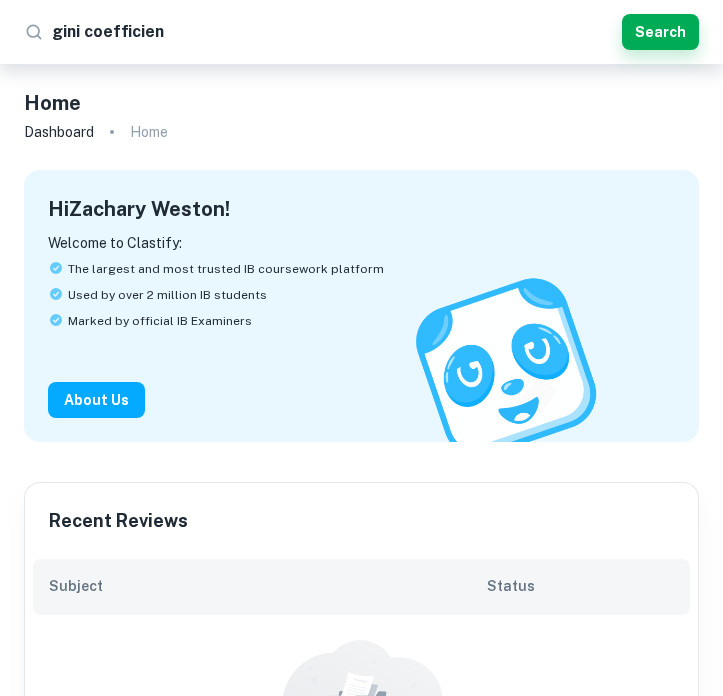 type on "gini coefficient" 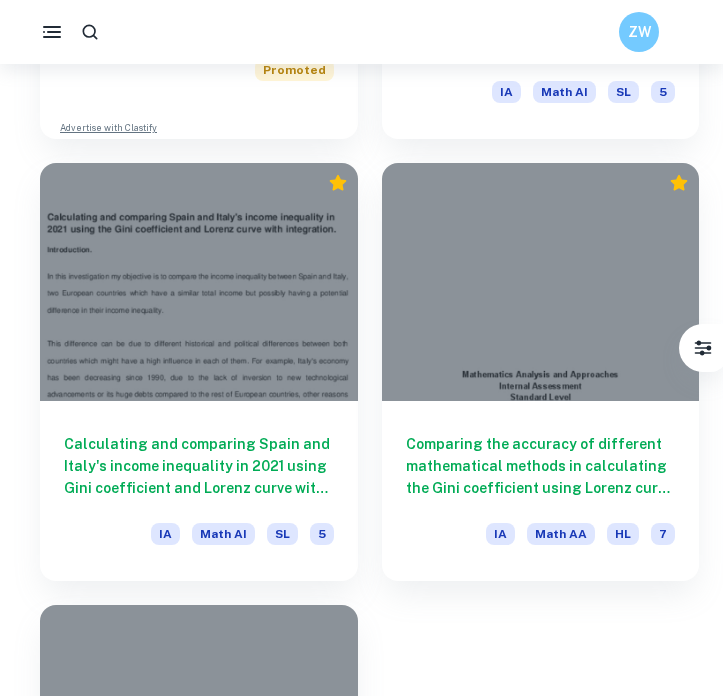 scroll, scrollTop: 903, scrollLeft: 0, axis: vertical 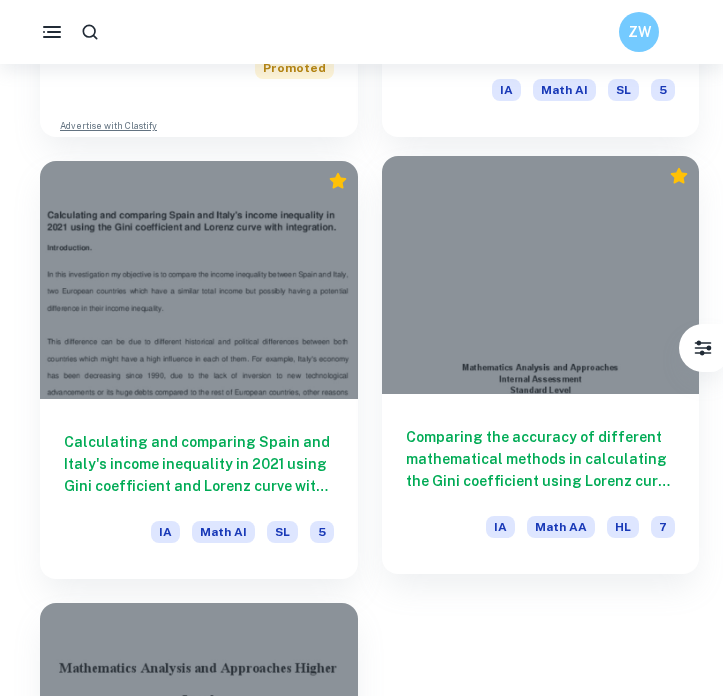 click on "Comparing the accuracy of different mathematical methods in  calculating the Gini coefficient using Lorenz curve for USA in 2021" at bounding box center [541, 459] 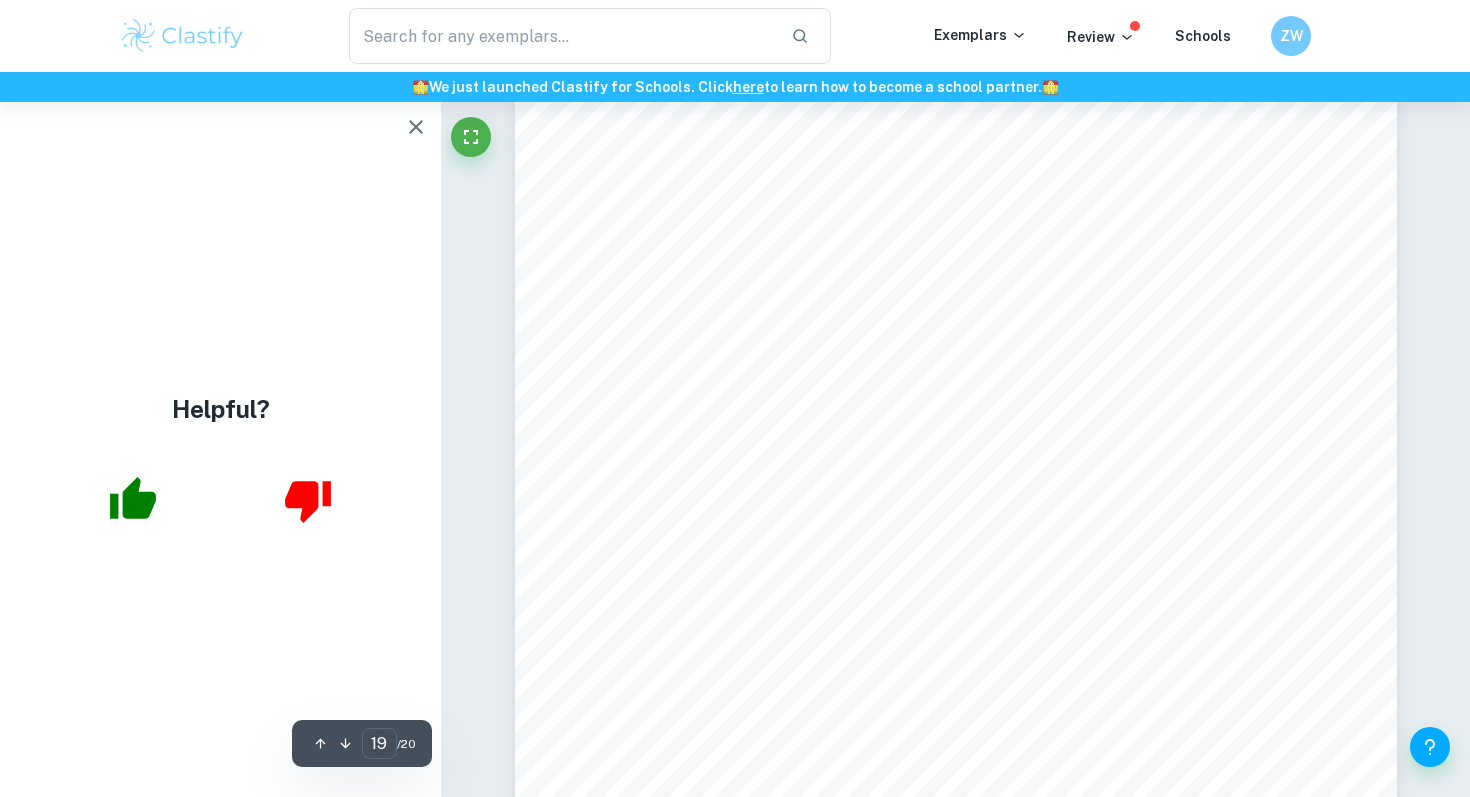 scroll, scrollTop: 20896, scrollLeft: 0, axis: vertical 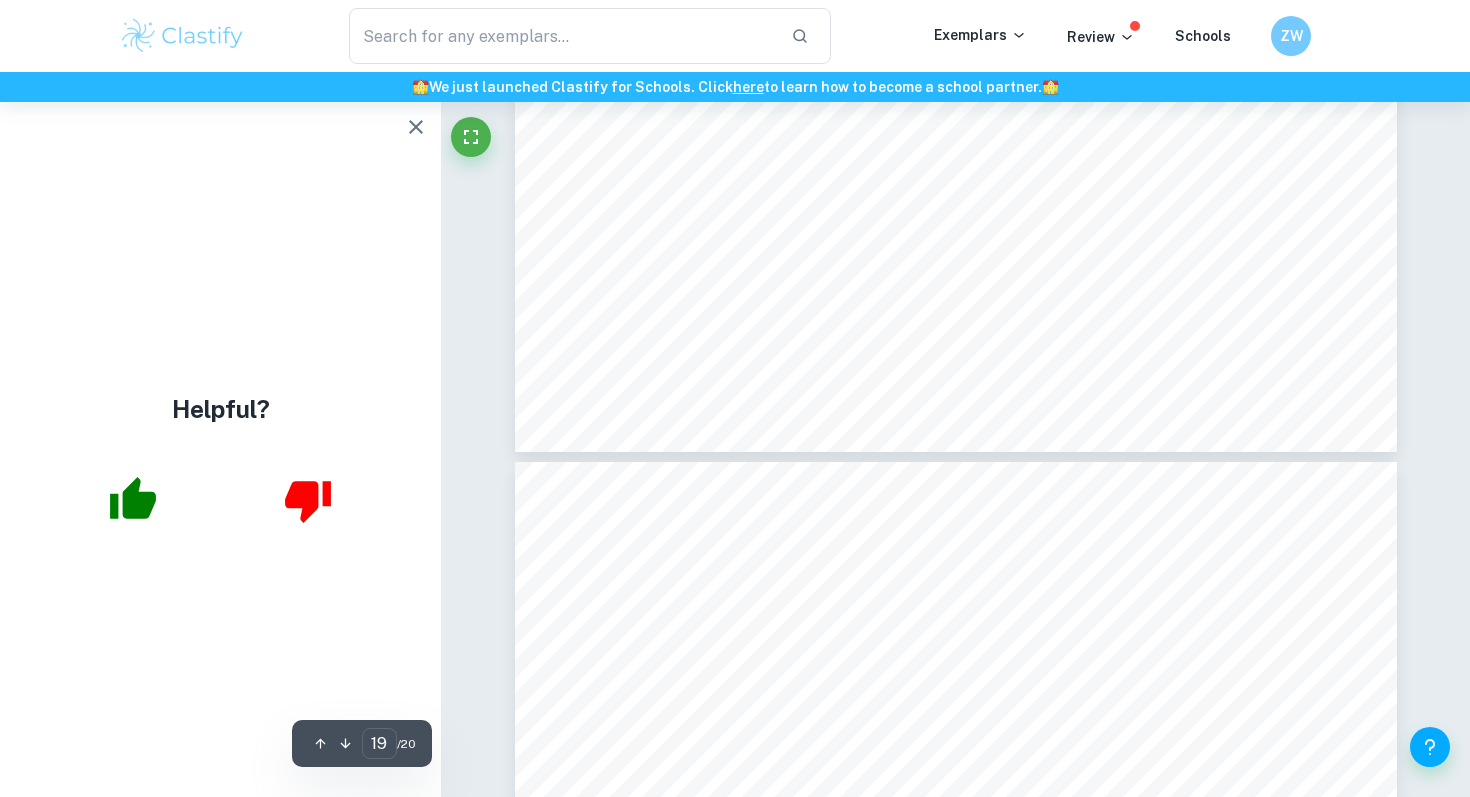 type on "20" 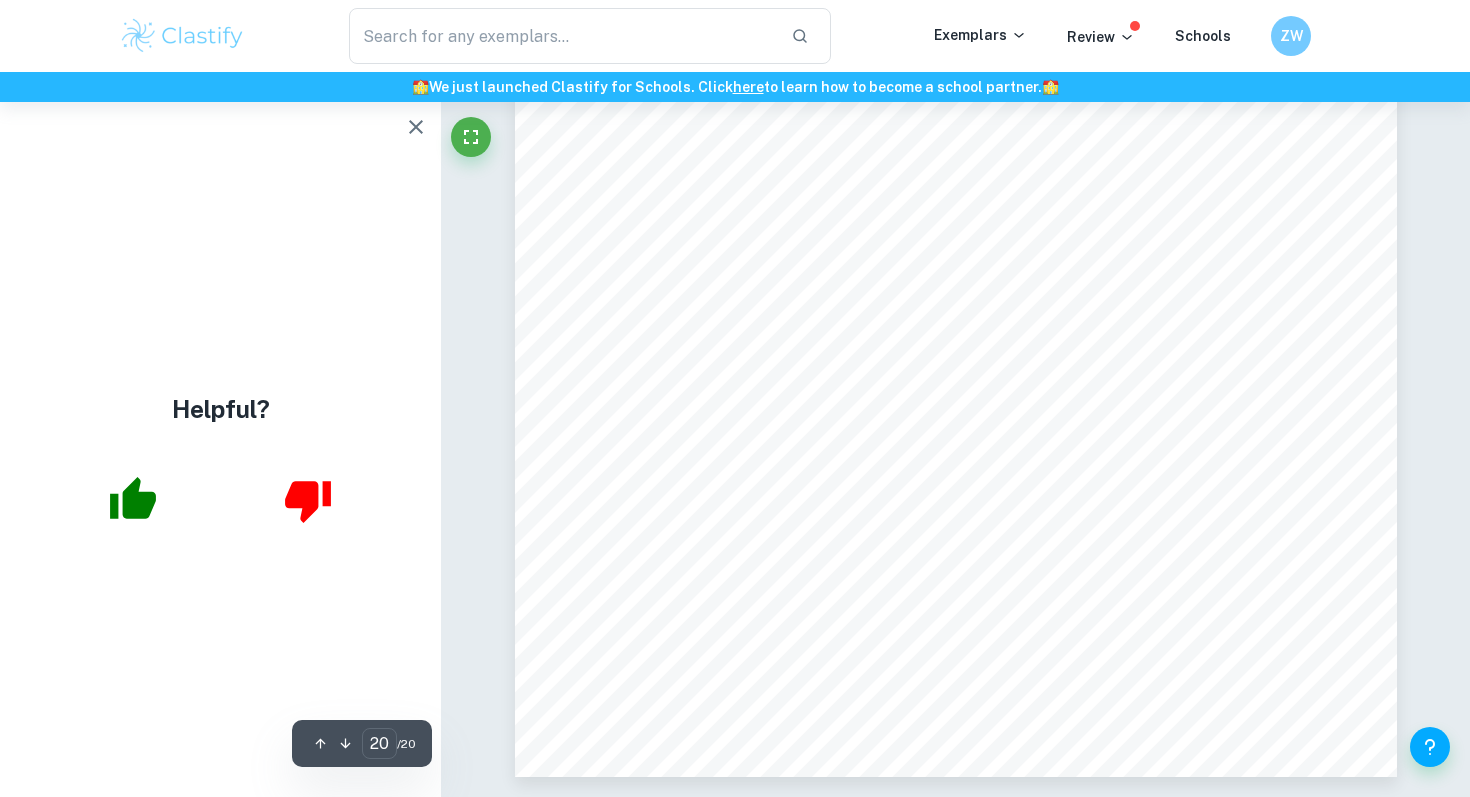 scroll, scrollTop: 22470, scrollLeft: 0, axis: vertical 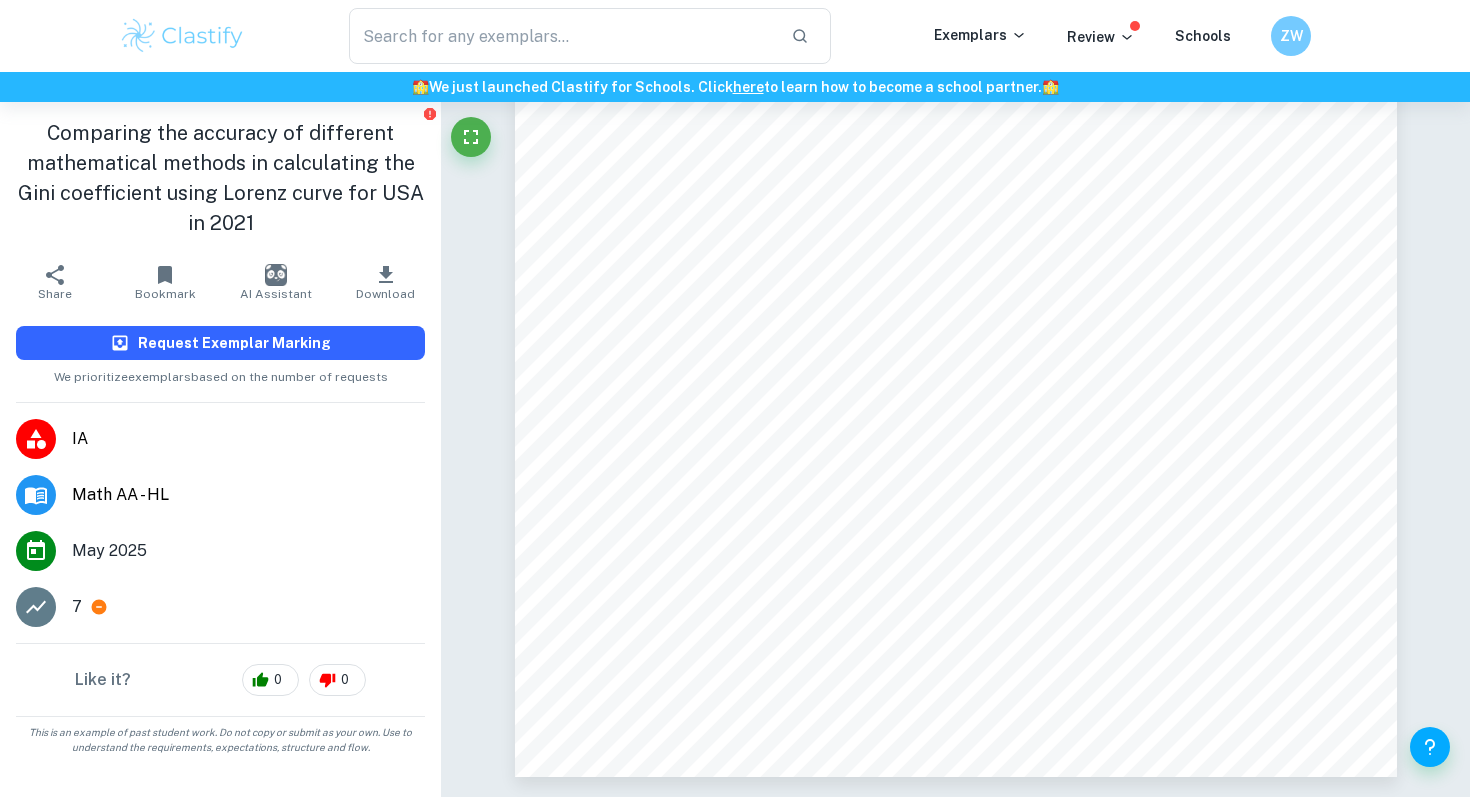 click on "Request Exemplar Marking" at bounding box center [234, 343] 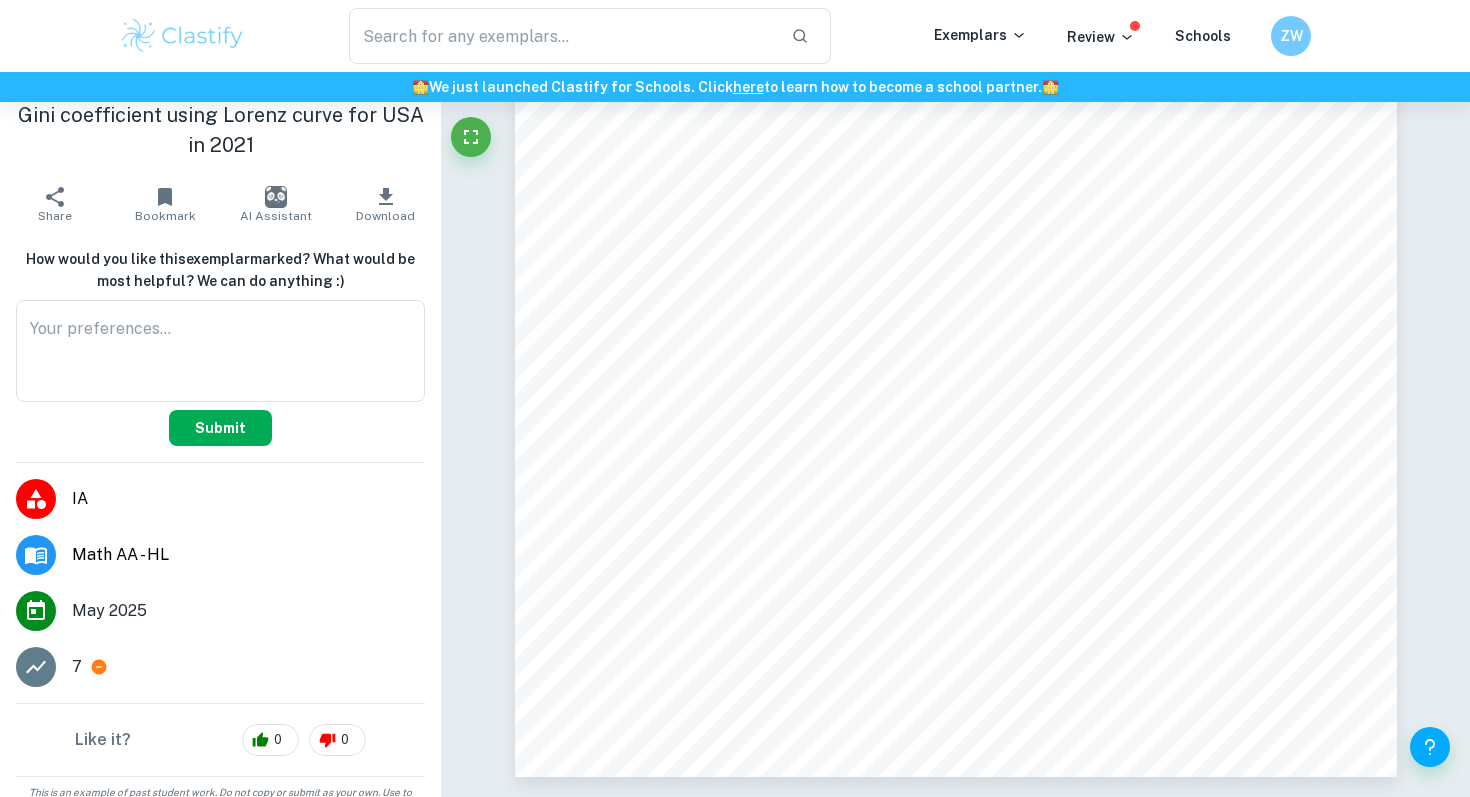 scroll, scrollTop: 83, scrollLeft: 0, axis: vertical 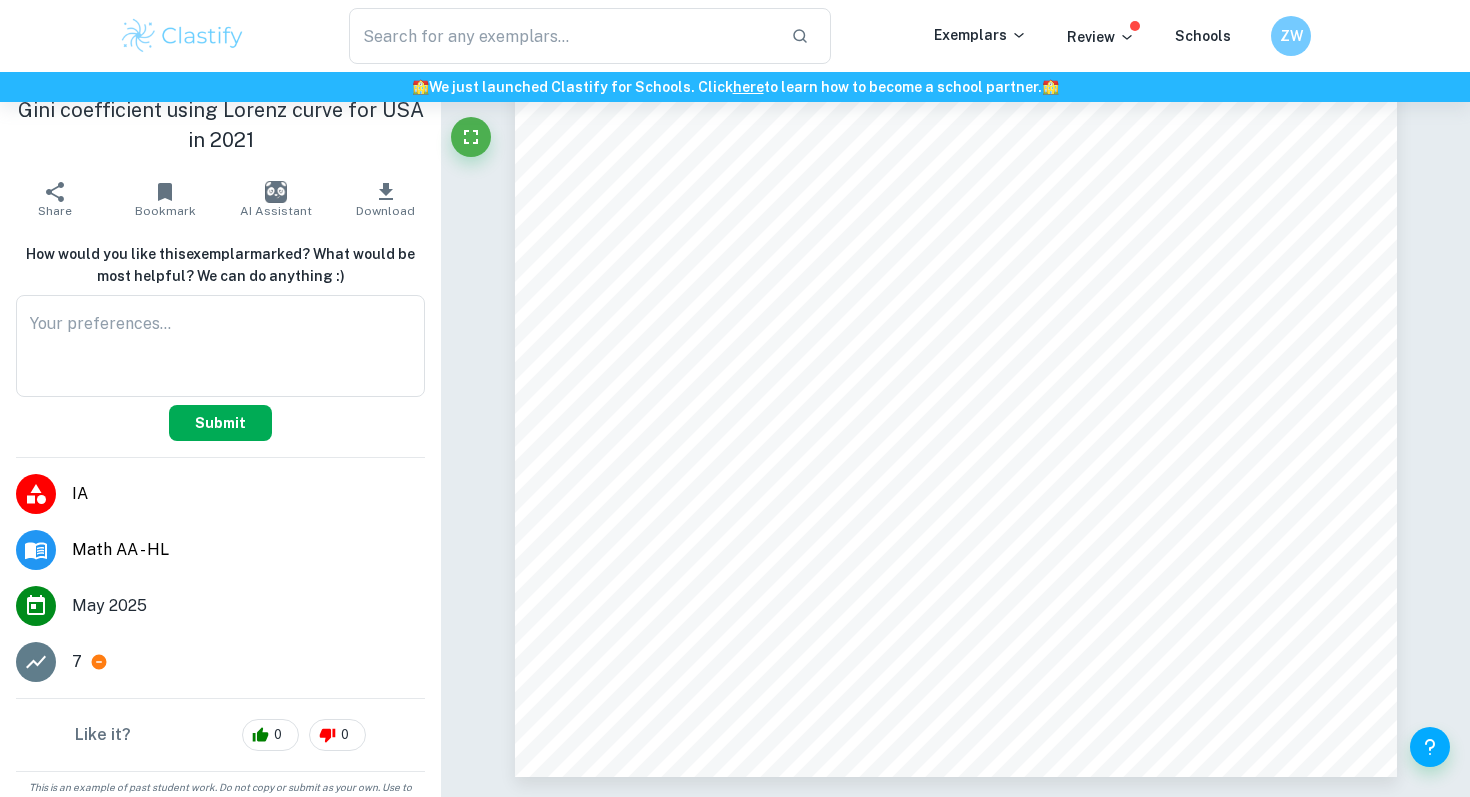 click on "Submit" at bounding box center (220, 423) 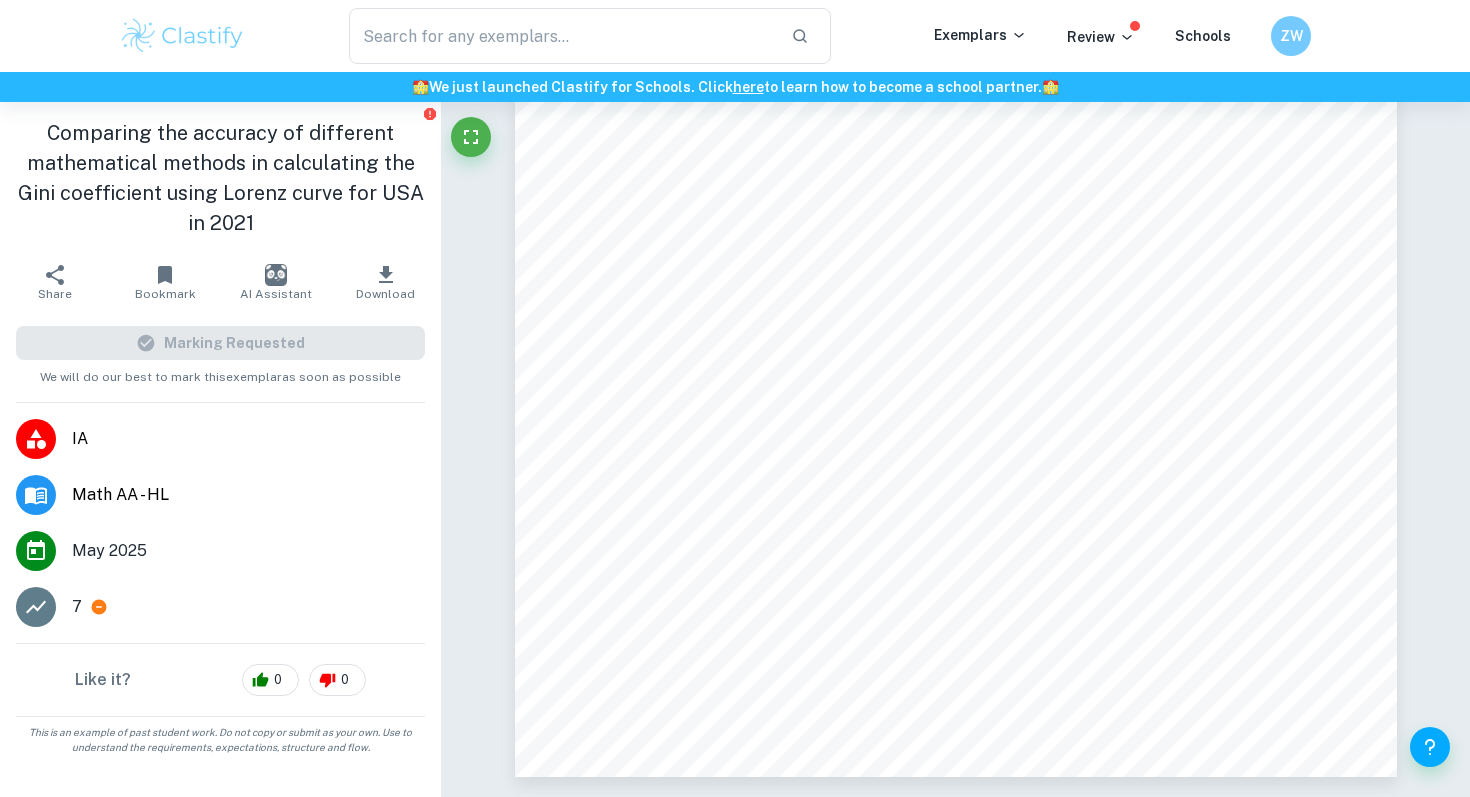 scroll, scrollTop: 0, scrollLeft: 0, axis: both 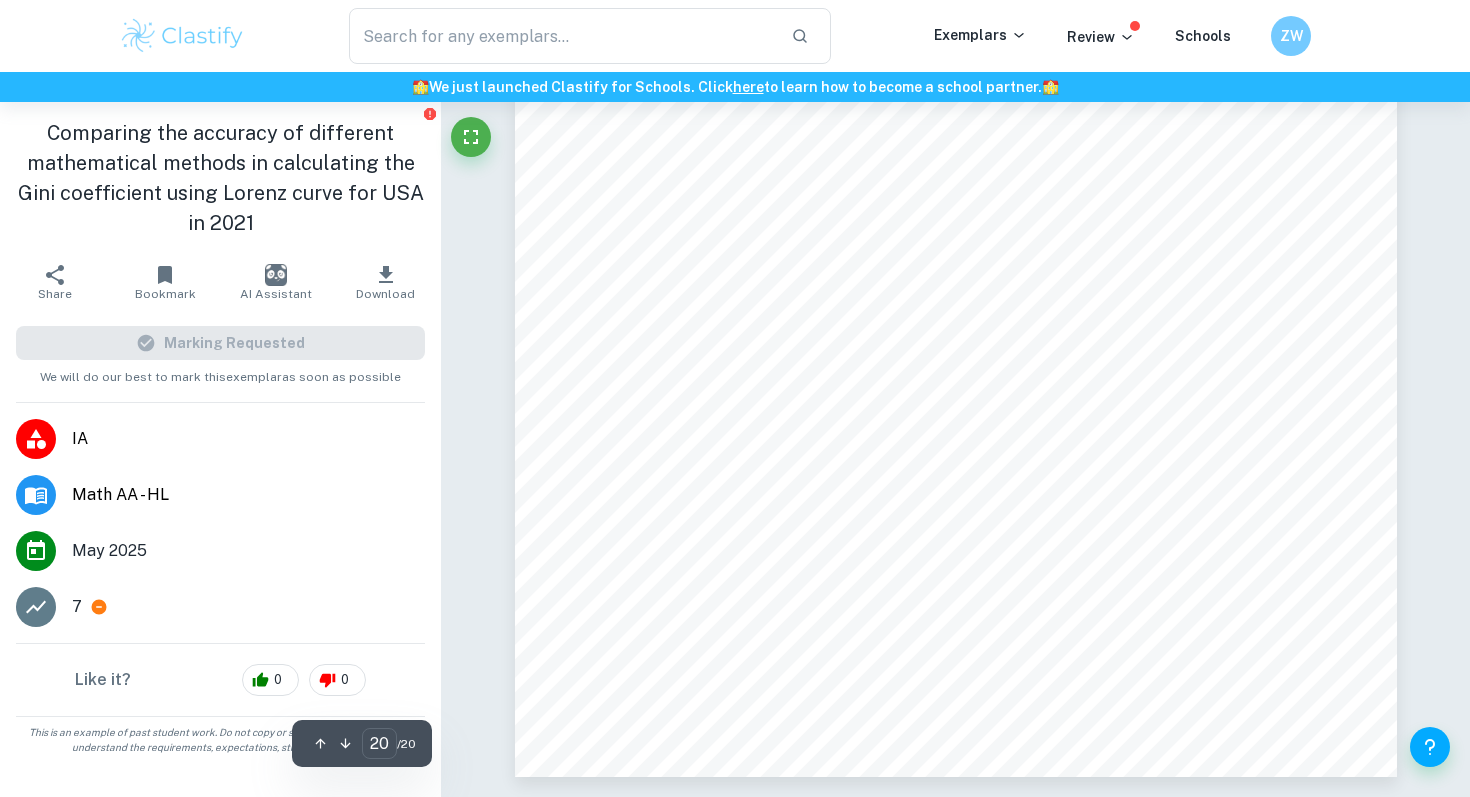 click on "7" at bounding box center [77, 607] 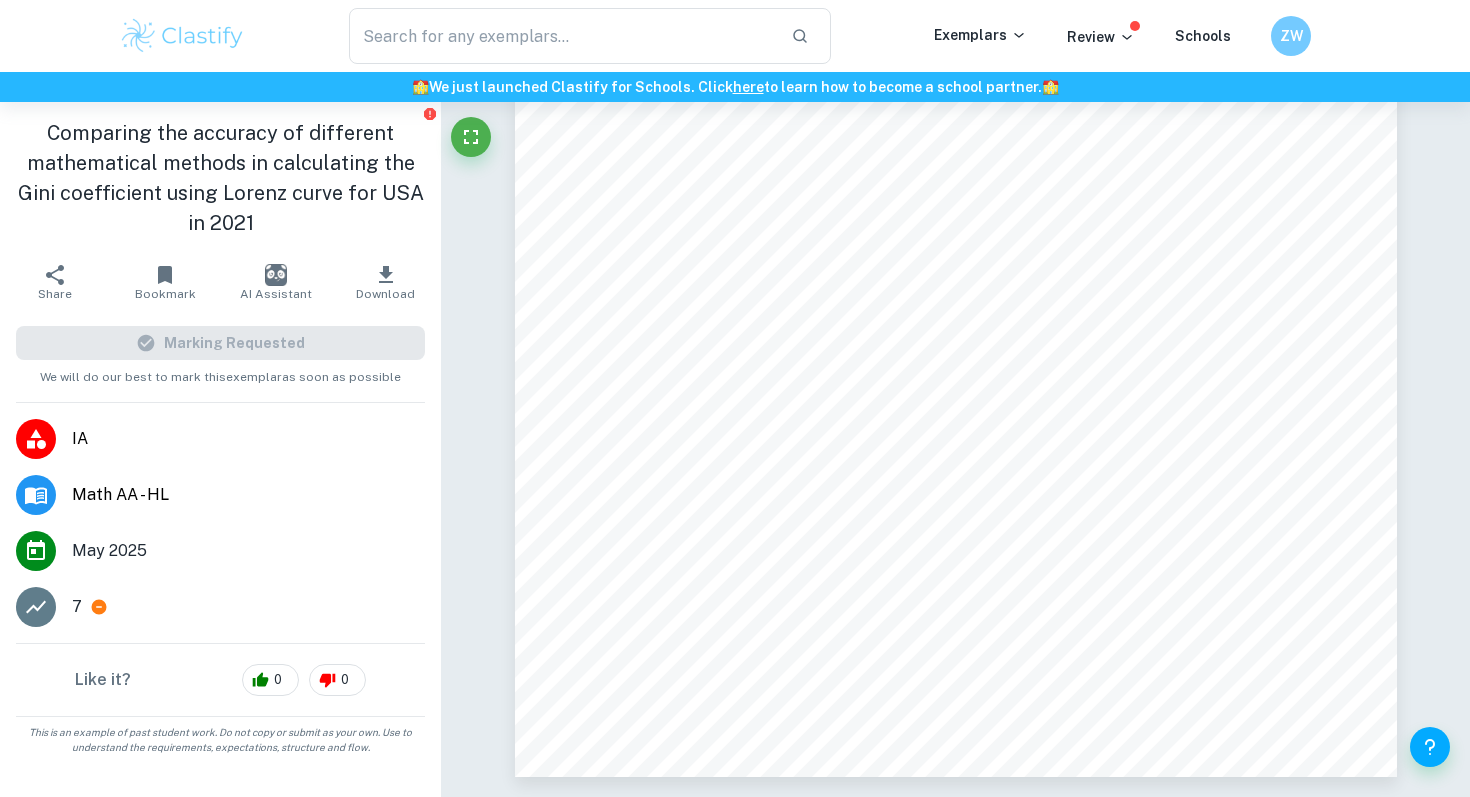 type on "gini coefficient" 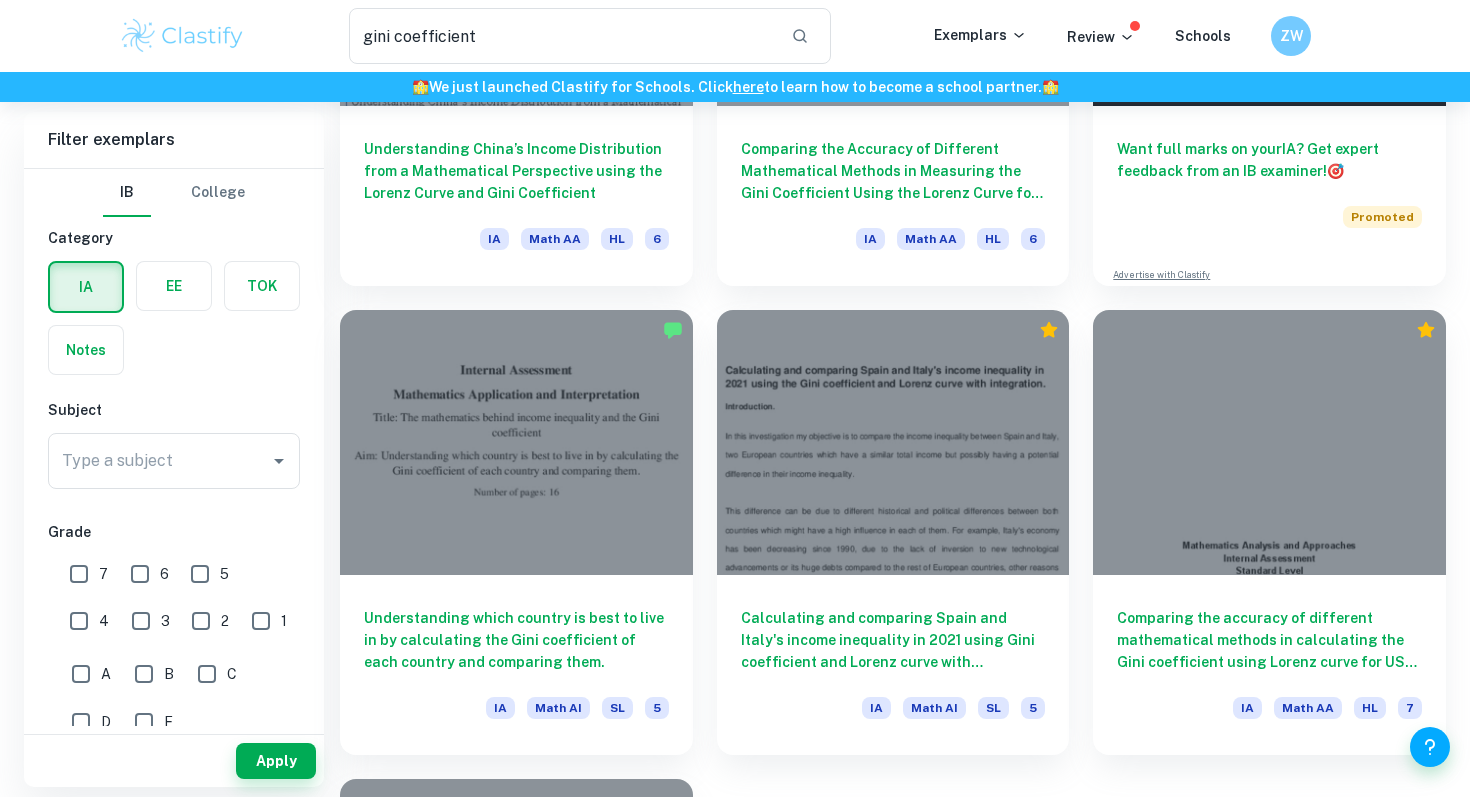 scroll, scrollTop: 802, scrollLeft: 0, axis: vertical 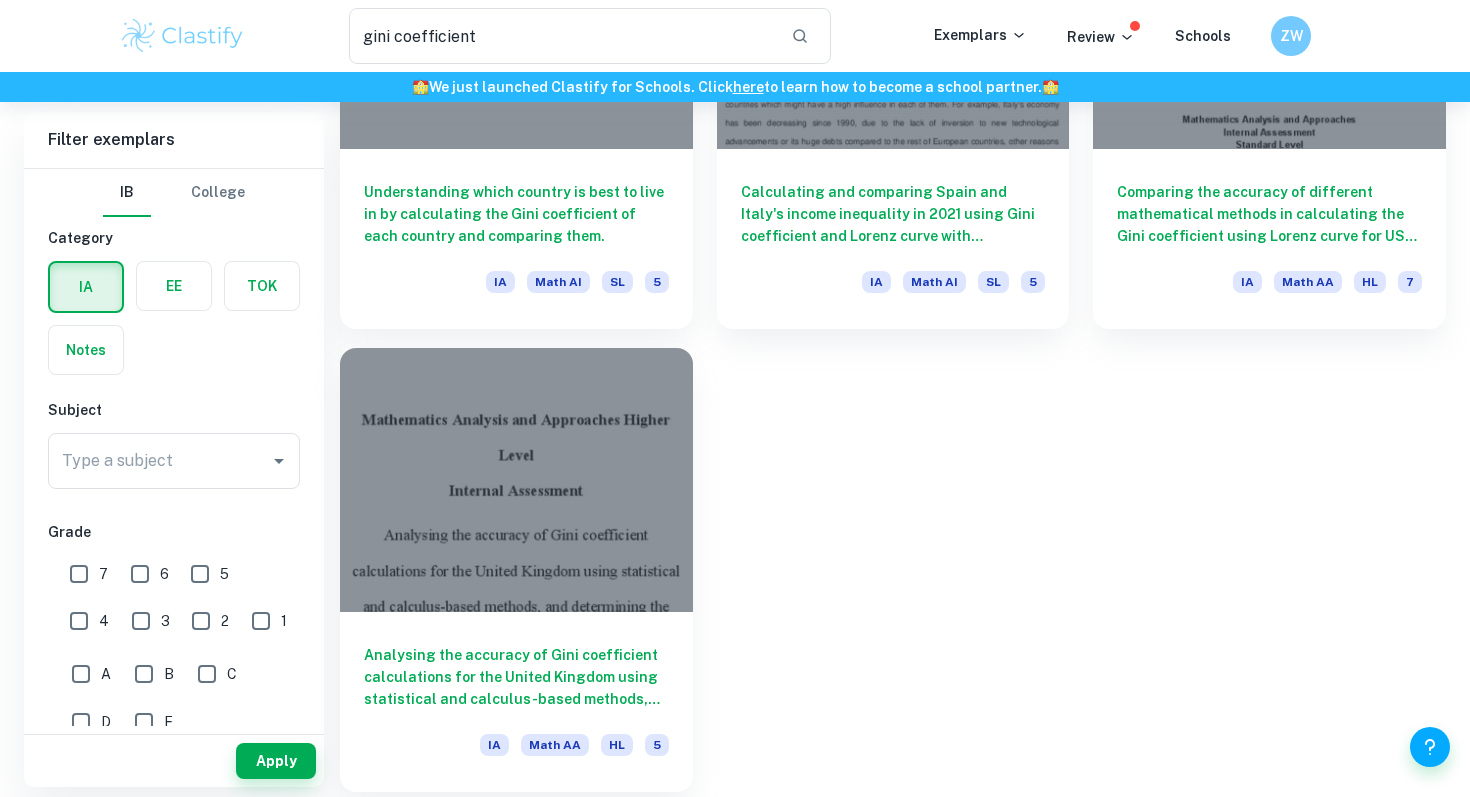 click on "Analysing the accuracy of Gini coefficient calculations for the United Kingdom using statistical and calculus-based methods, and determining the percentage of wealth redistribution required to achieve perfect equality." at bounding box center [516, 677] 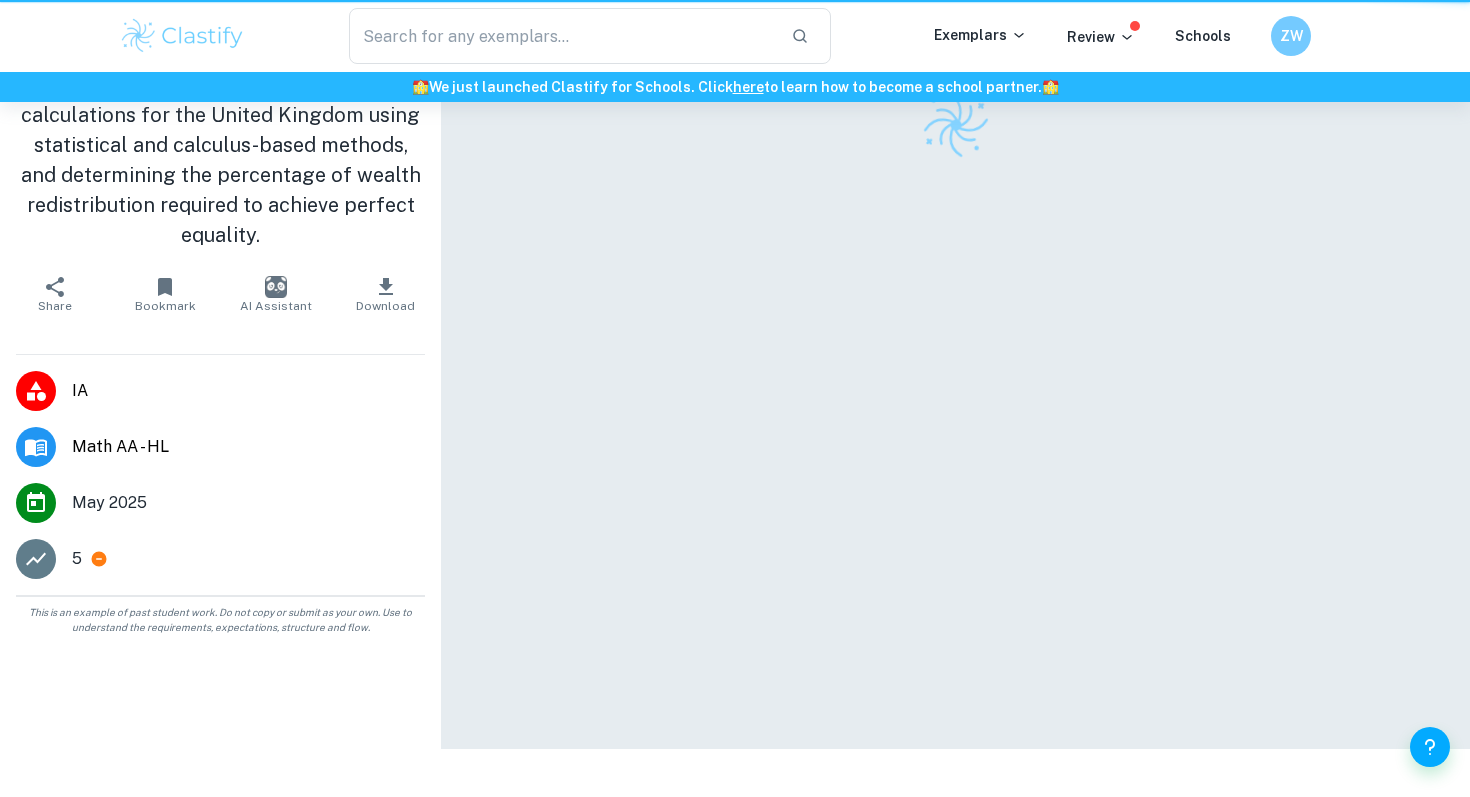 scroll, scrollTop: 0, scrollLeft: 0, axis: both 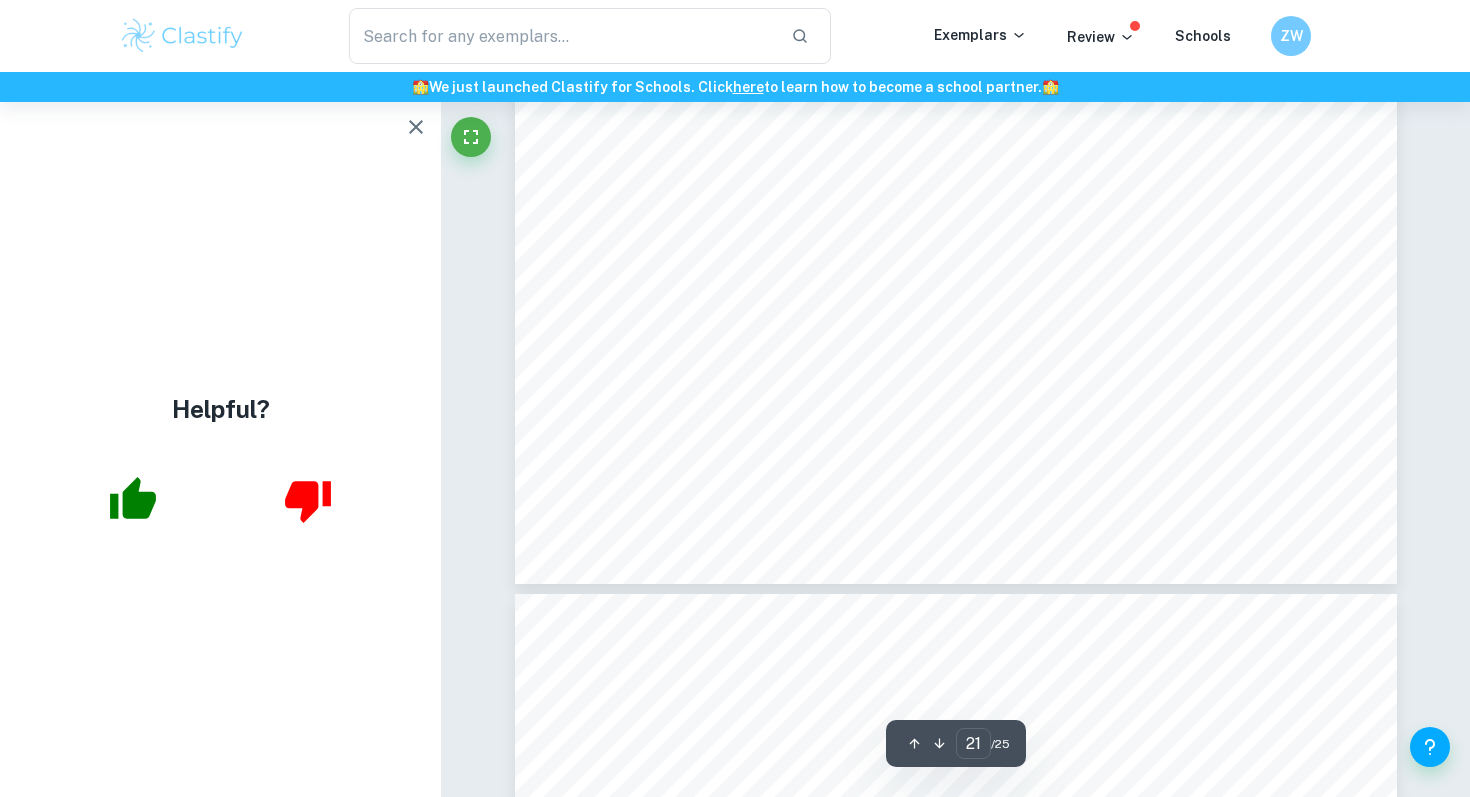click 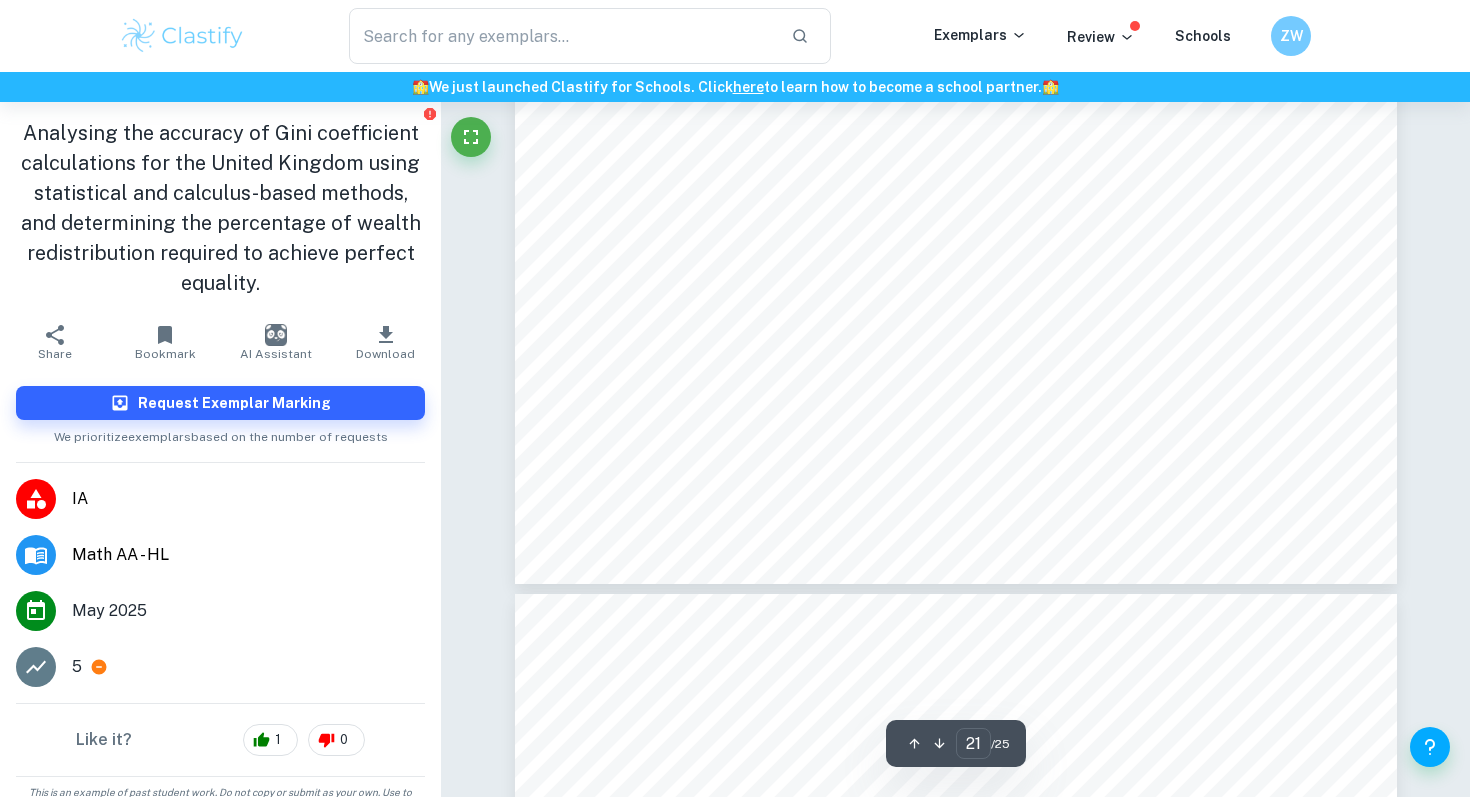 scroll, scrollTop: 26, scrollLeft: 0, axis: vertical 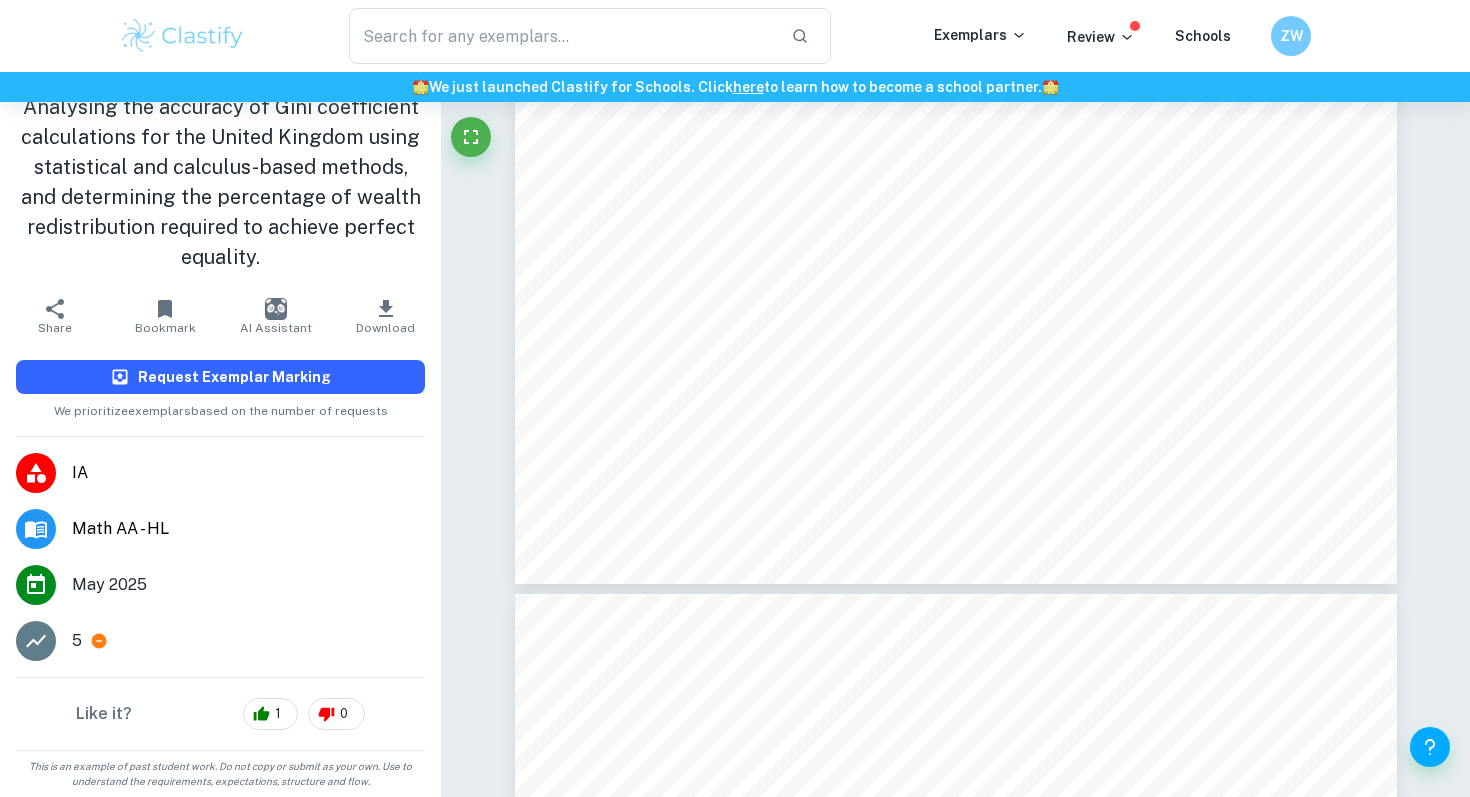 click on "Request Exemplar Marking" at bounding box center (234, 377) 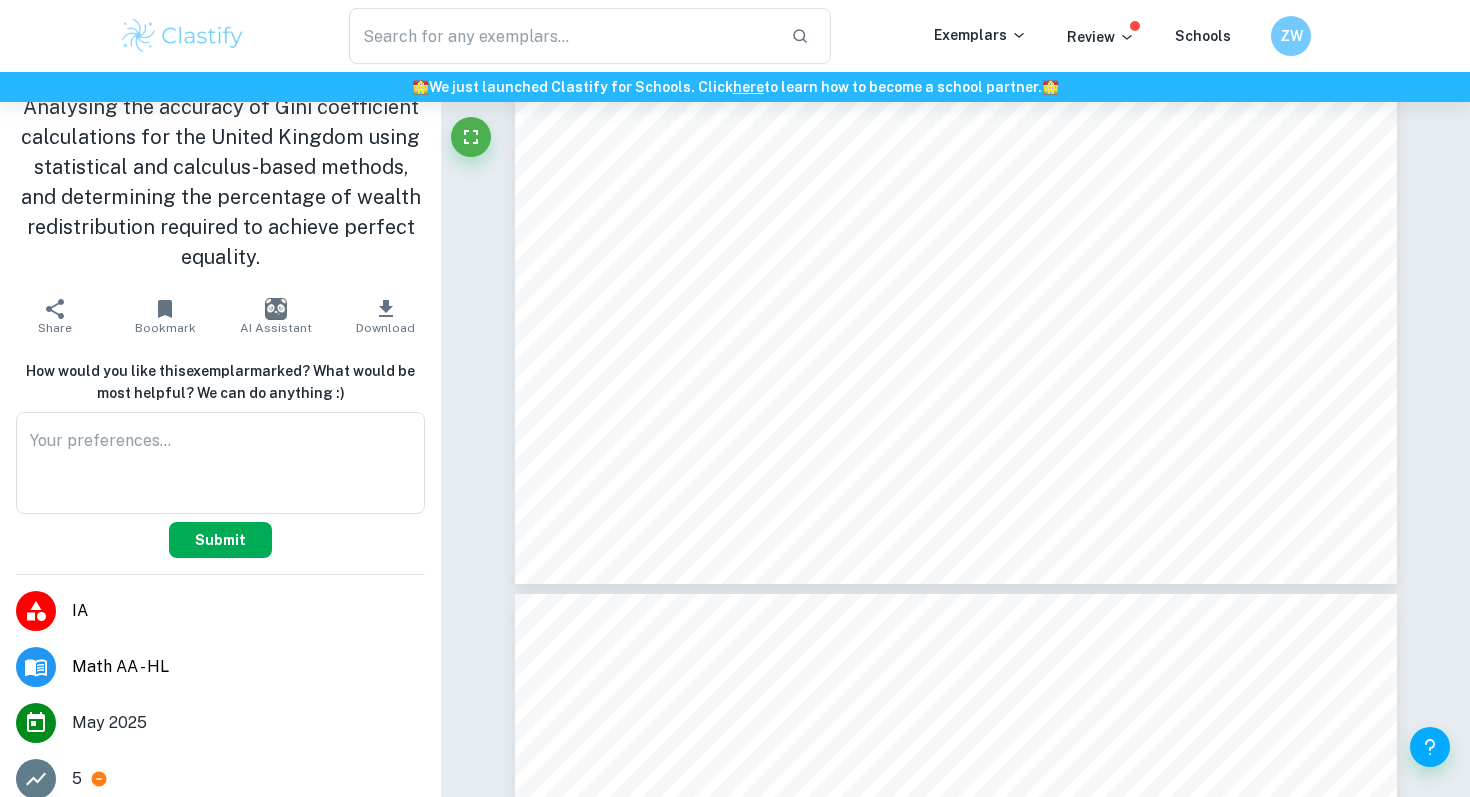 click on "Submit" at bounding box center [220, 540] 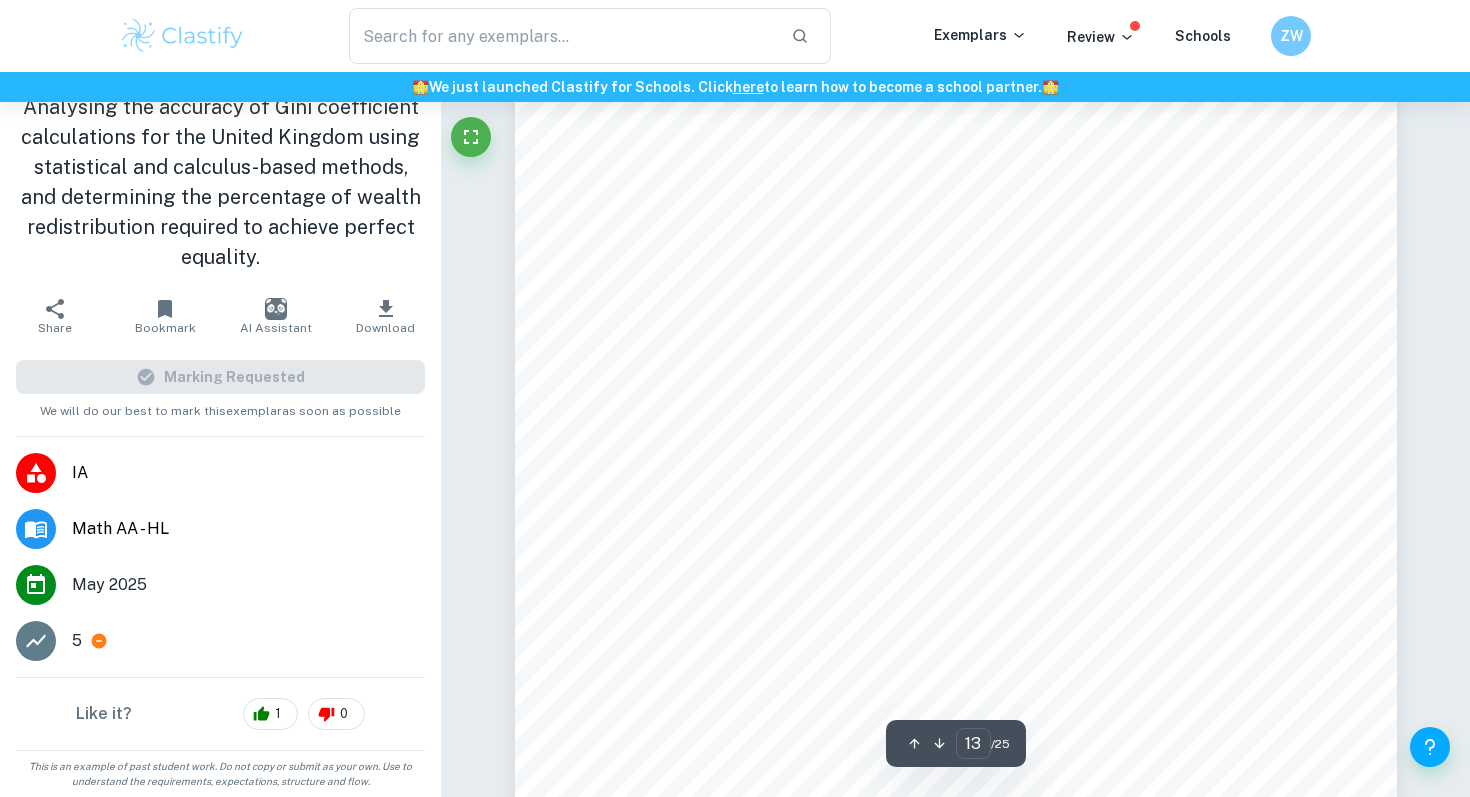 scroll, scrollTop: 15620, scrollLeft: 0, axis: vertical 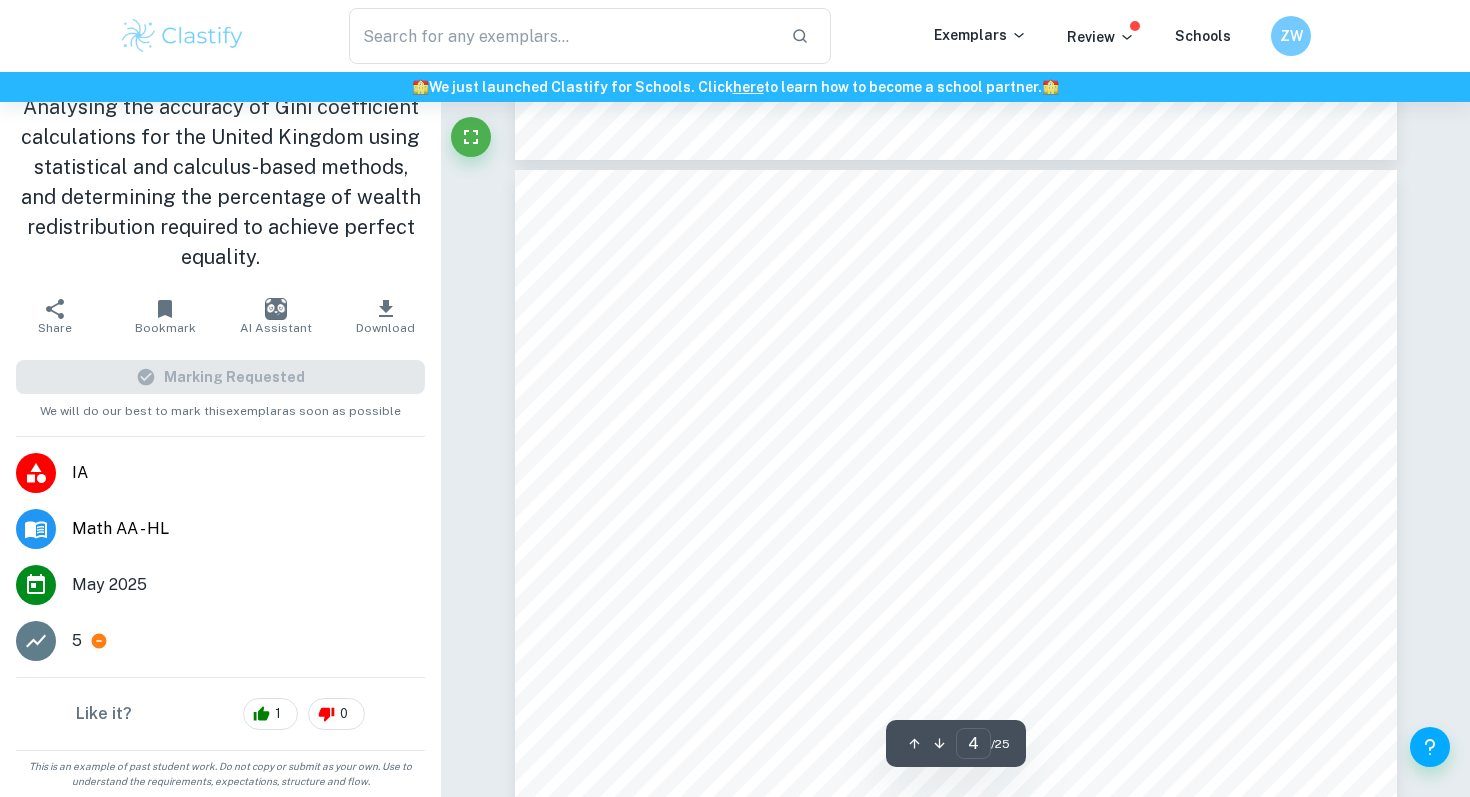 type on "3" 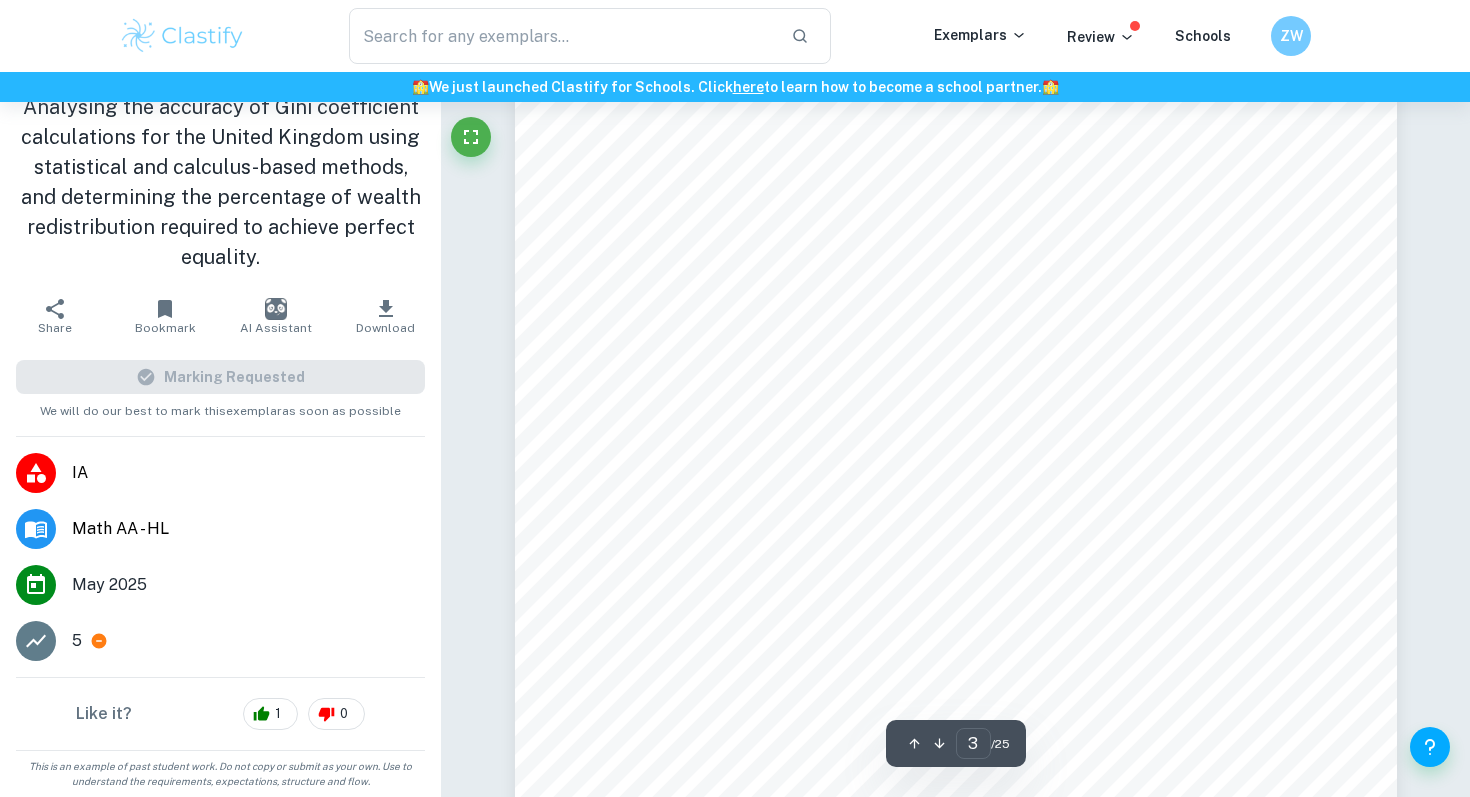 scroll, scrollTop: 2569, scrollLeft: 0, axis: vertical 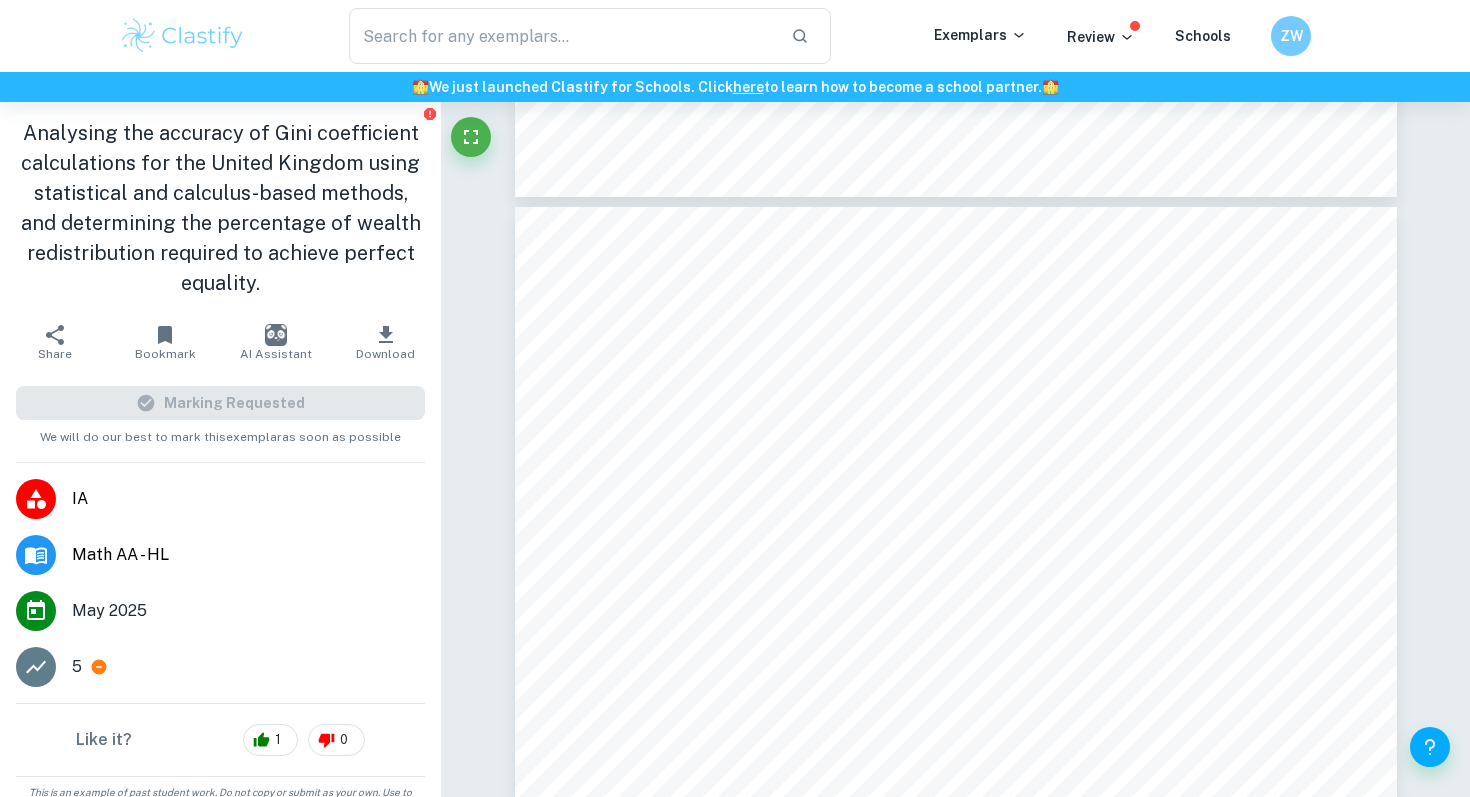 type on "gini coefficient" 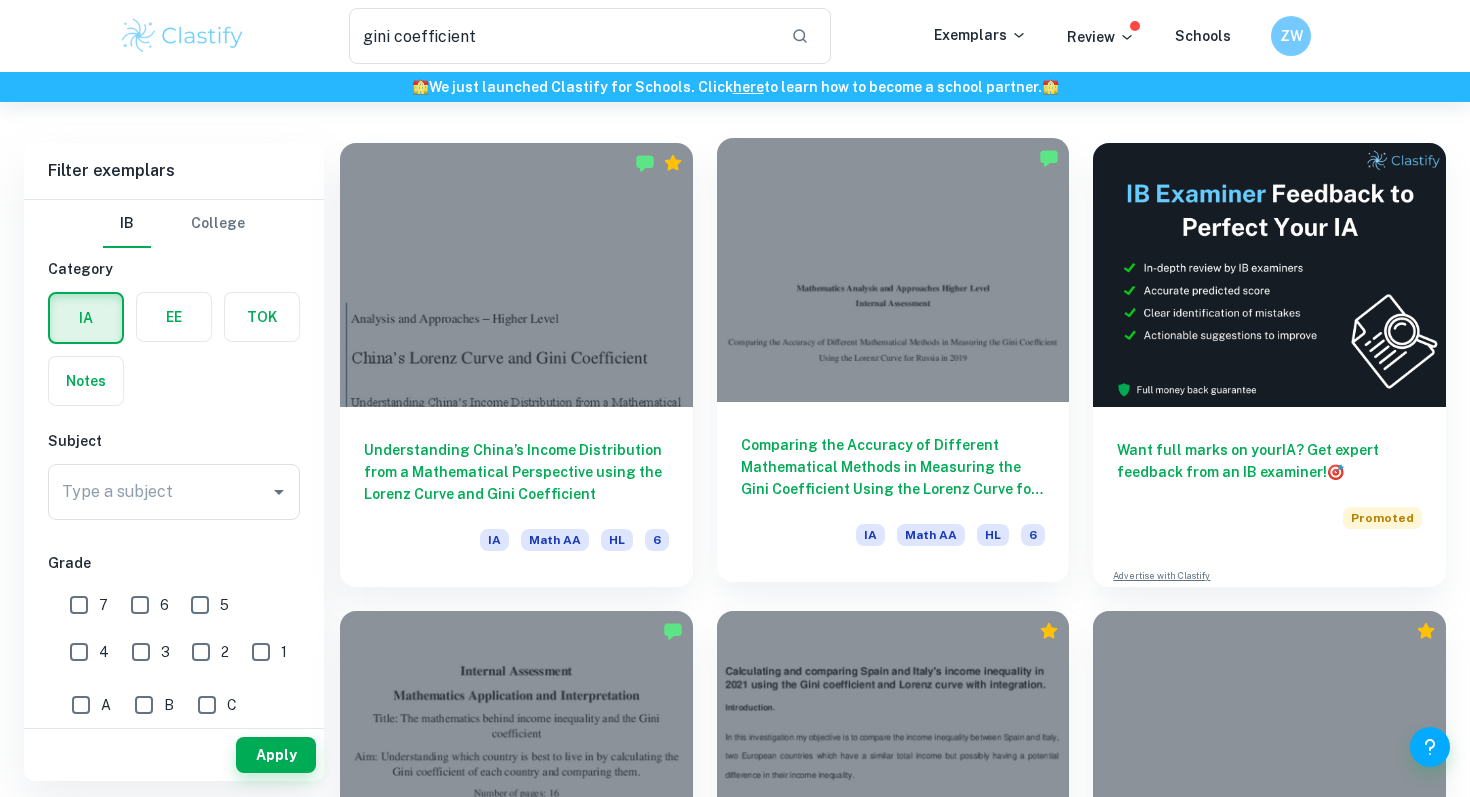 scroll, scrollTop: 76, scrollLeft: 0, axis: vertical 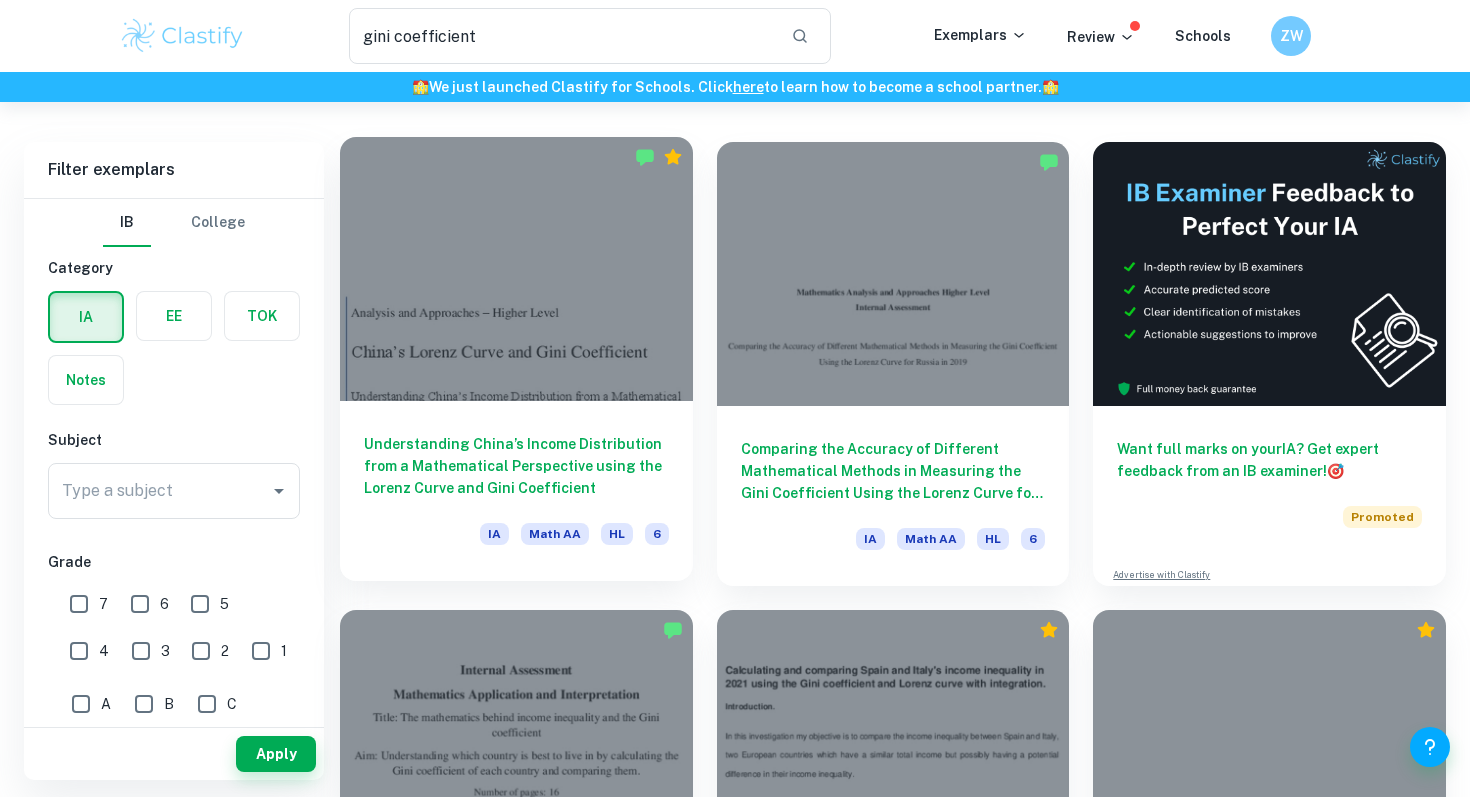 click on "Understanding China’s Income Distribution from a Mathematical  Perspective using the Lorenz Curve and Gini Coefficient" at bounding box center [516, 466] 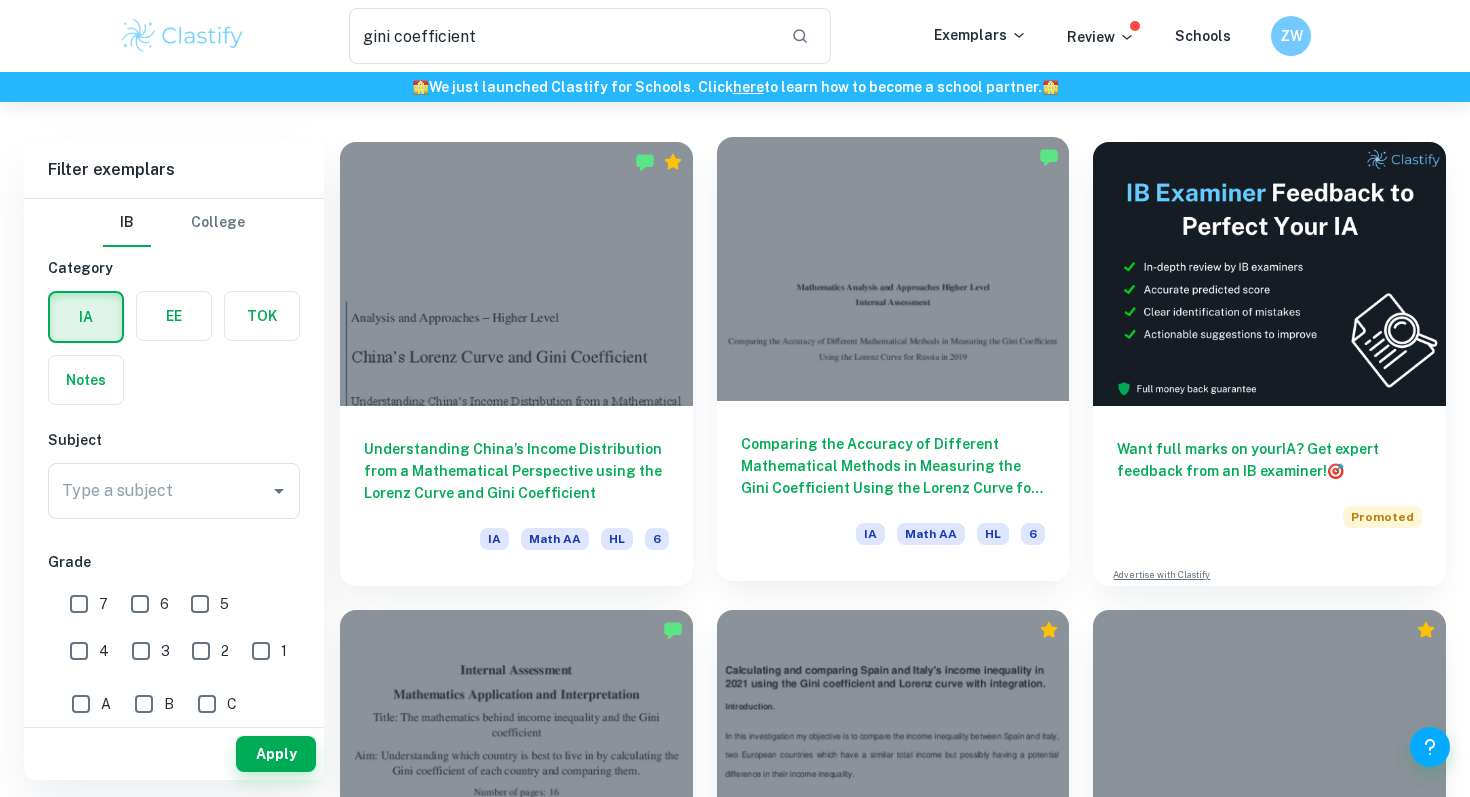 click on "Comparing the Accuracy of Different Mathematical Methods in Measuring the Gini Coefficient  Using the Lorenz Curve for Russia in 2019" at bounding box center (893, 466) 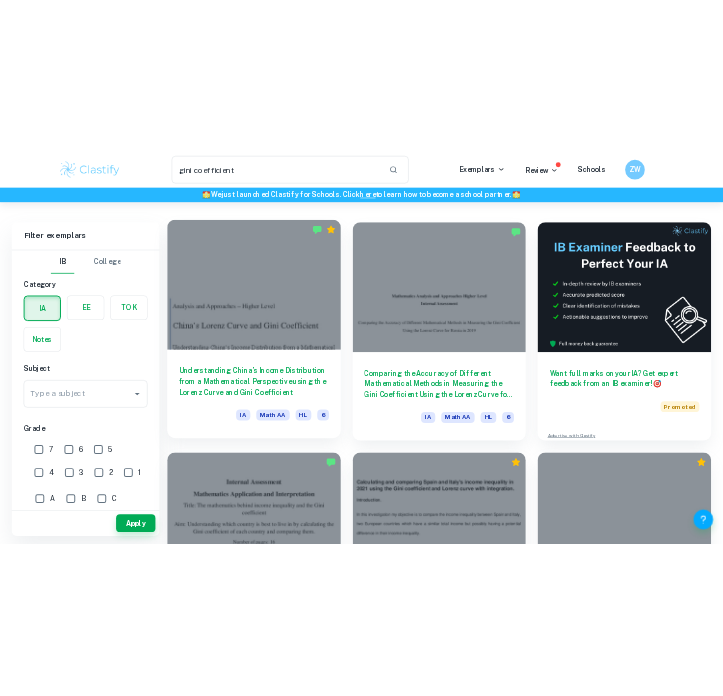 scroll, scrollTop: 0, scrollLeft: 0, axis: both 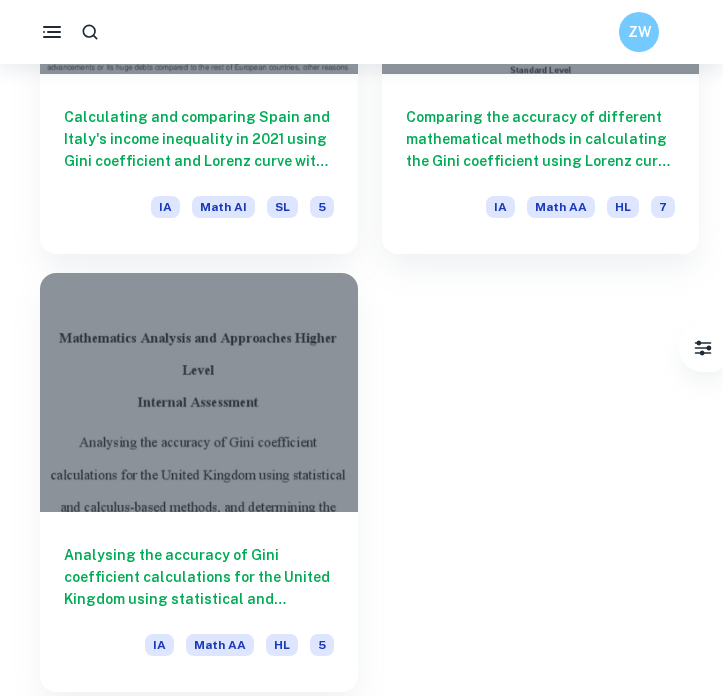 click on "Analysing the accuracy of Gini coefficient calculations for the United Kingdom using statistical and calculus-based methods, and determining the percentage of wealth redistribution required to achieve perfect equality." at bounding box center (199, 577) 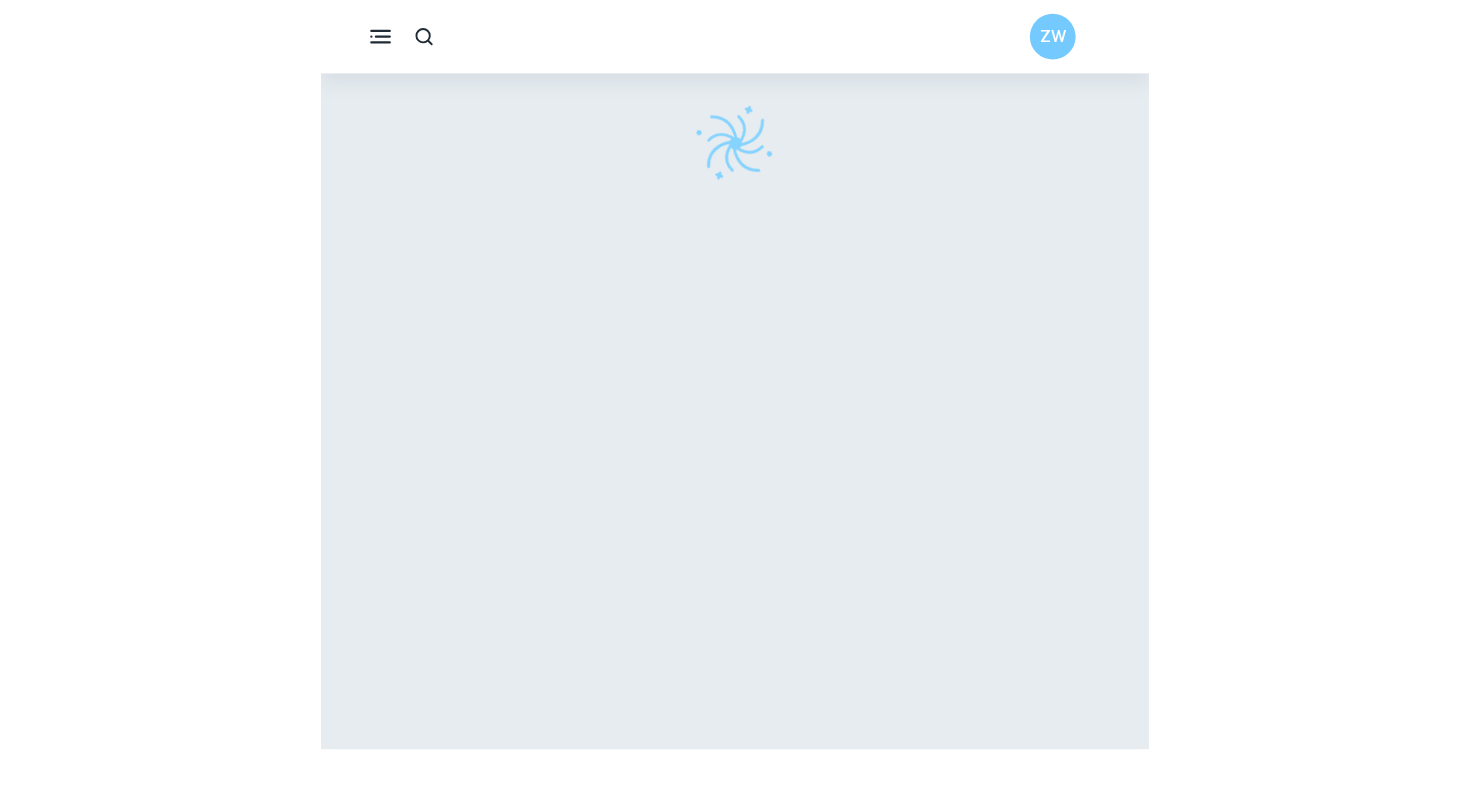 scroll, scrollTop: 102, scrollLeft: 0, axis: vertical 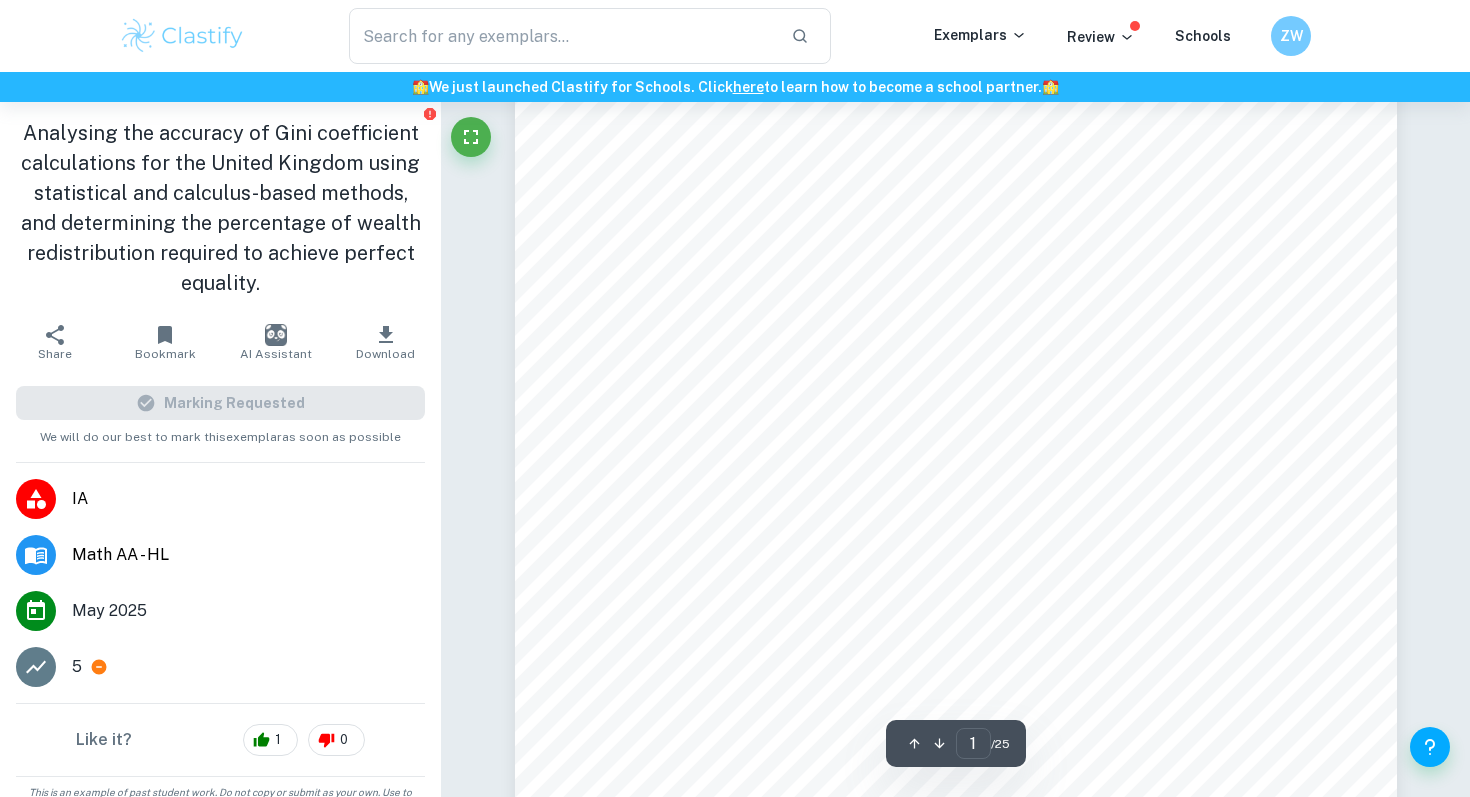 drag, startPoint x: 851, startPoint y: 414, endPoint x: 805, endPoint y: 441, distance: 53.338543 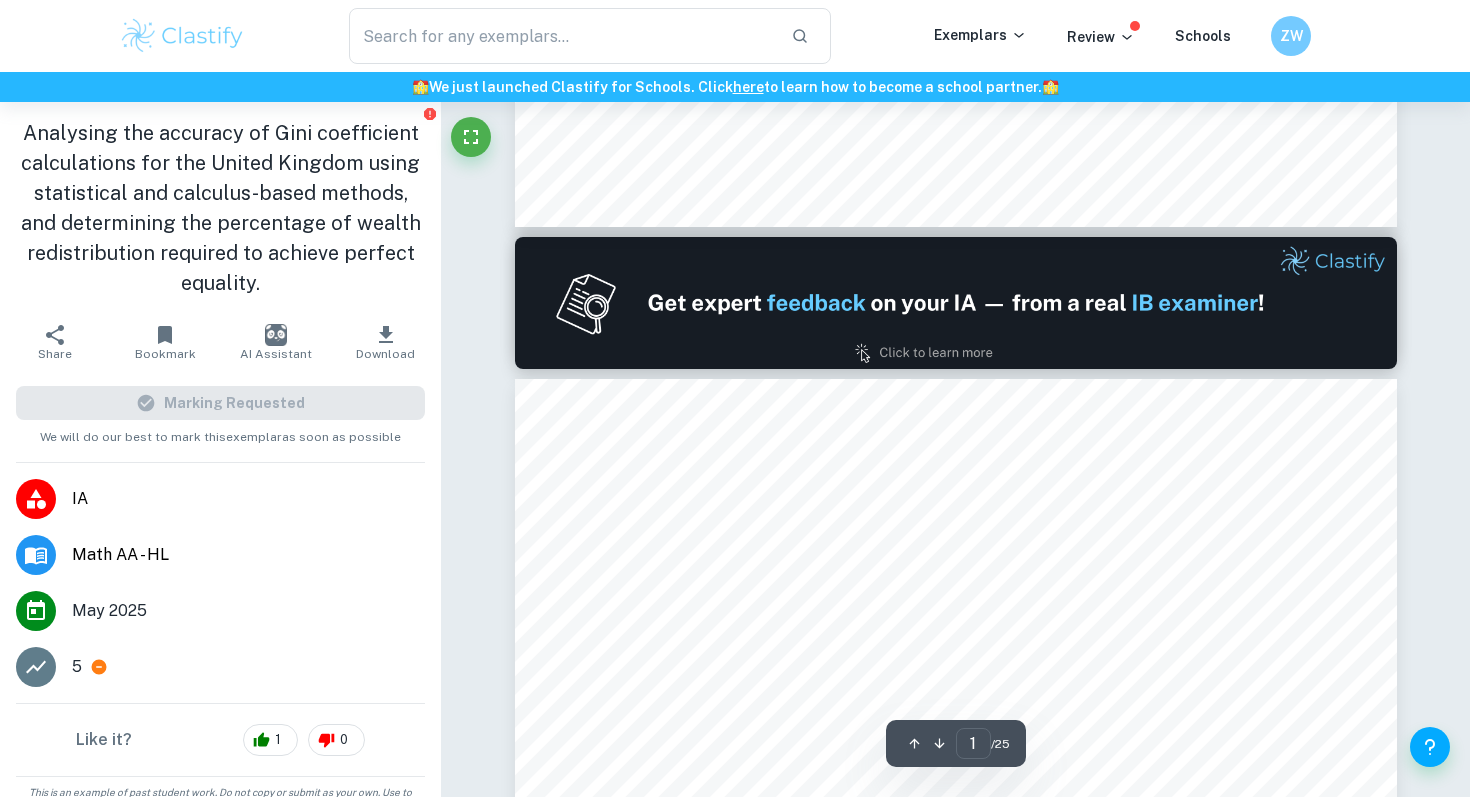 type on "2" 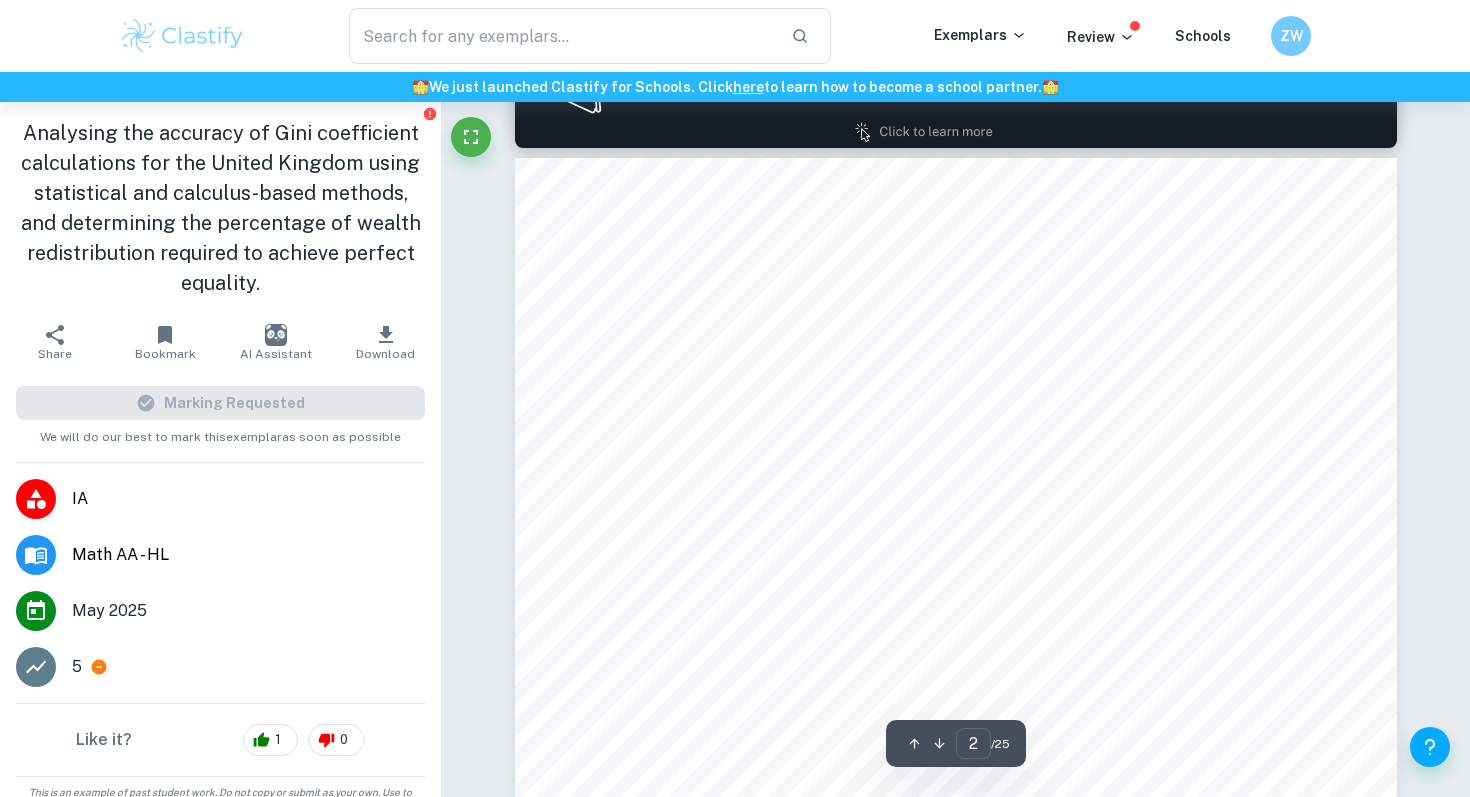 scroll, scrollTop: 1365, scrollLeft: 0, axis: vertical 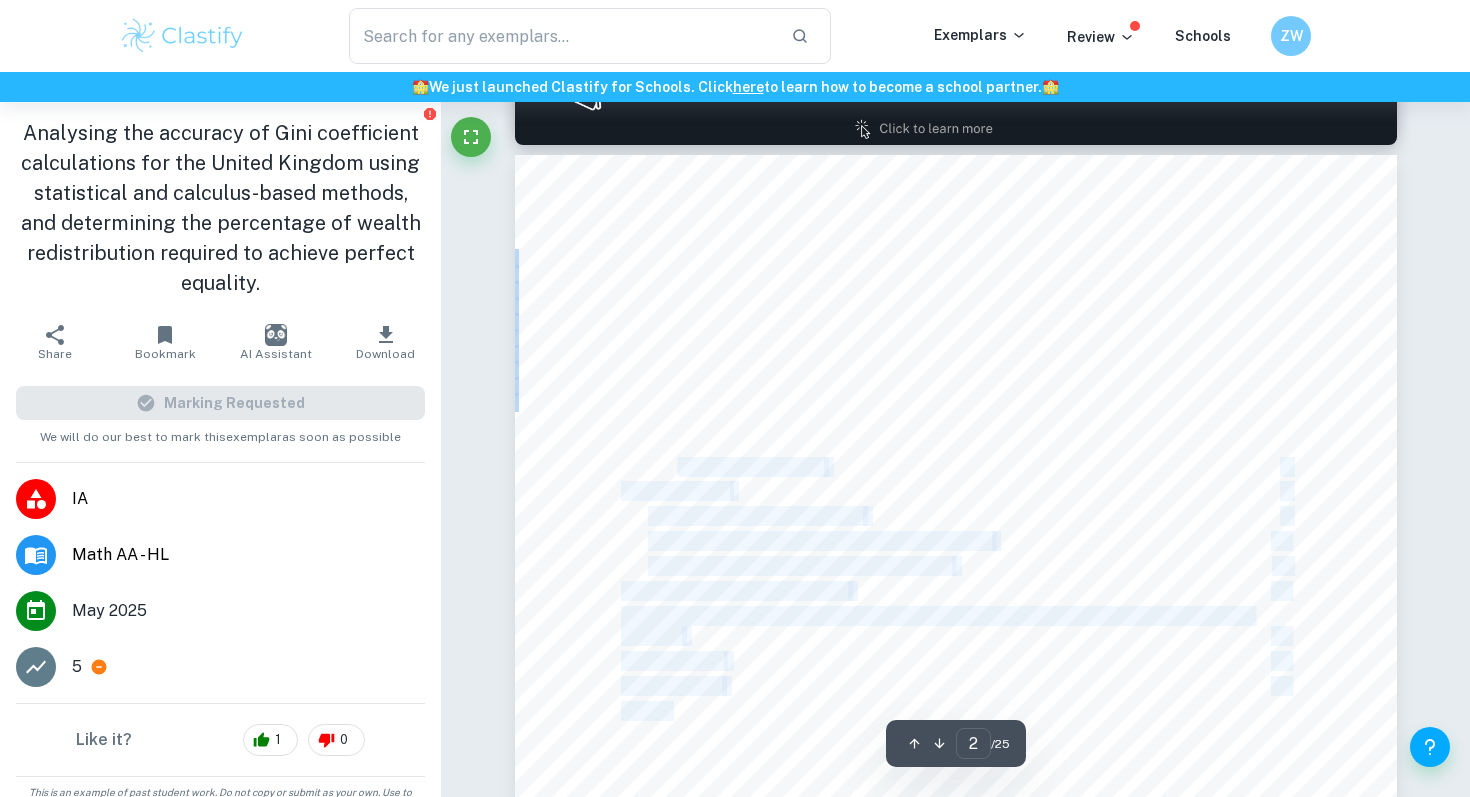 drag, startPoint x: 678, startPoint y: 480, endPoint x: 679, endPoint y: 698, distance: 218.00229 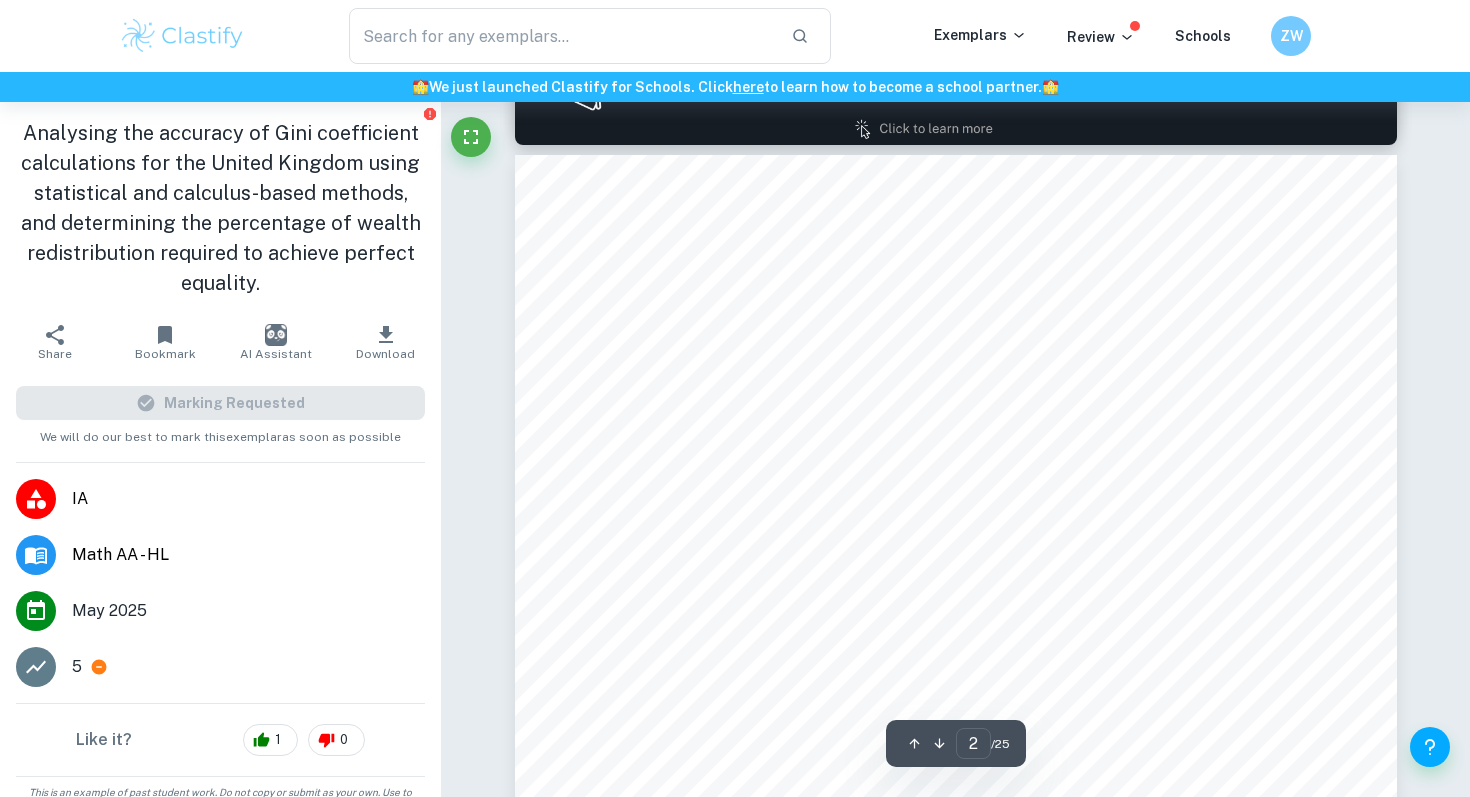 click on "1. Introduction   2 a. Aim   2 b. Mathematical context   3 i. Gini coefficient   3 1. Calculus-based method   3 2. Statistical method   4 ii. Robin Hood index   5 2. Exploration   6 a. Modelling the Lorenz curve   6 b. Calculus-based calculation of Gini coefficient   10 c. Statistical calculation of Gini coefficient   11 3. Comparison of the methods   14 4. Calculation of the percentage of wealth redistribution required to achieve perfect equality   15 5. Conclusion   16 6. Evaluation   17 7. Bibliography   18 1" at bounding box center (956, 778) 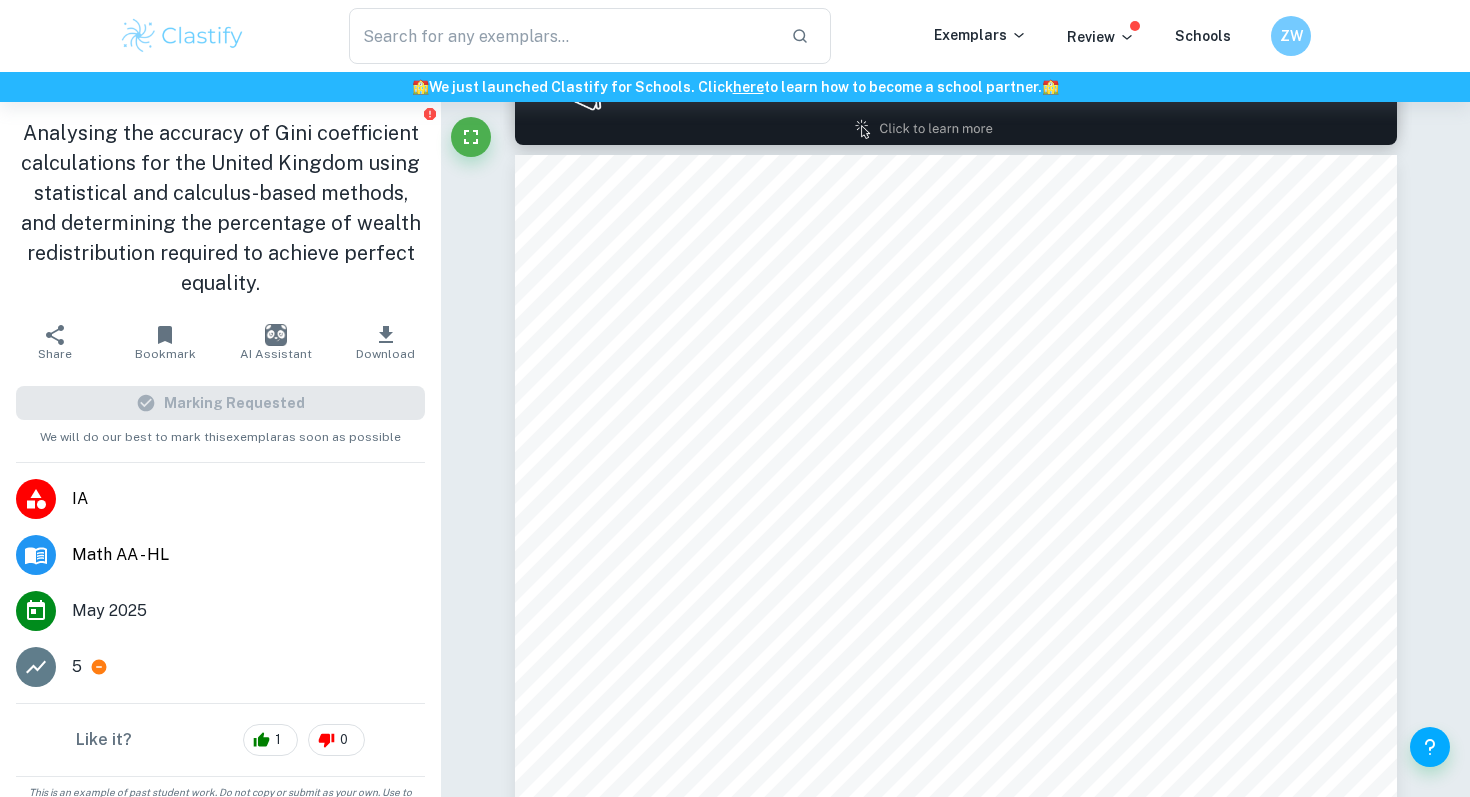 click on "Marking Requested" at bounding box center (220, 403) 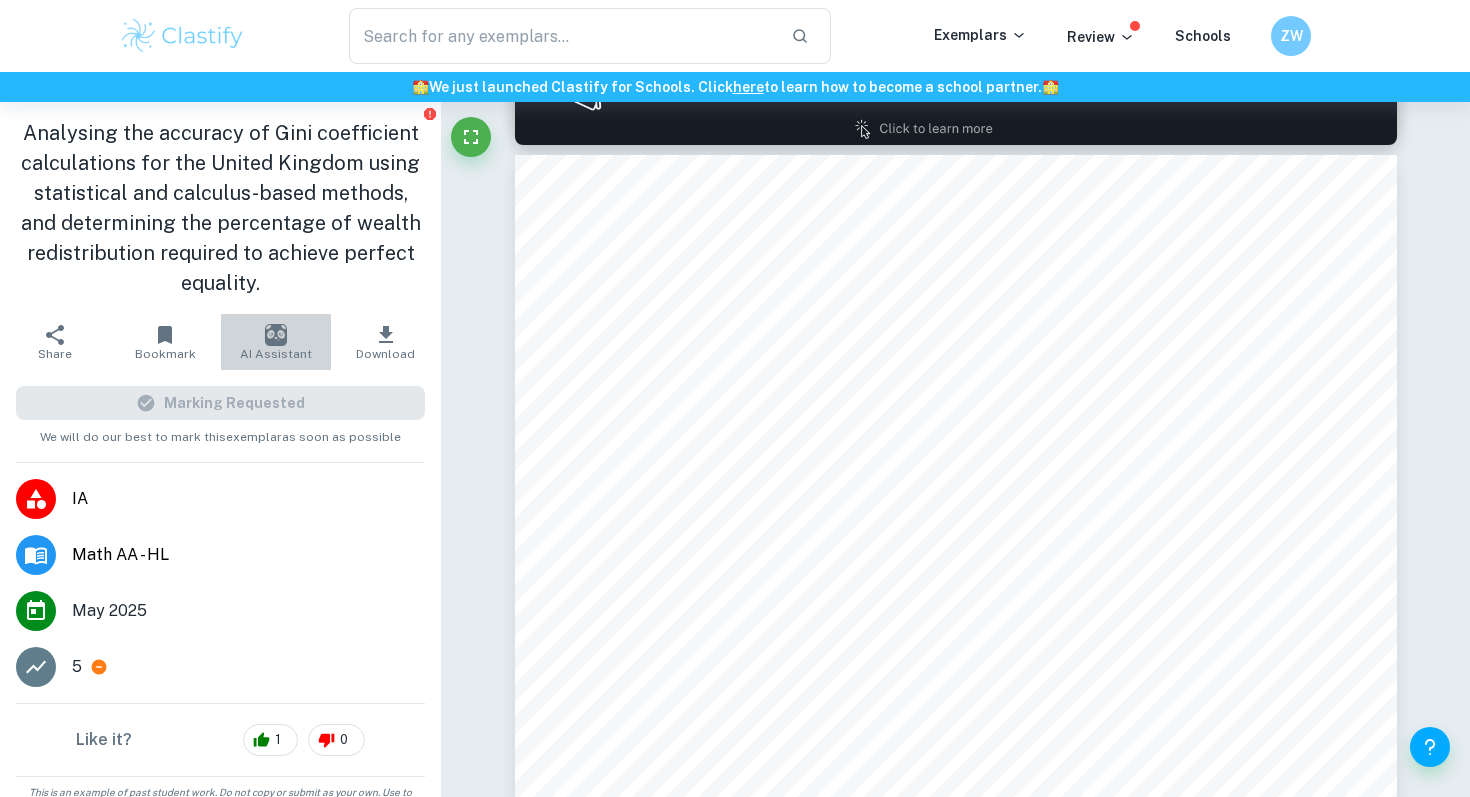 click at bounding box center [276, 335] 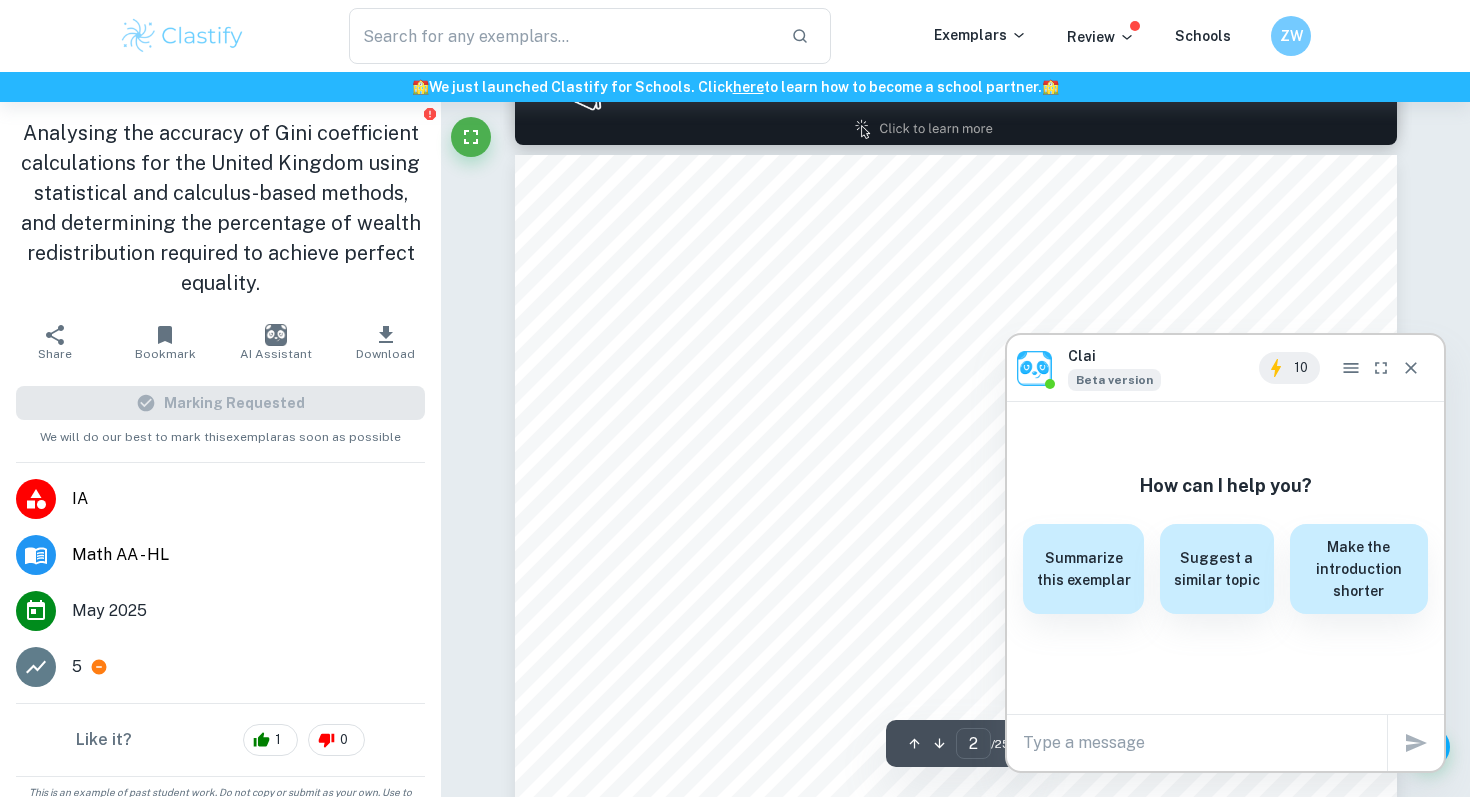 scroll, scrollTop: 1412, scrollLeft: 0, axis: vertical 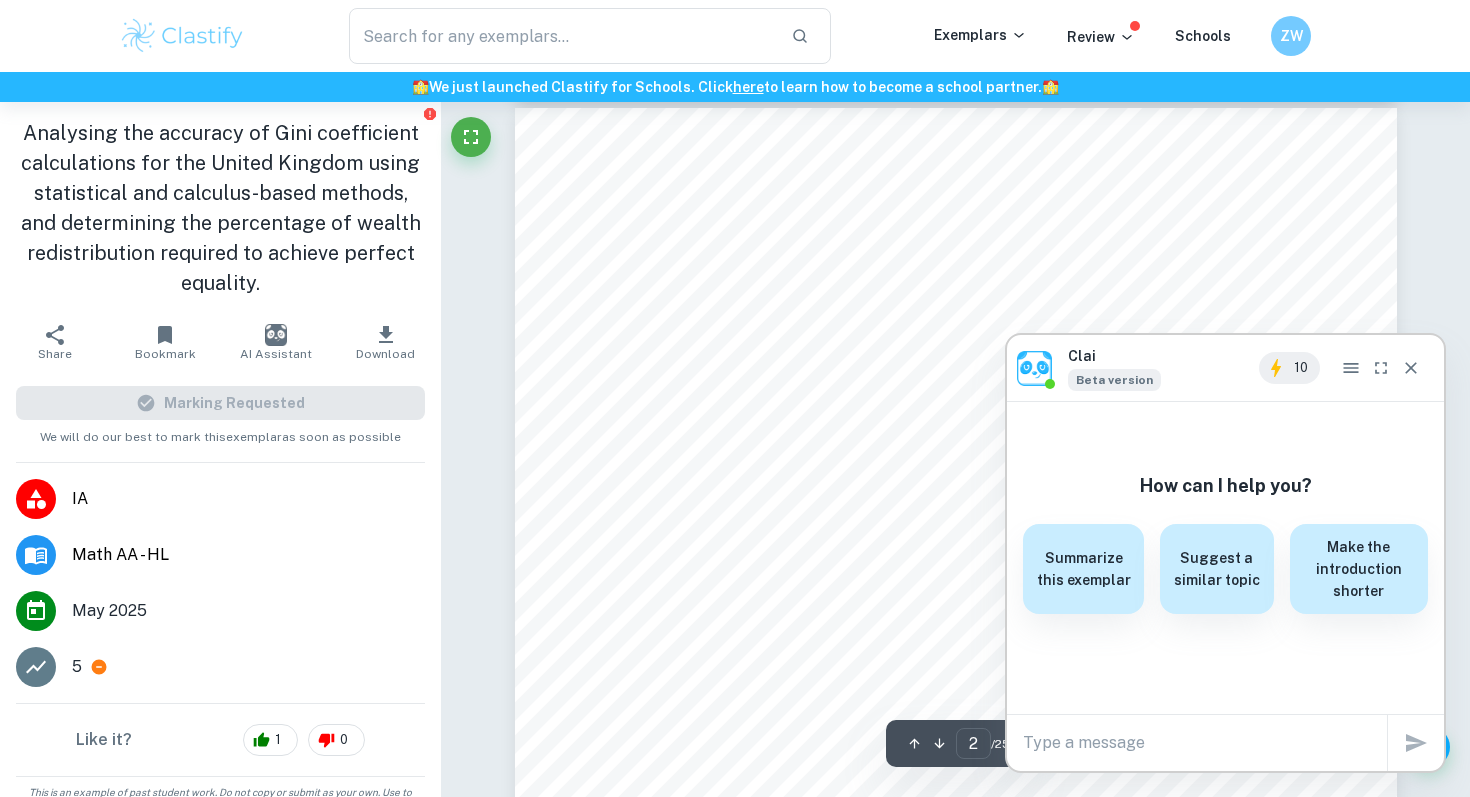 click on "How can I help you? Summarize this exemplar Suggest a similar topic Make the introduction shorter" at bounding box center (1225, 558) 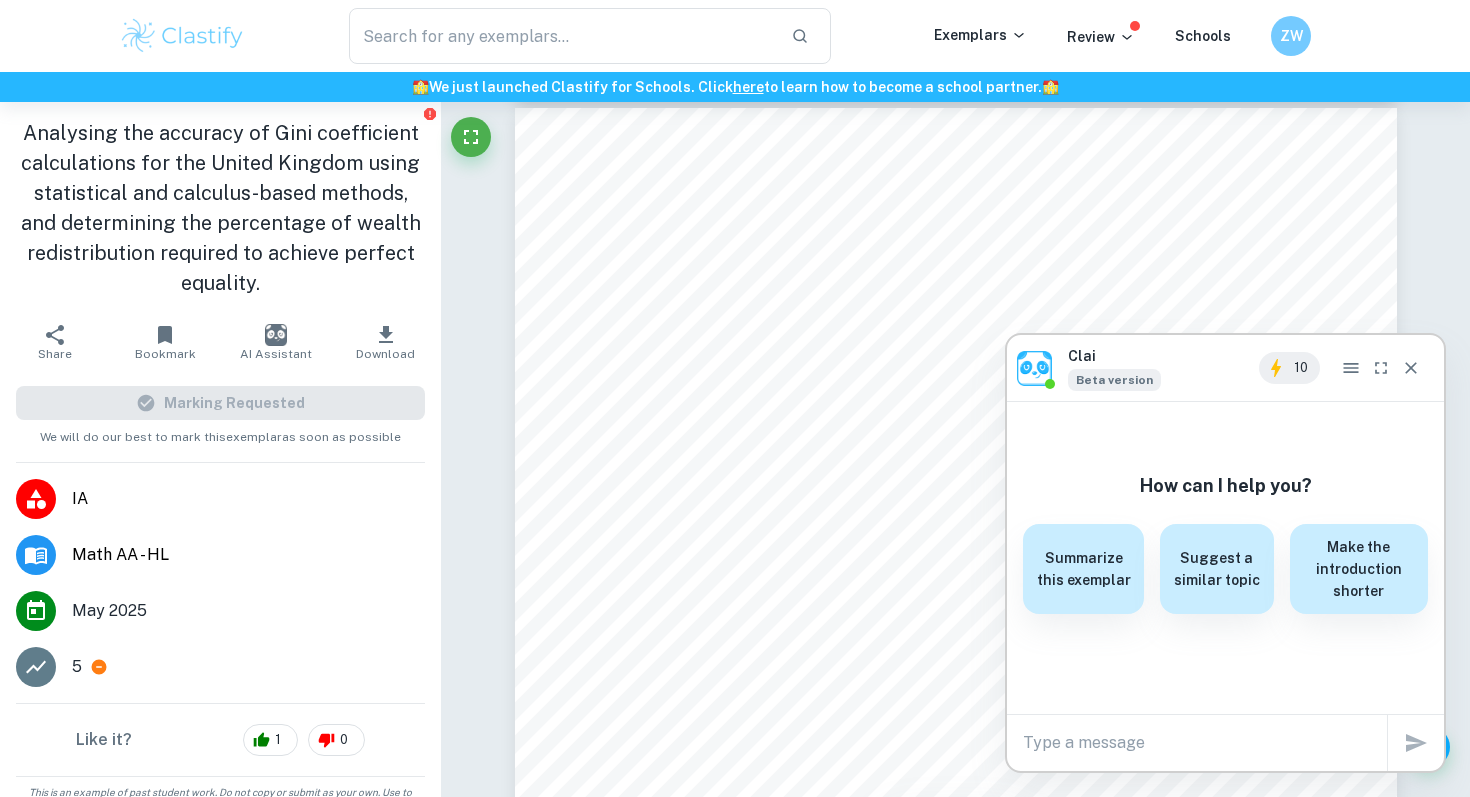 click on "x" at bounding box center (1225, 743) 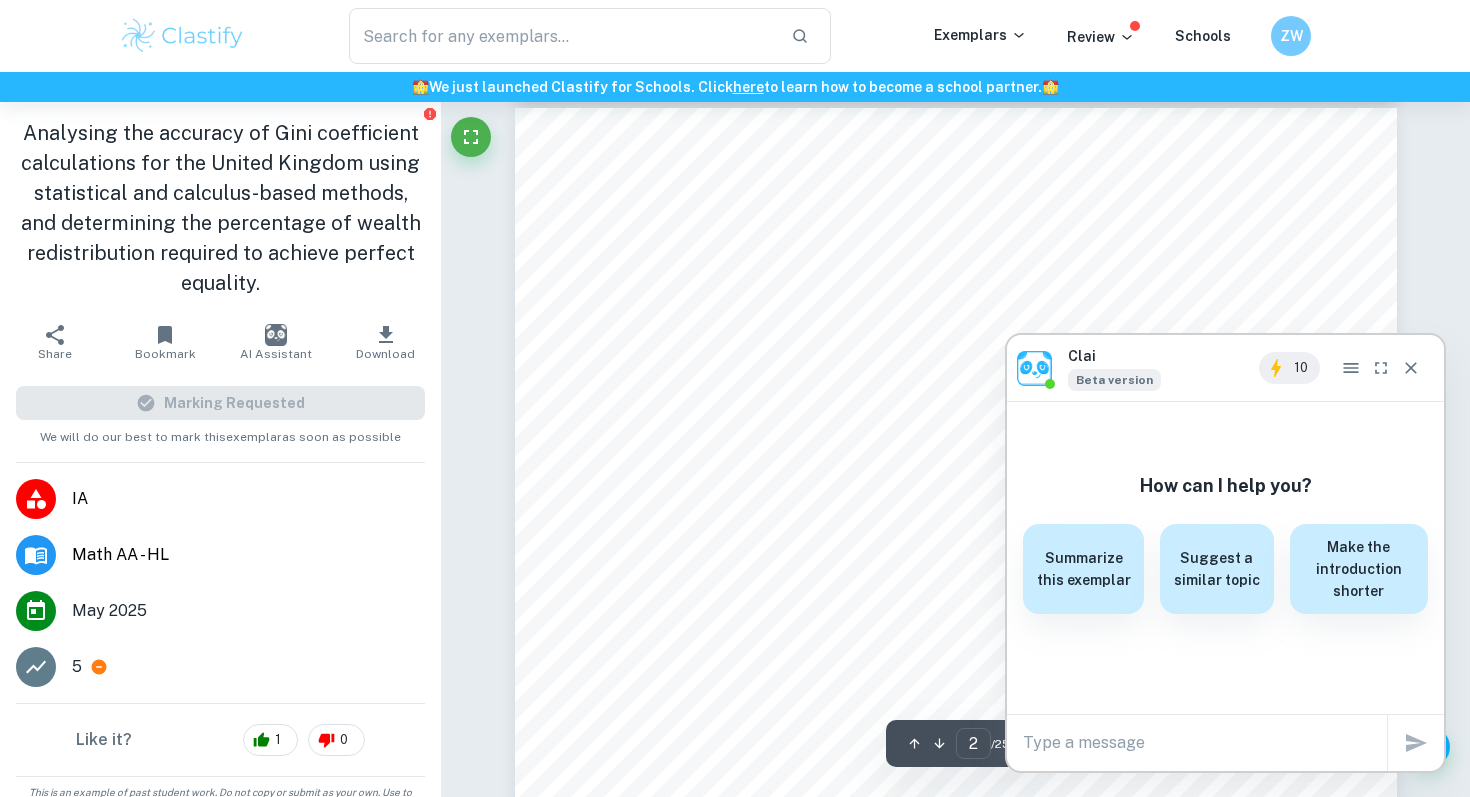 click at bounding box center [1205, 742] 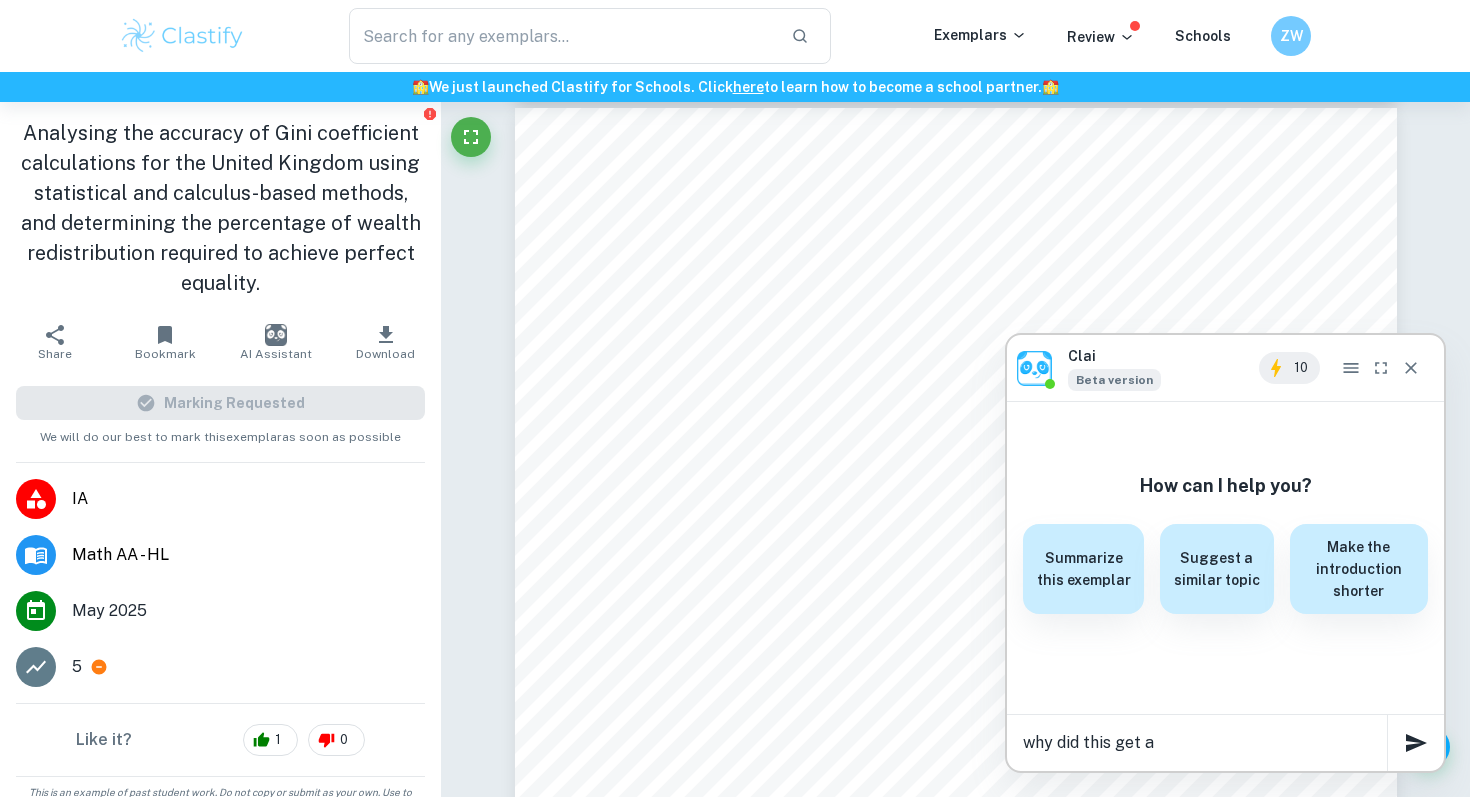 type on "why did this get a 5" 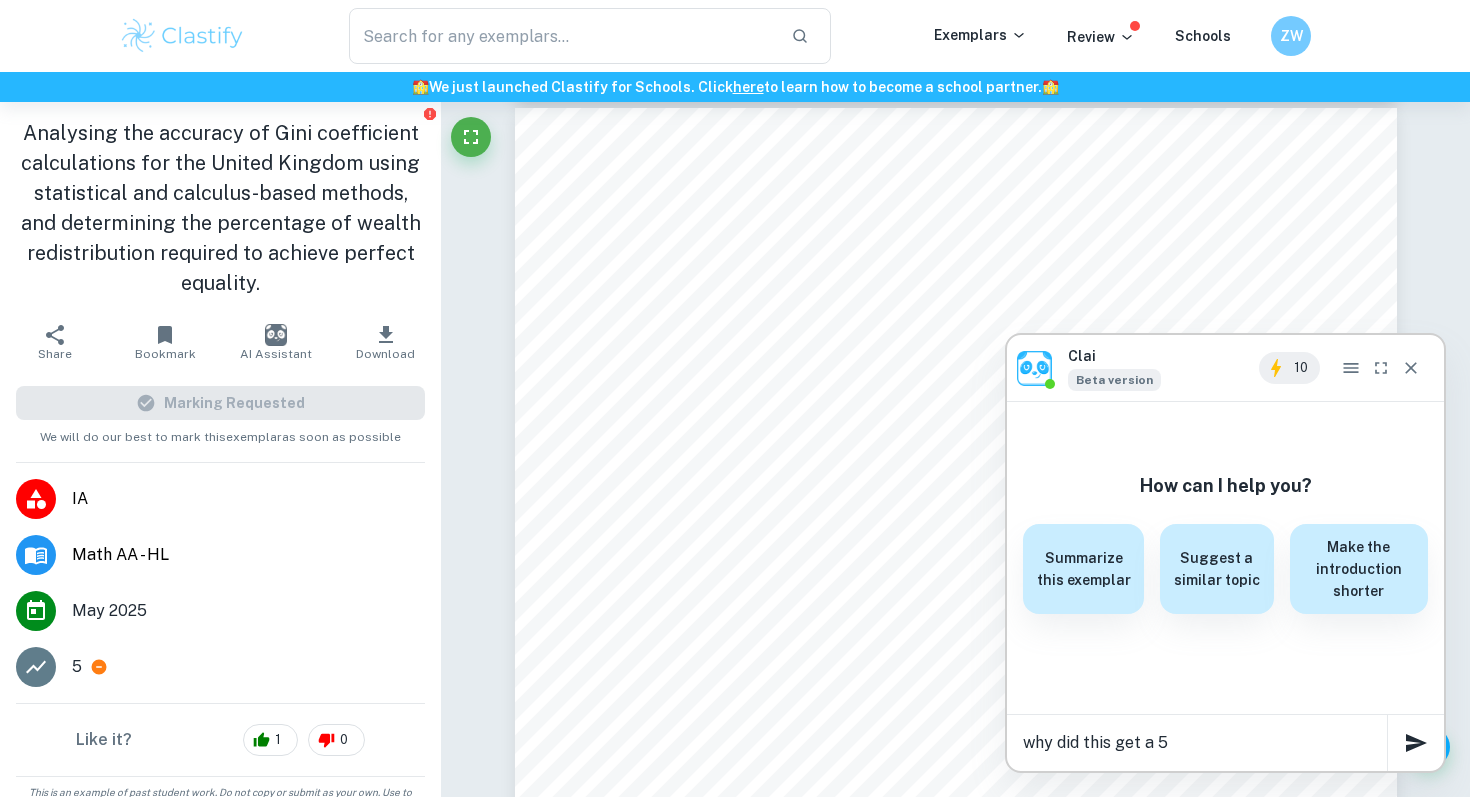 type 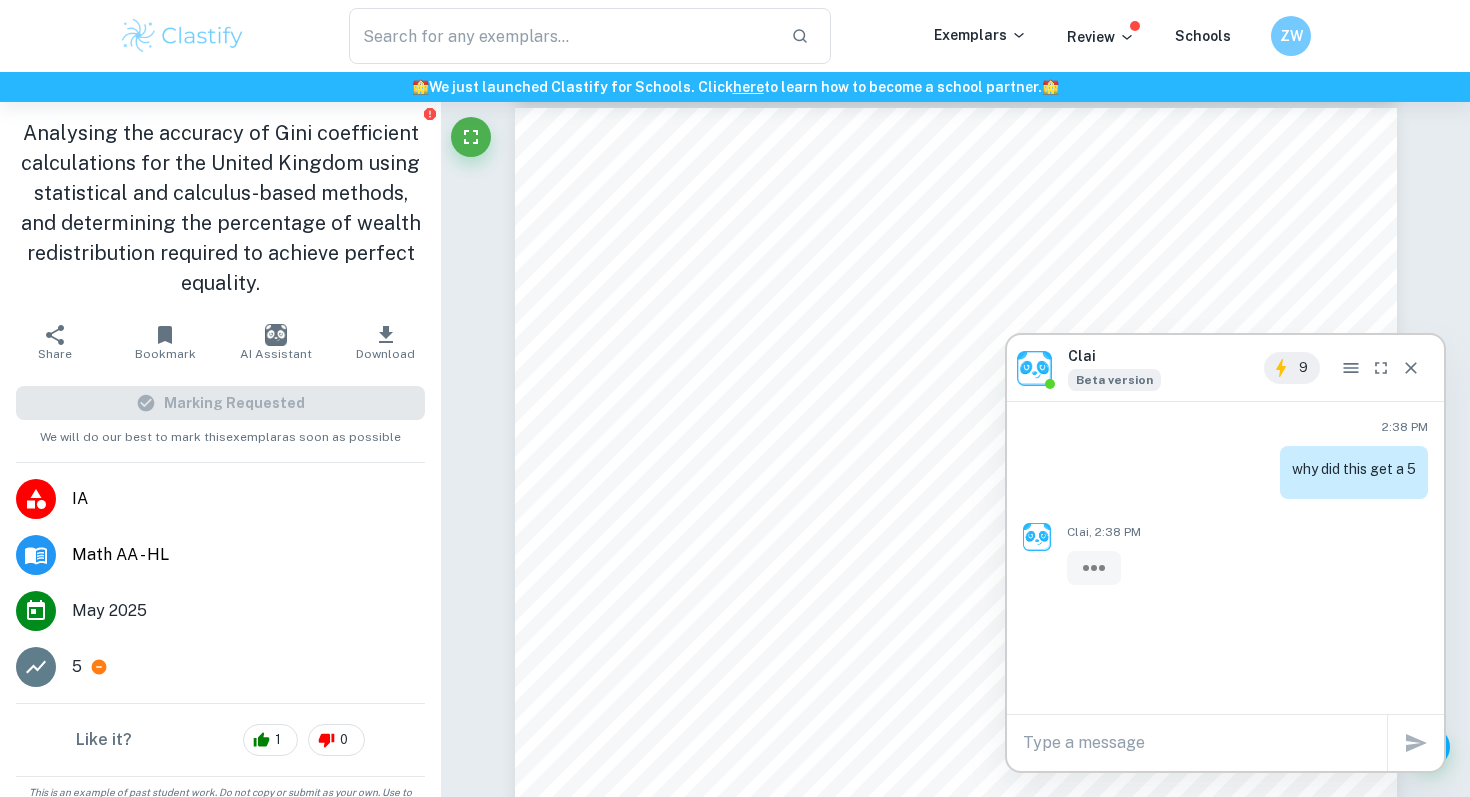 scroll, scrollTop: 0, scrollLeft: 0, axis: both 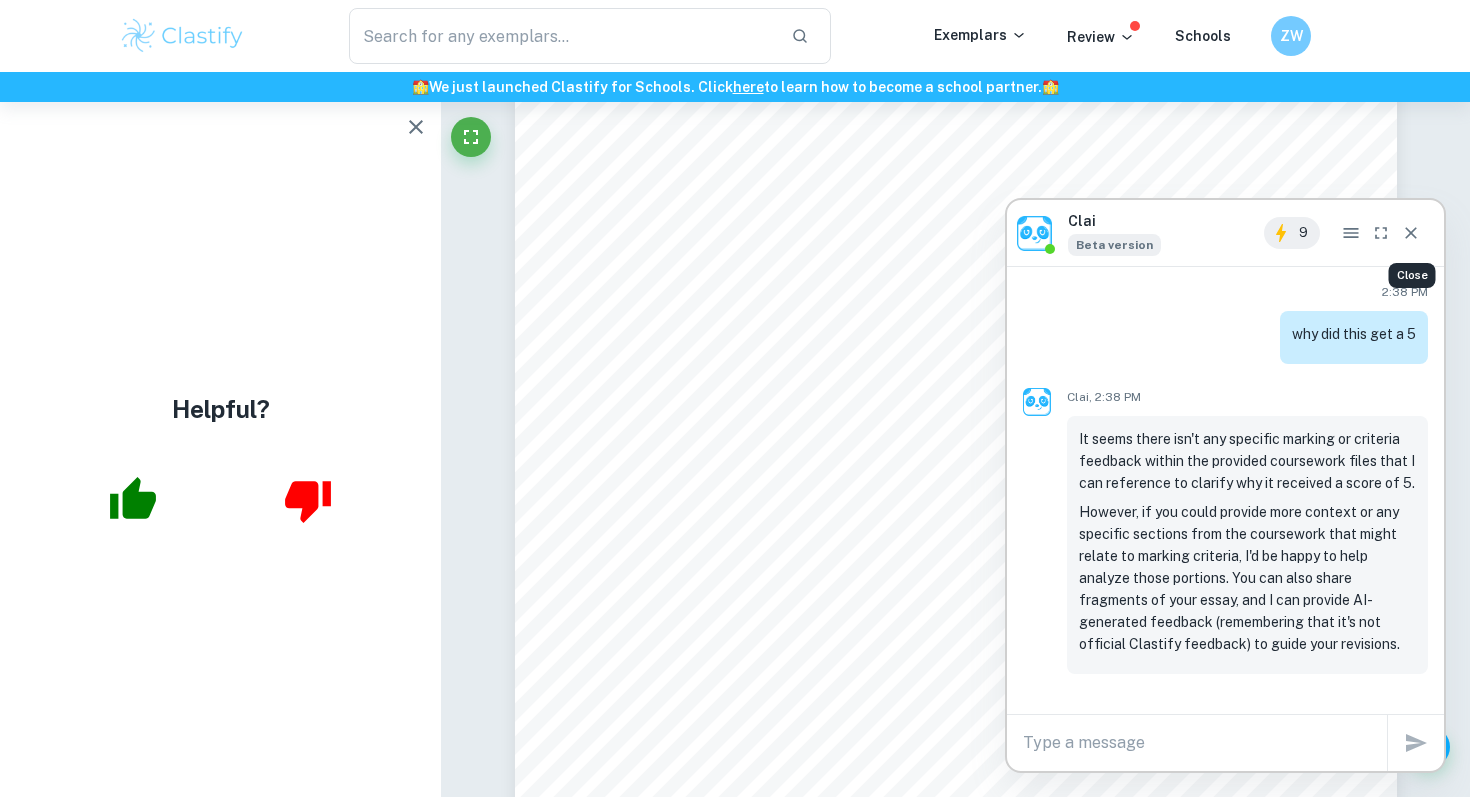 click 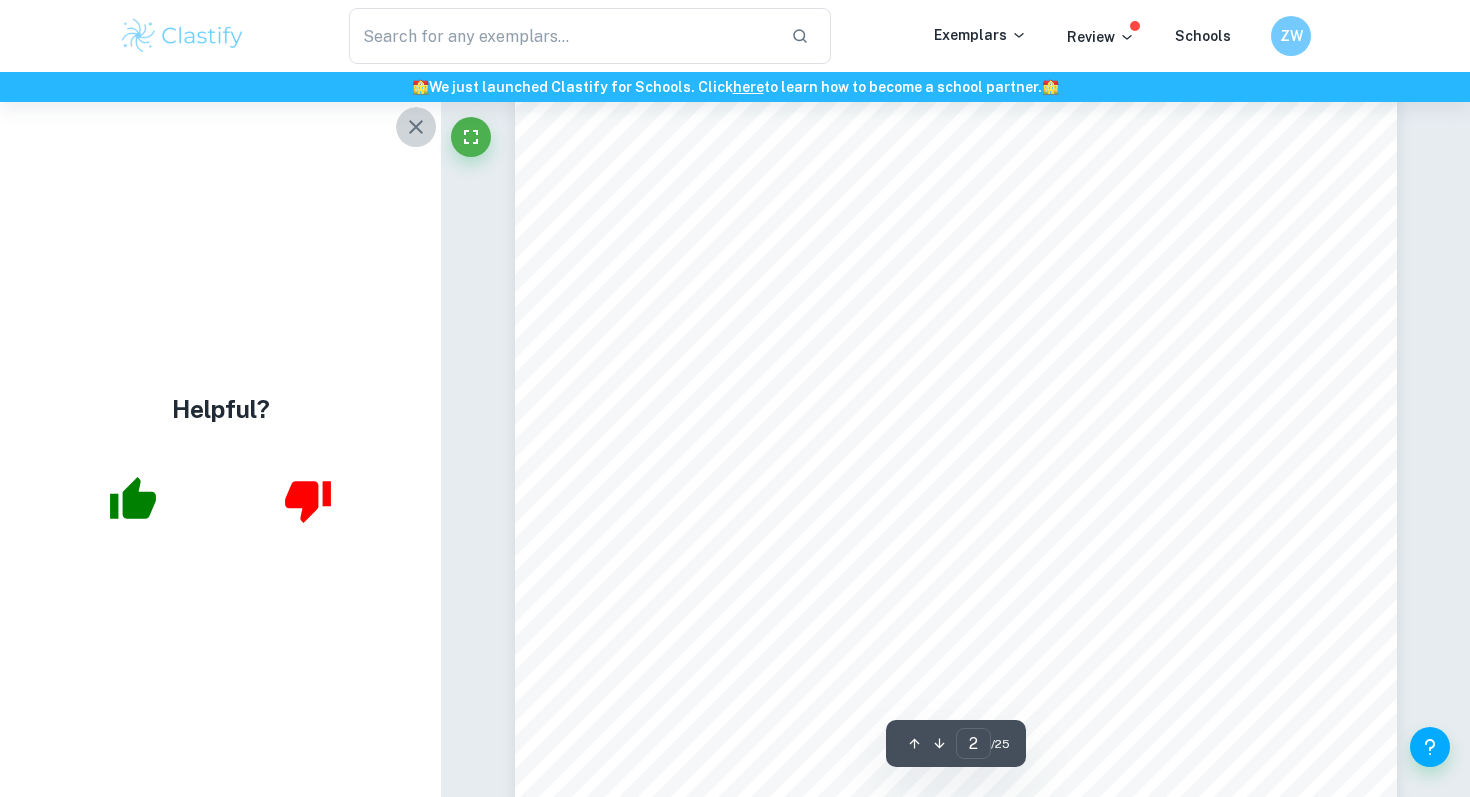 click 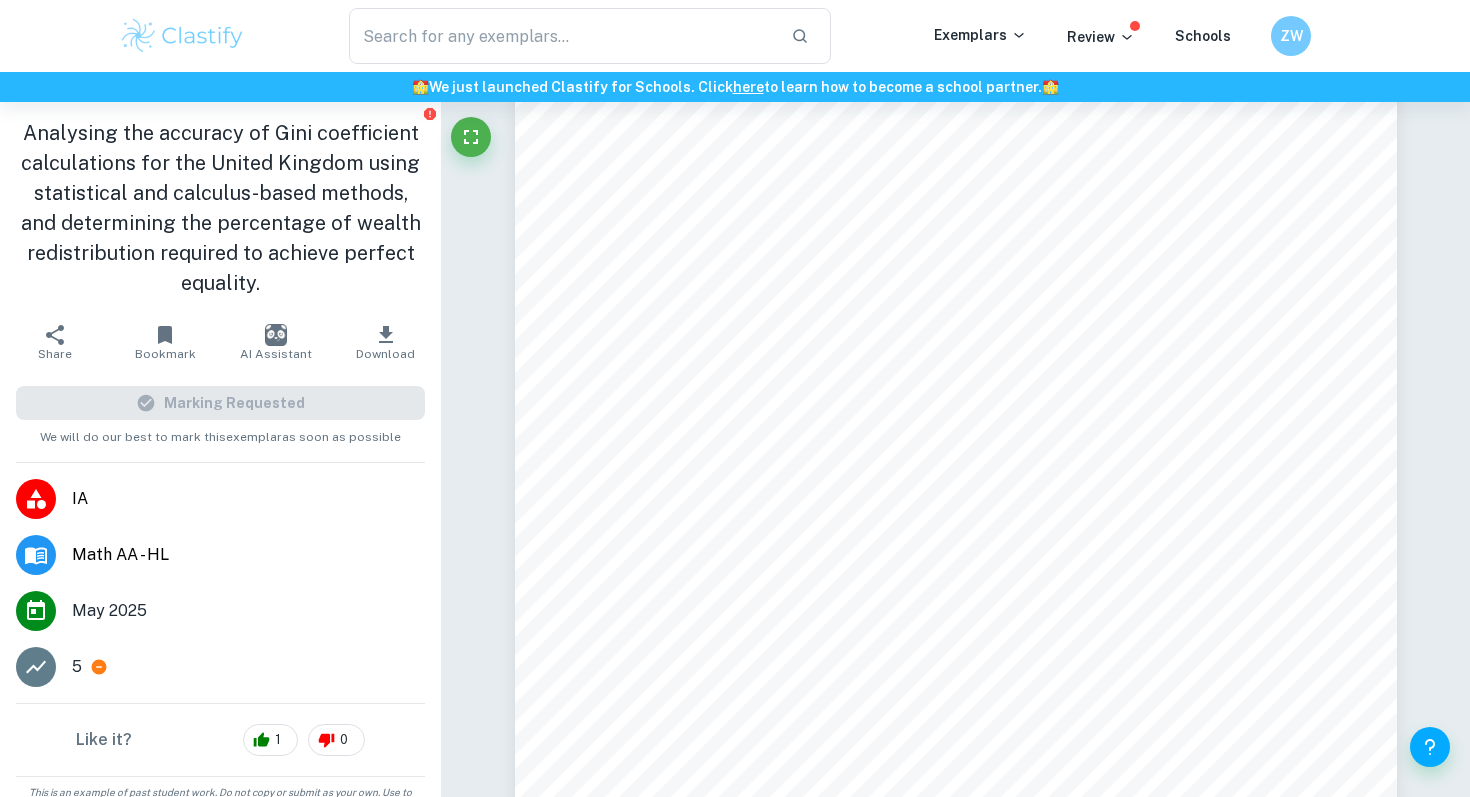 scroll, scrollTop: 26, scrollLeft: 0, axis: vertical 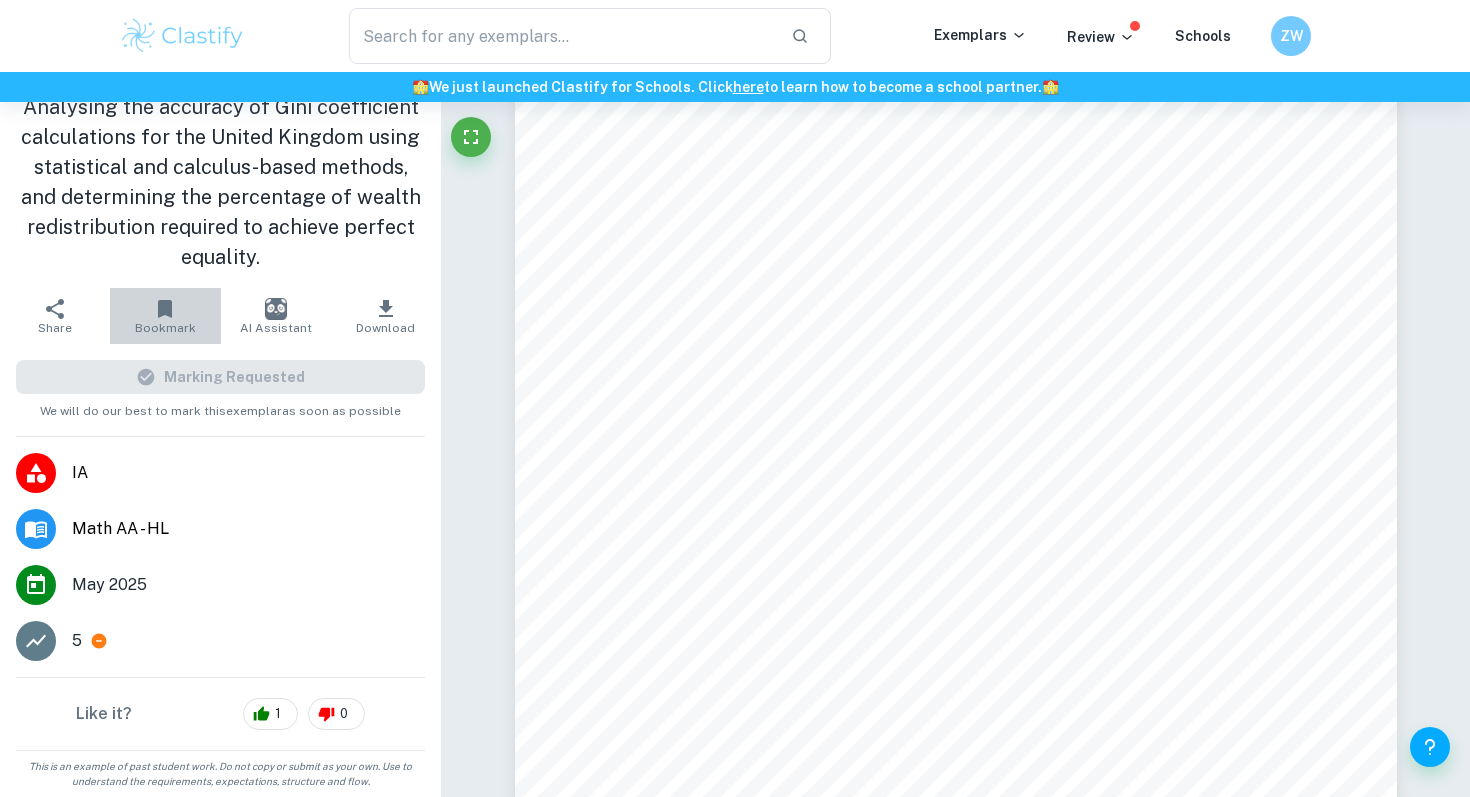 click 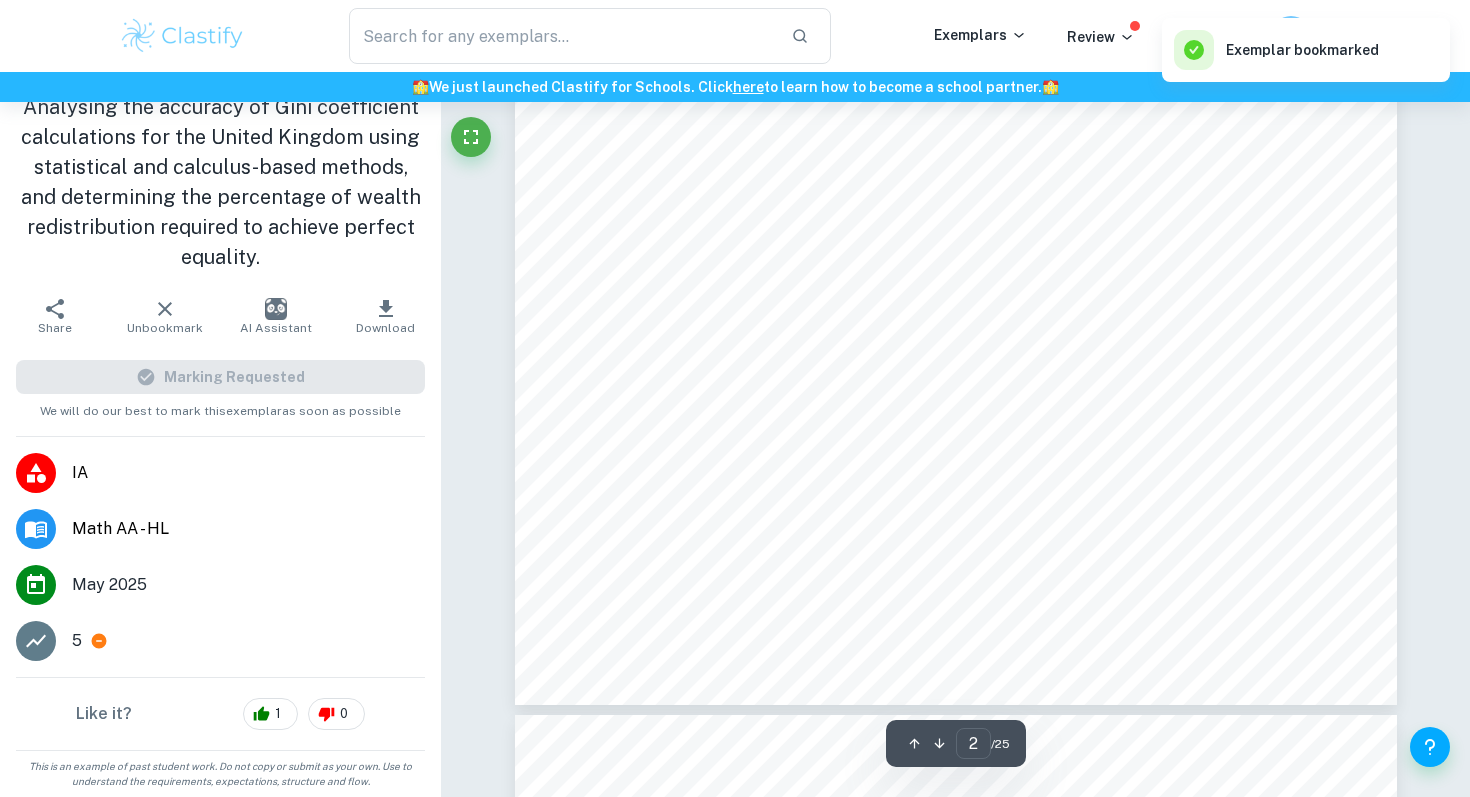 scroll, scrollTop: 2063, scrollLeft: 0, axis: vertical 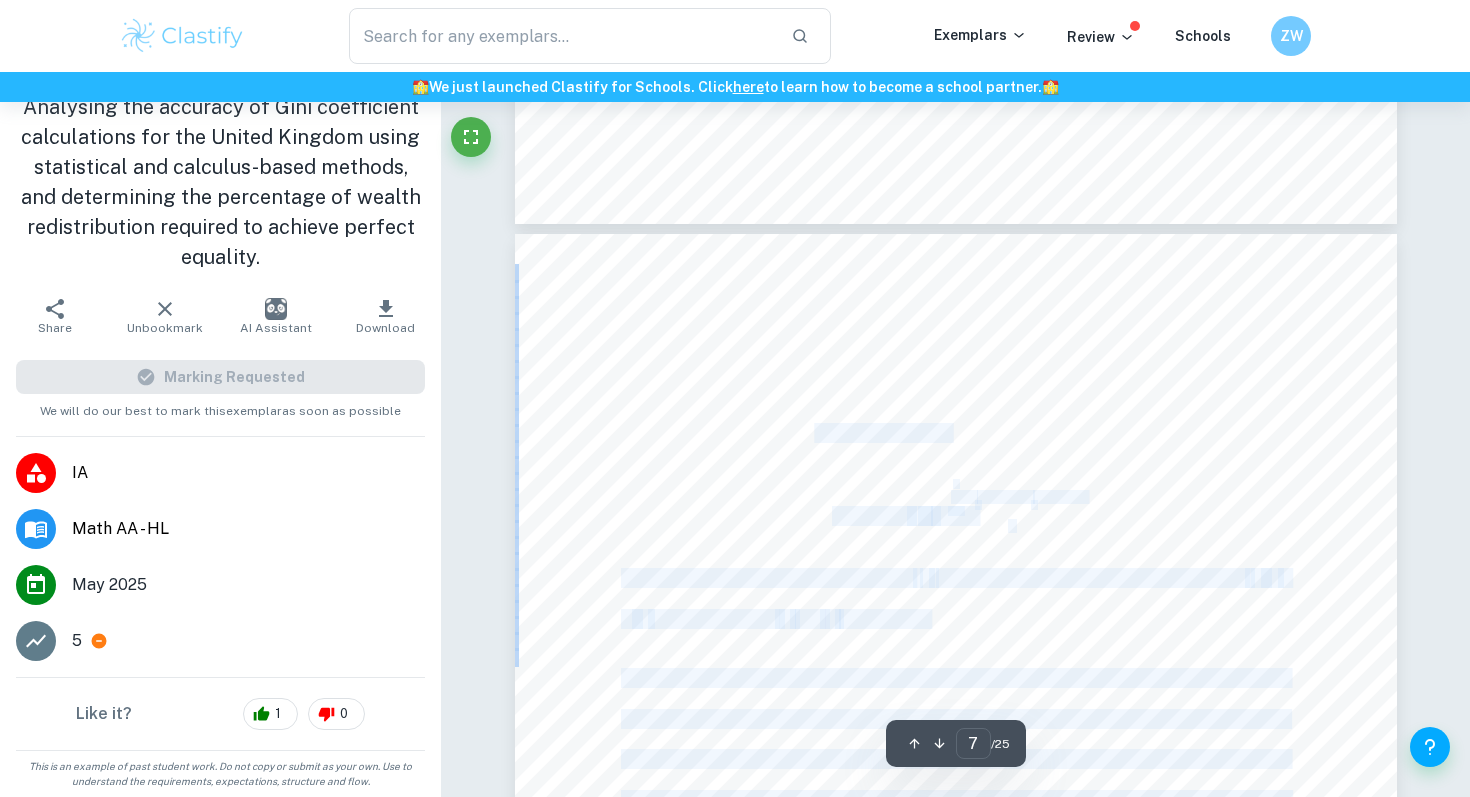drag, startPoint x: 814, startPoint y: 434, endPoint x: 778, endPoint y: 372, distance: 71.693794 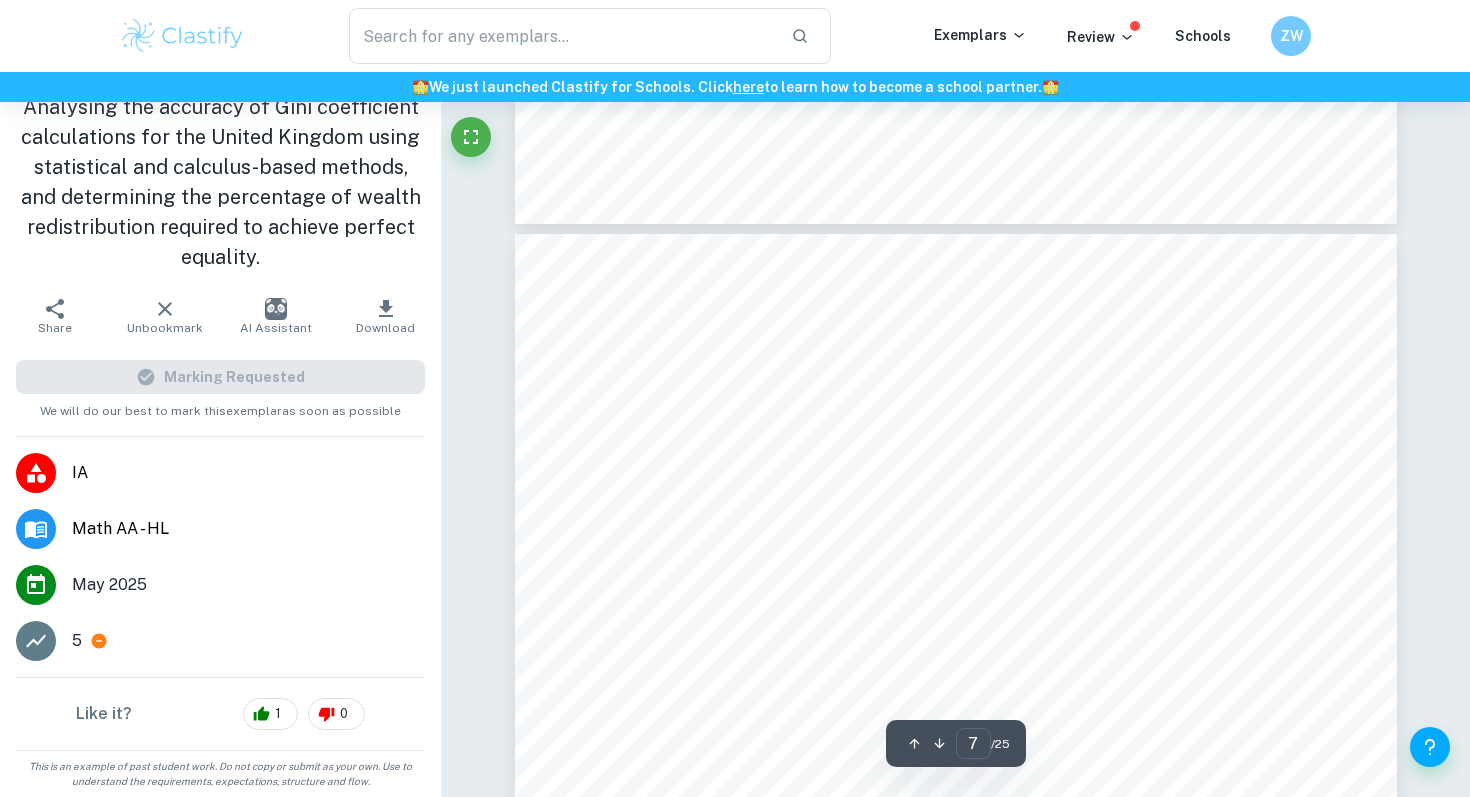 click on "share of total wealth and thus calculate the Gini coefficient. The most common formula for" at bounding box center [954, 393] 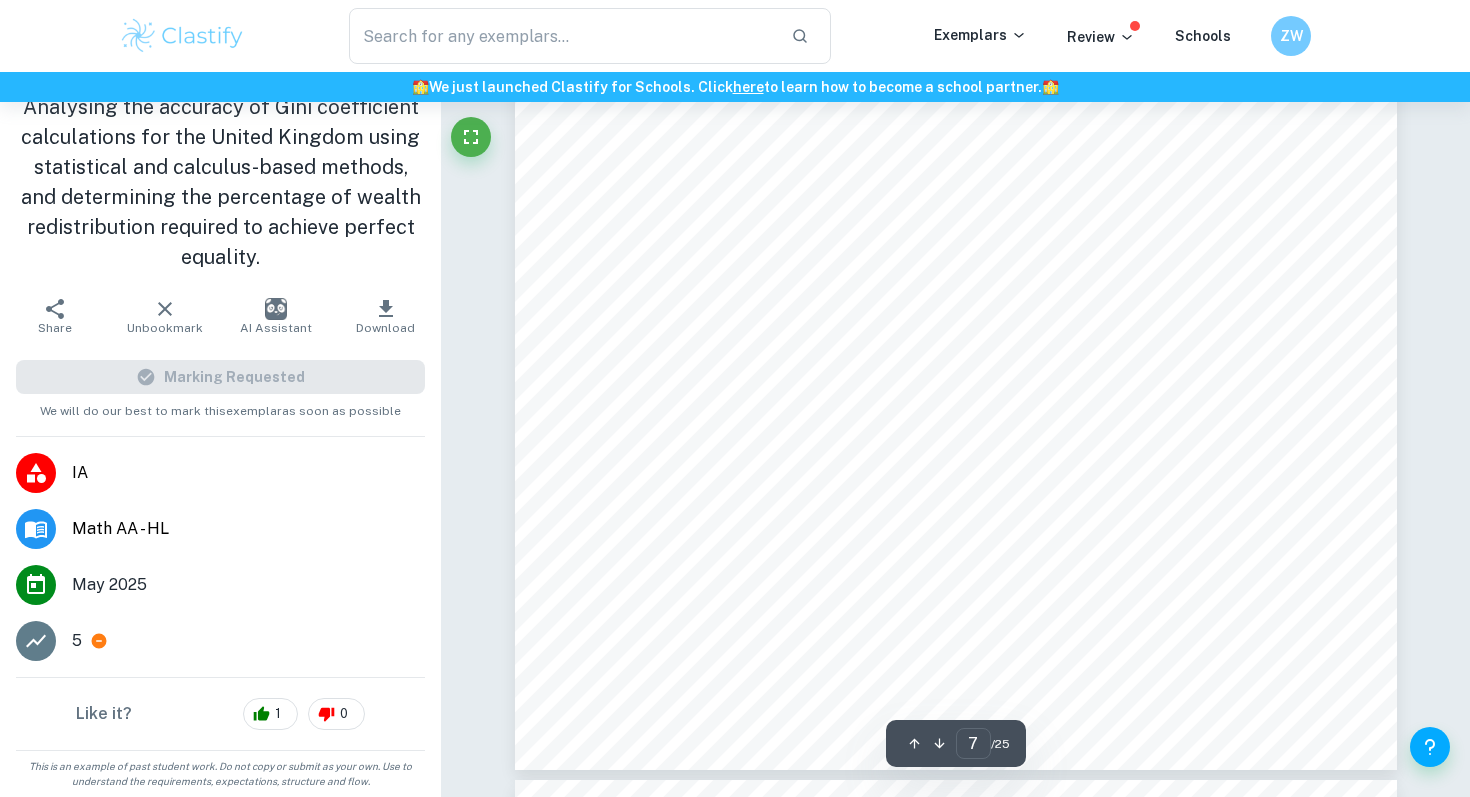 scroll, scrollTop: 8278, scrollLeft: 0, axis: vertical 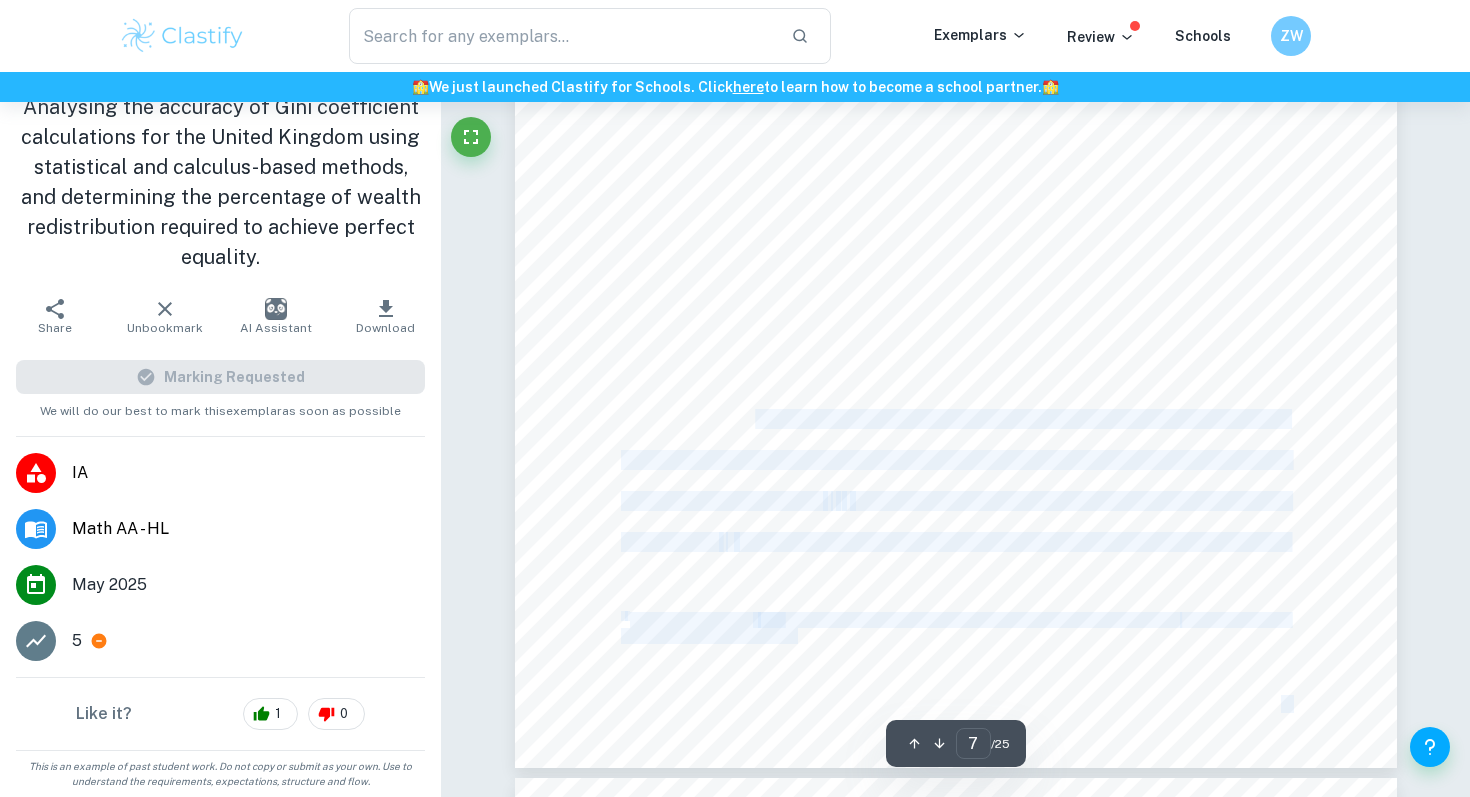 drag, startPoint x: 754, startPoint y: 424, endPoint x: 783, endPoint y: 440, distance: 33.12099 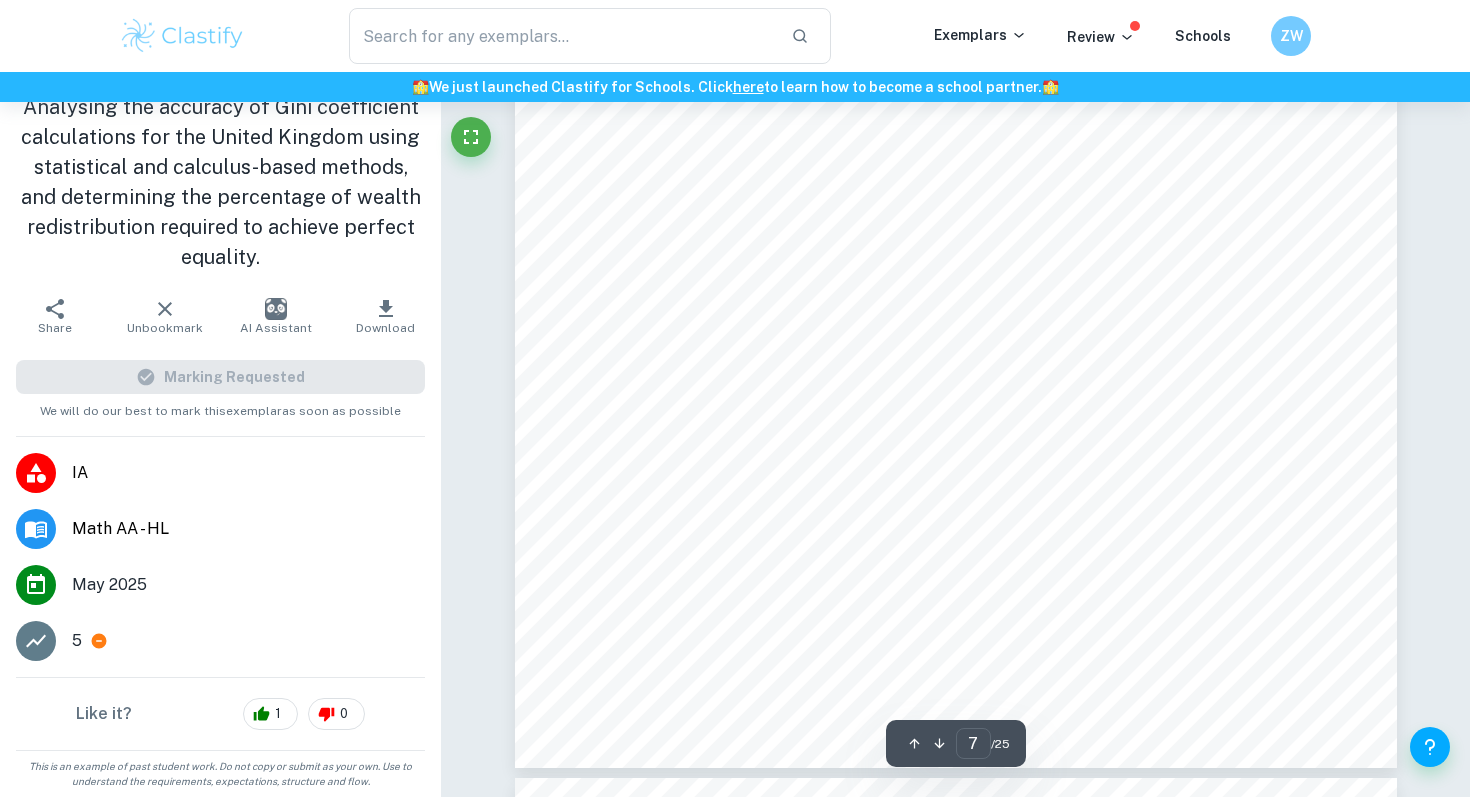 click on "be used to assess the relationship between an individual's rank in the population and their share of total wealth and thus calculate the Gini coefficient. The most common formula for covariance for discrete variables is as follows: (ÿ, )   =   ÿ=1 ÿ 3 (ý ÿ 2ý(ÿ))(þ ÿ 2ý()) ÿ Where X, Y are two separate variables,   n   is the number of values in the dataset and   E ( X ), E ( Y ) are the means of   X   and   Y   respectively. However, this investigation will use a formula that links the Gini coefficient and covariance, based on the statistical properties of the Lorenz curve and wealth distribution. Moreover, it needs to be a formula that applies to continuous variables, as wealth is continuous. The key concept behind the connection of Lorenz curve and covariance is the probability density function (PDF) of   individual wealth ownership and its integral, the cumulative density function (CDF). According to Lambert 6 , the relationship between covariance and these ÿ(ý, þ) =   0 >   μ 2   y" at bounding box center (956, 145) 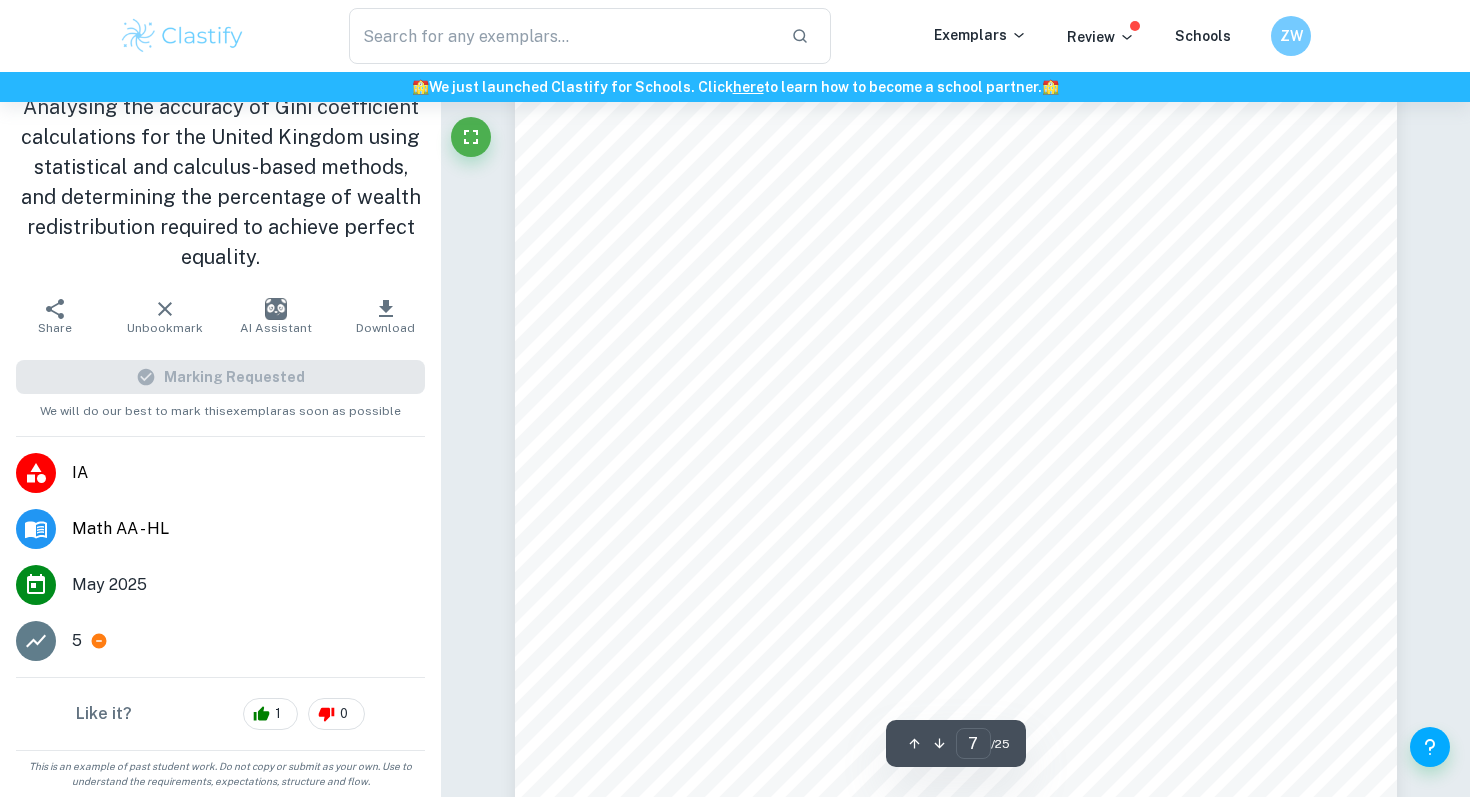 scroll, scrollTop: 8213, scrollLeft: 0, axis: vertical 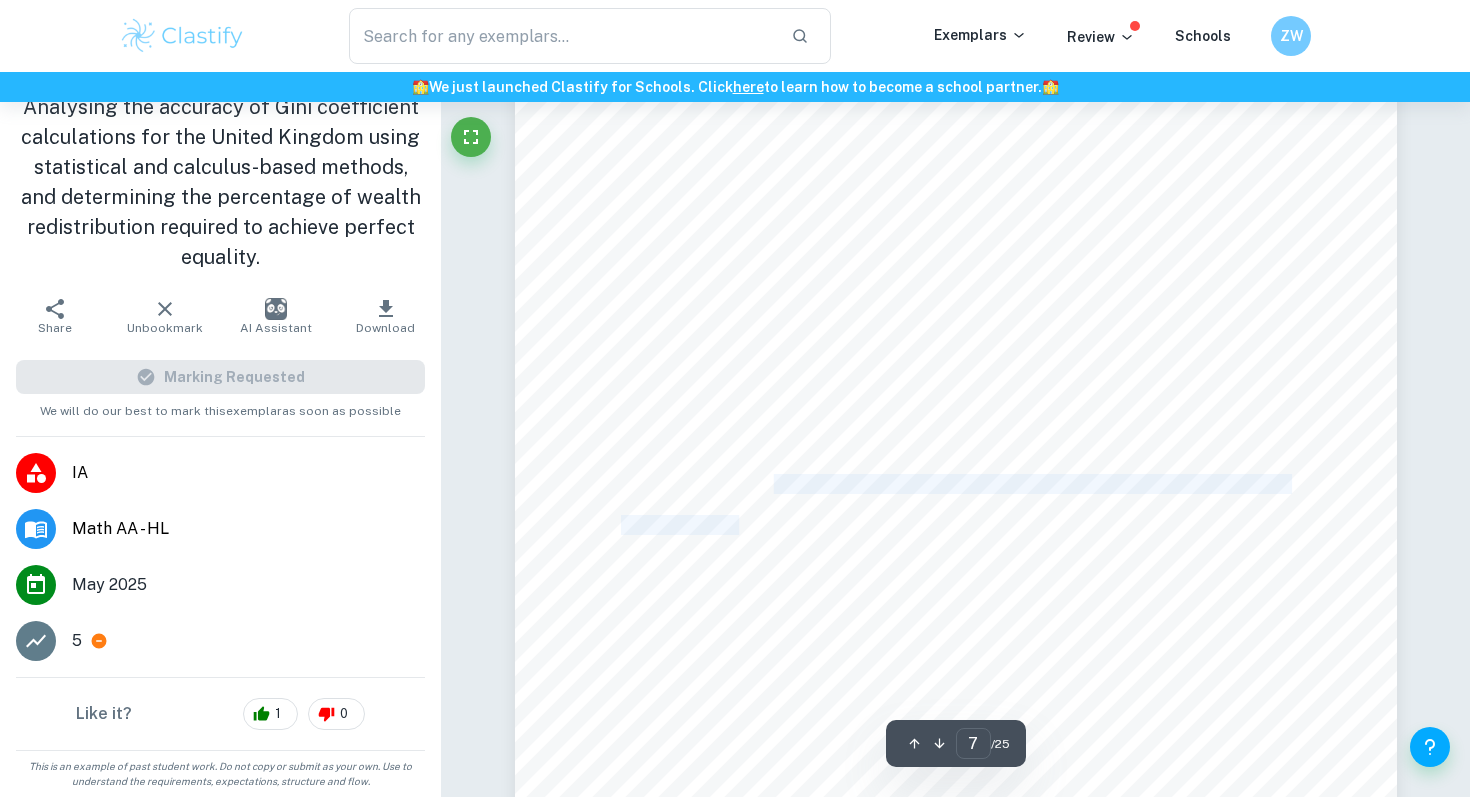 drag, startPoint x: 775, startPoint y: 475, endPoint x: 739, endPoint y: 520, distance: 57.628117 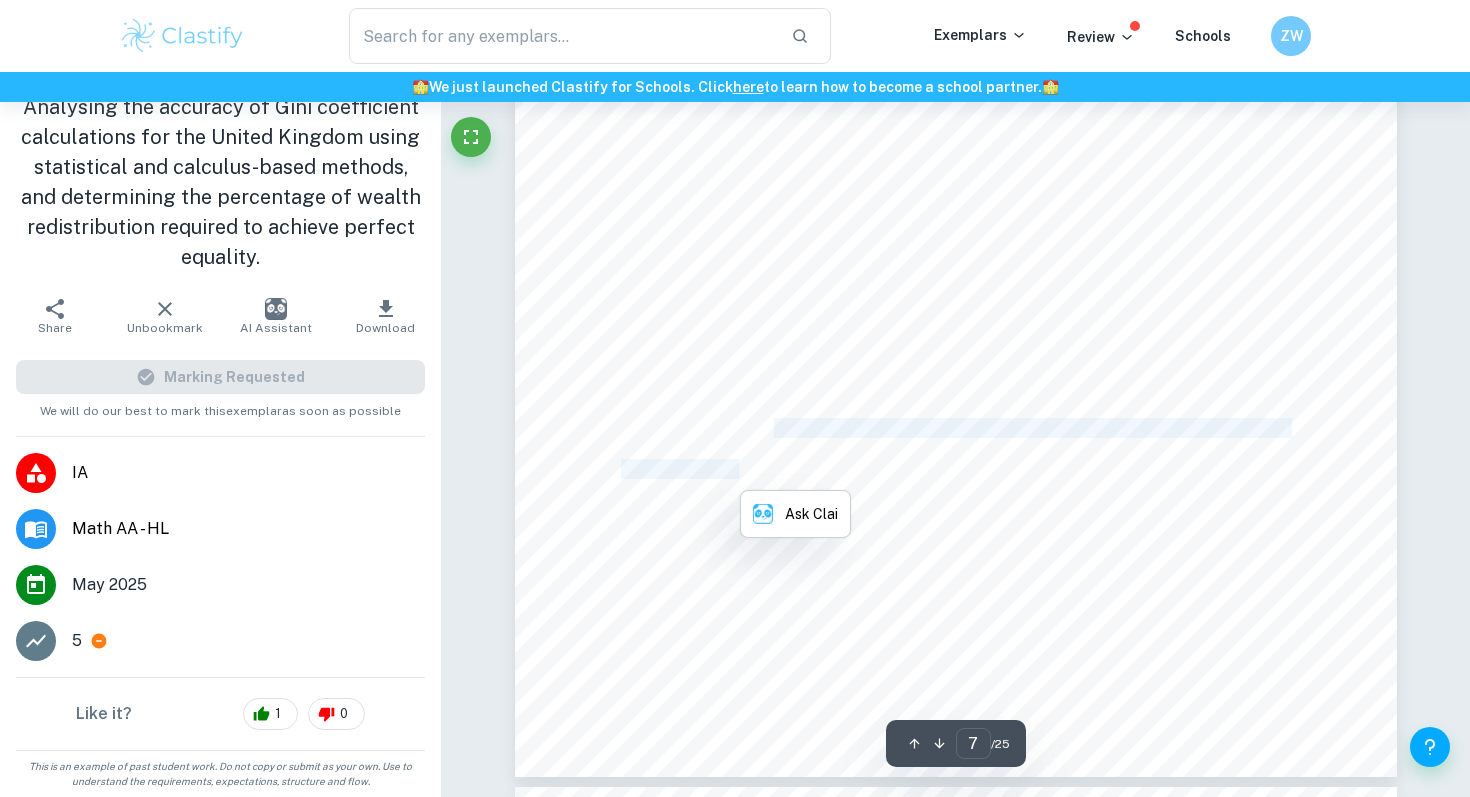 scroll, scrollTop: 8274, scrollLeft: 0, axis: vertical 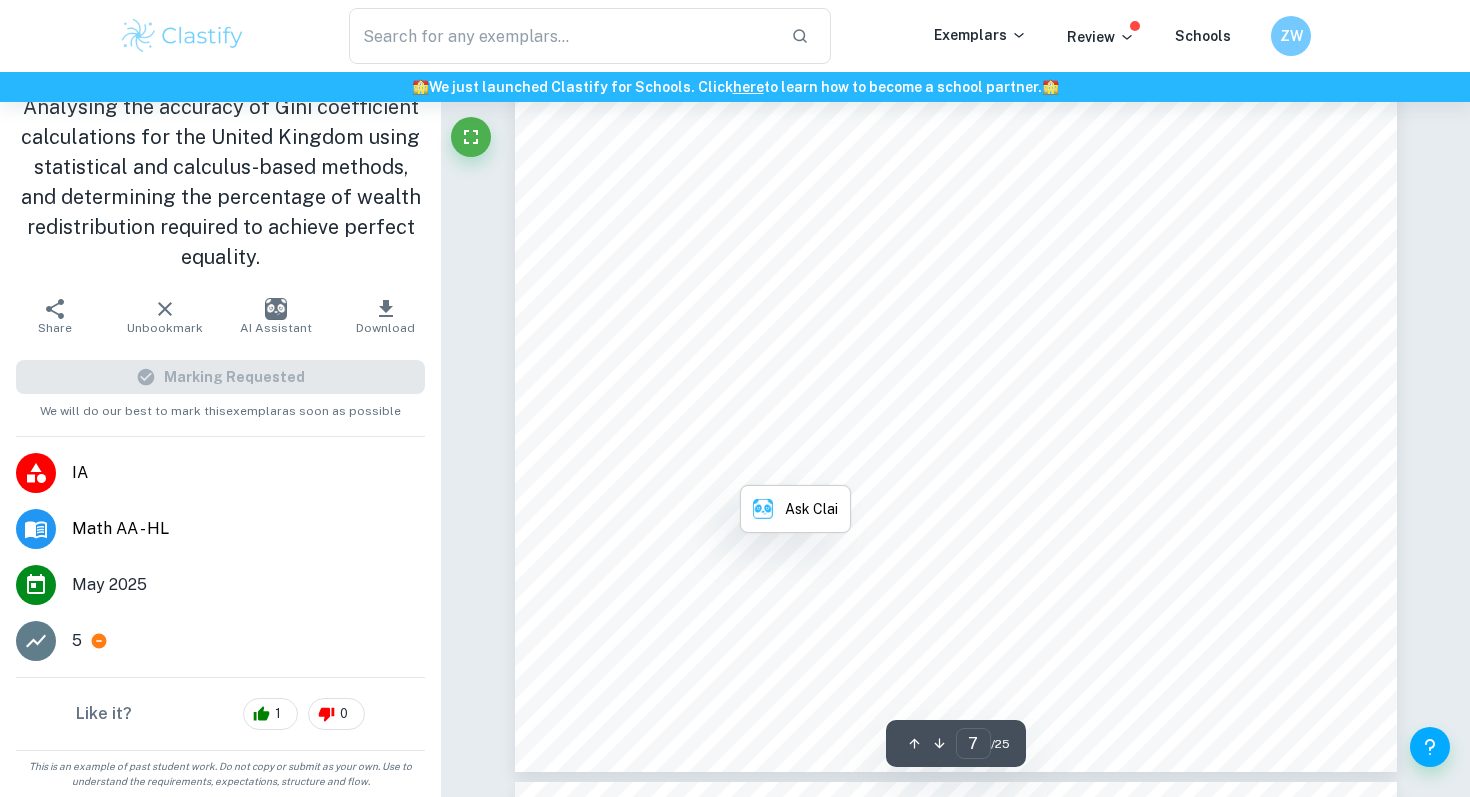 click on "wealth ownership, meaning" at bounding box center [722, 506] 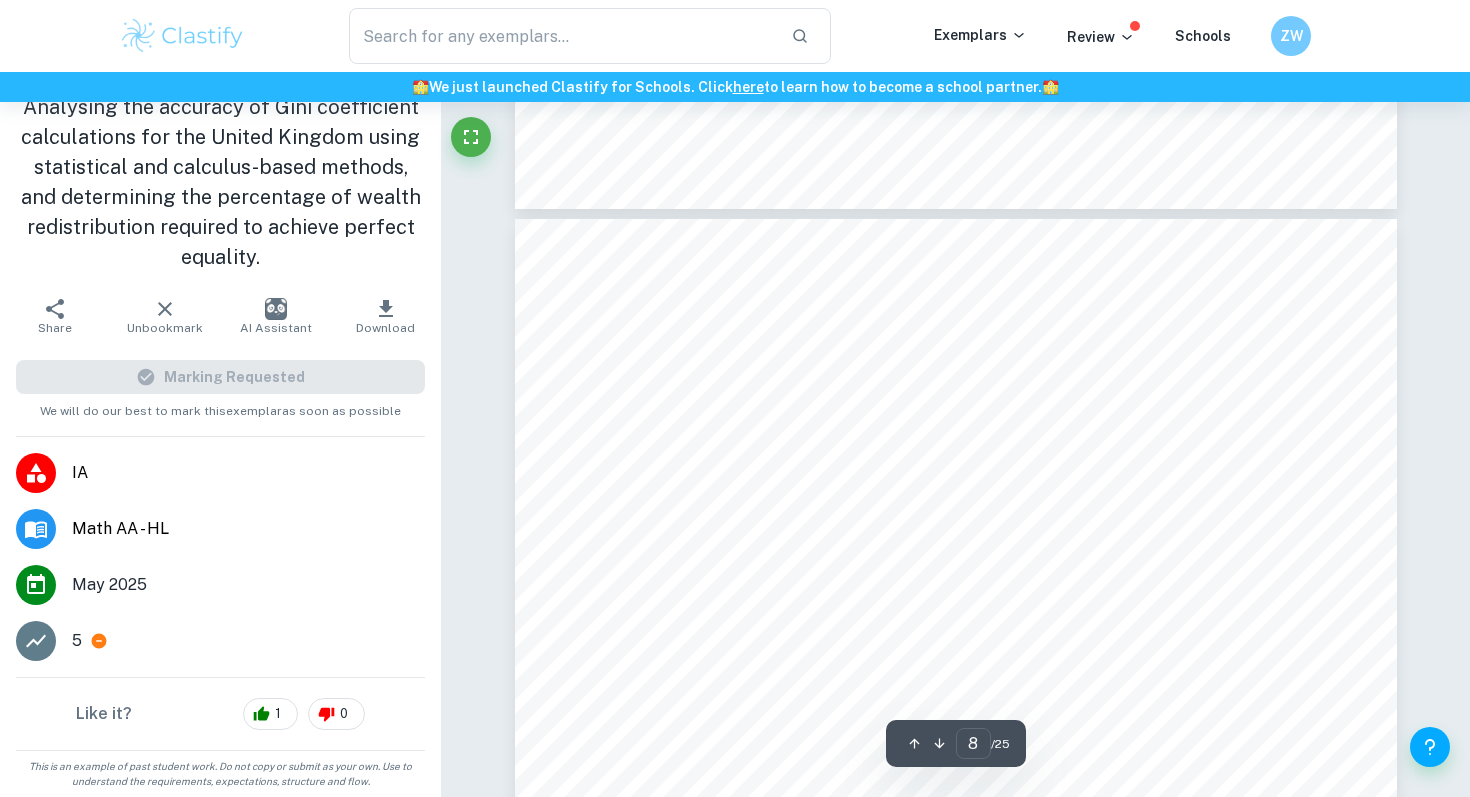 scroll, scrollTop: 8840, scrollLeft: 0, axis: vertical 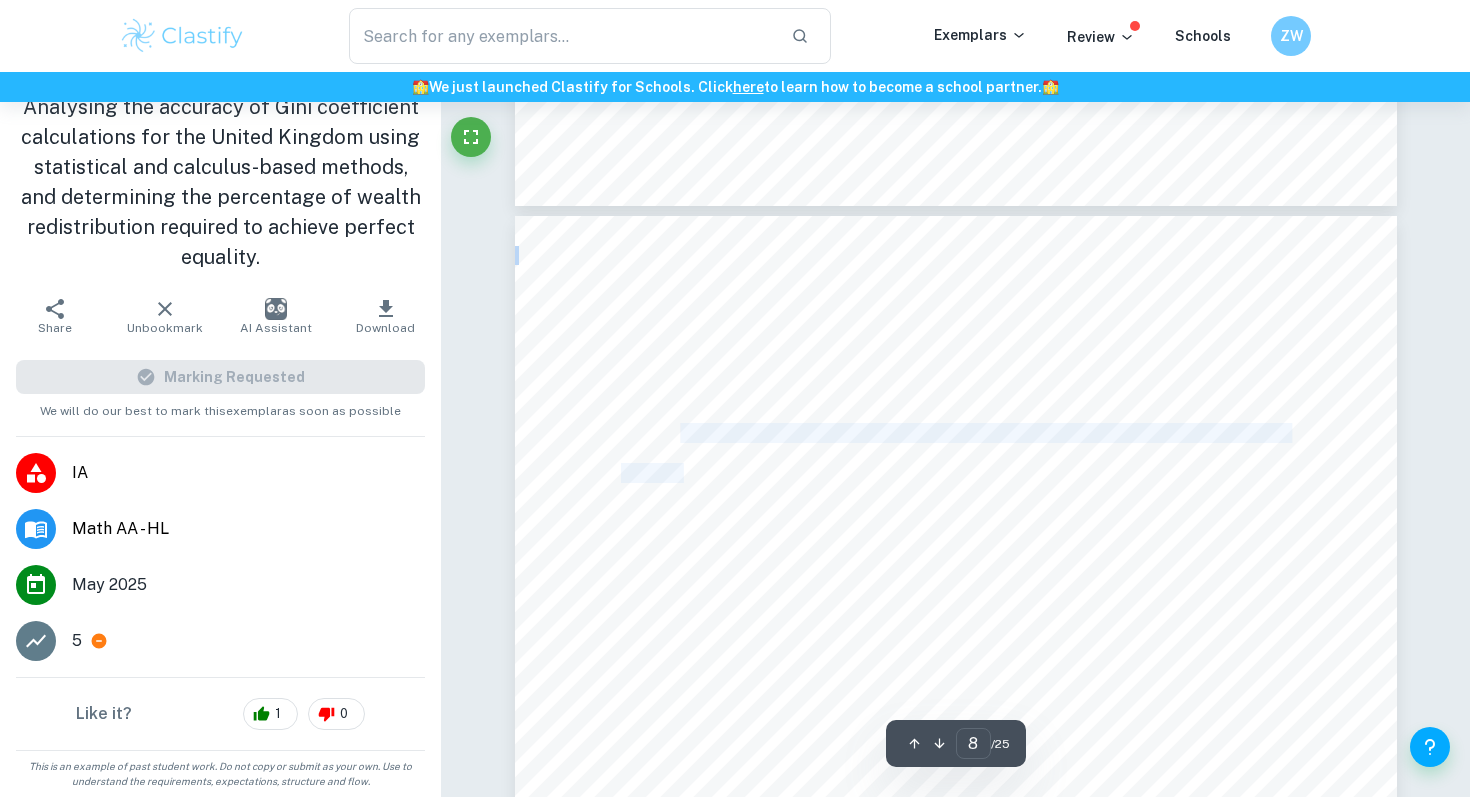 drag, startPoint x: 680, startPoint y: 432, endPoint x: 683, endPoint y: 473, distance: 41.109608 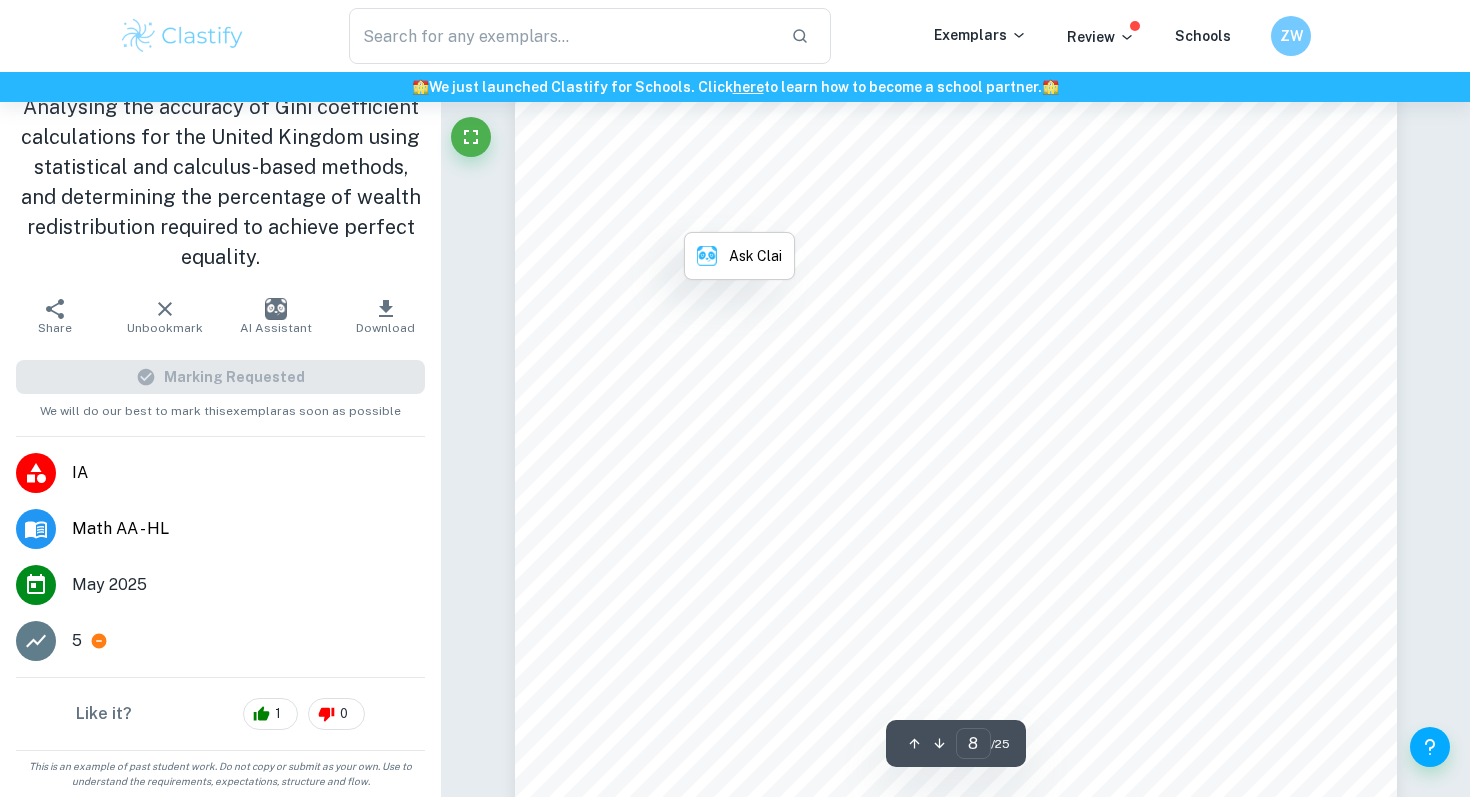 click on "measure showing the fraction of wealth that would need to be redistributed in order to" at bounding box center (954, 427) 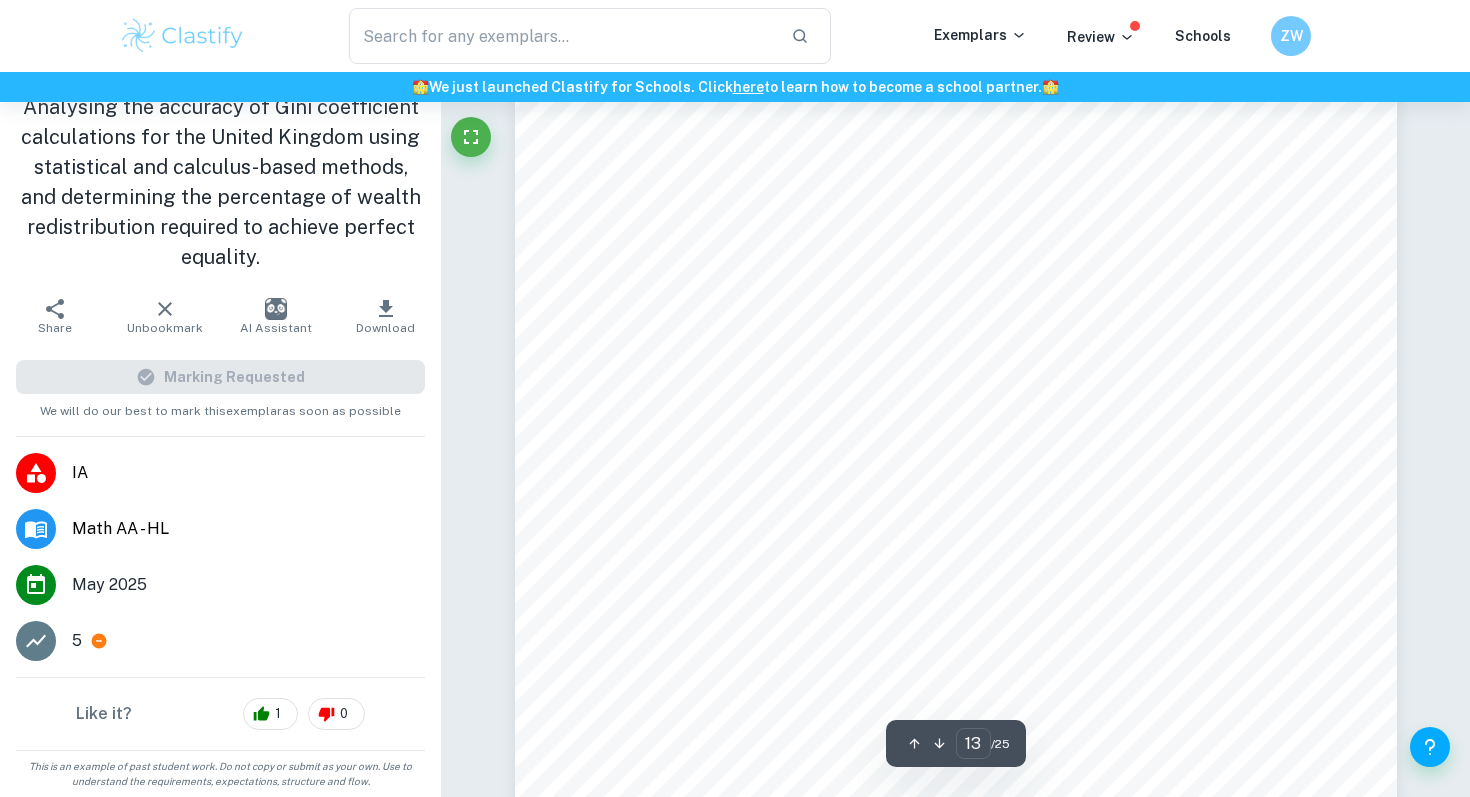 scroll, scrollTop: 15754, scrollLeft: 0, axis: vertical 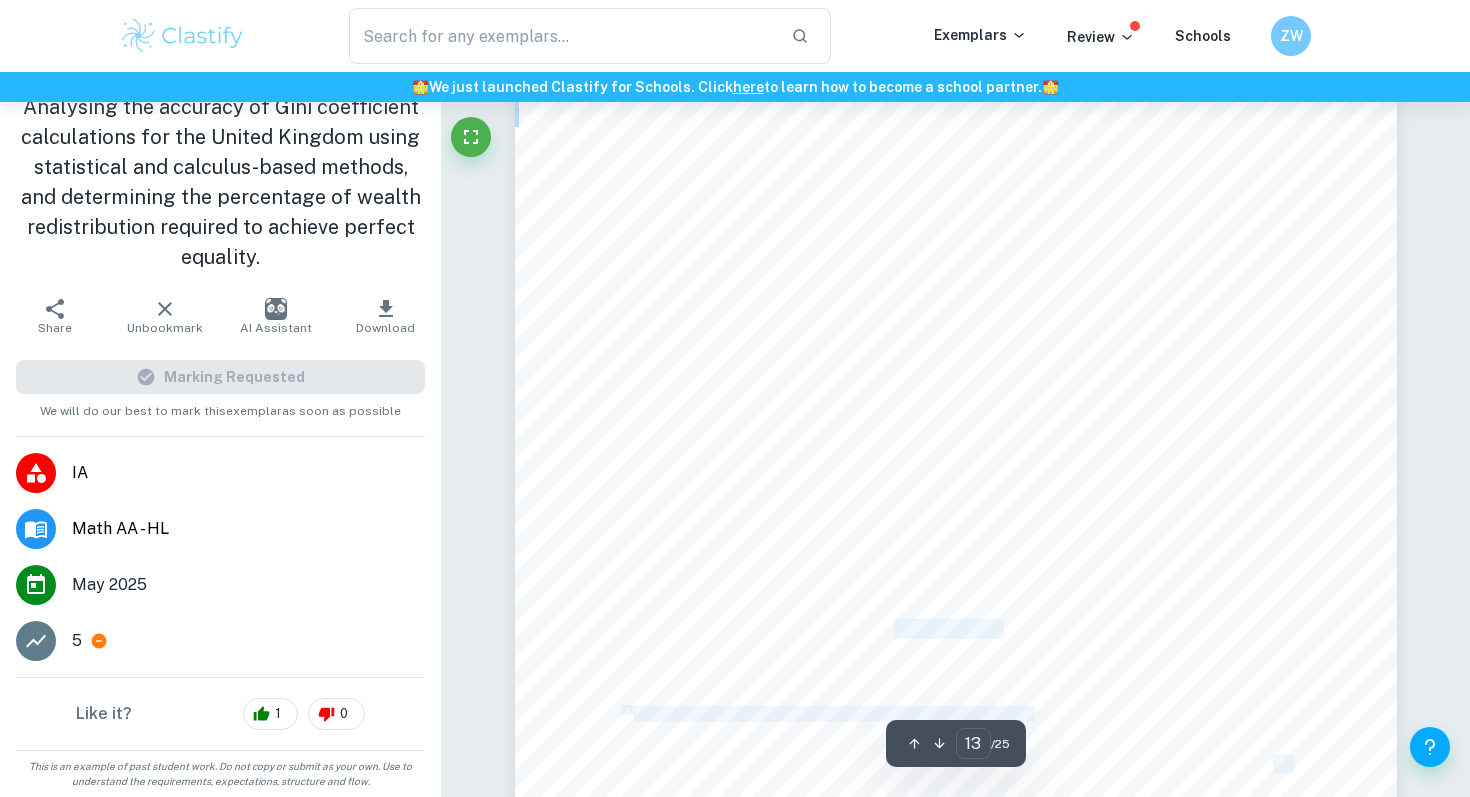 drag, startPoint x: 897, startPoint y: 640, endPoint x: 893, endPoint y: 629, distance: 11.7046995 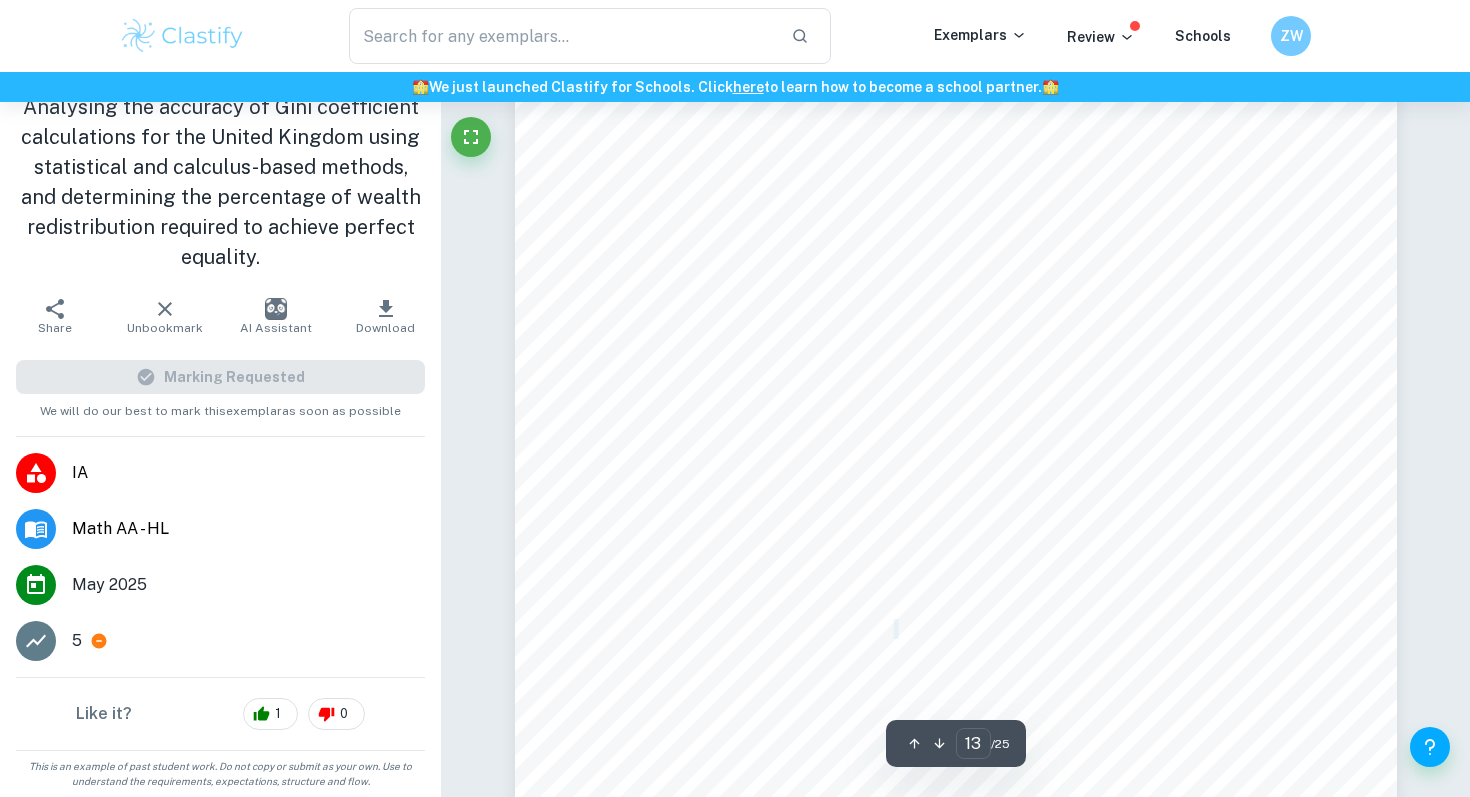 click on "0, 6527083333" at bounding box center [941, 630] 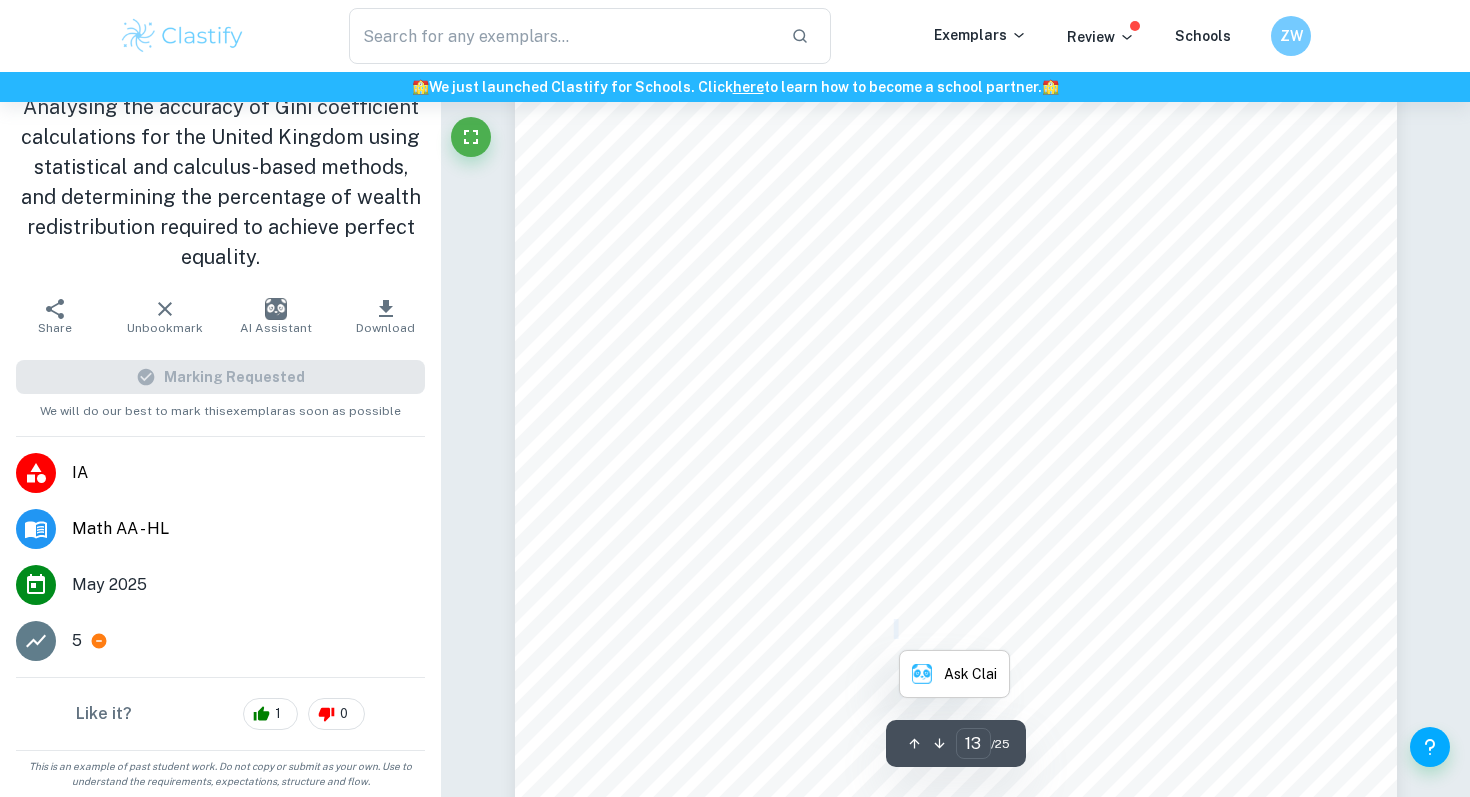 click on "0, 6527083333" at bounding box center (941, 630) 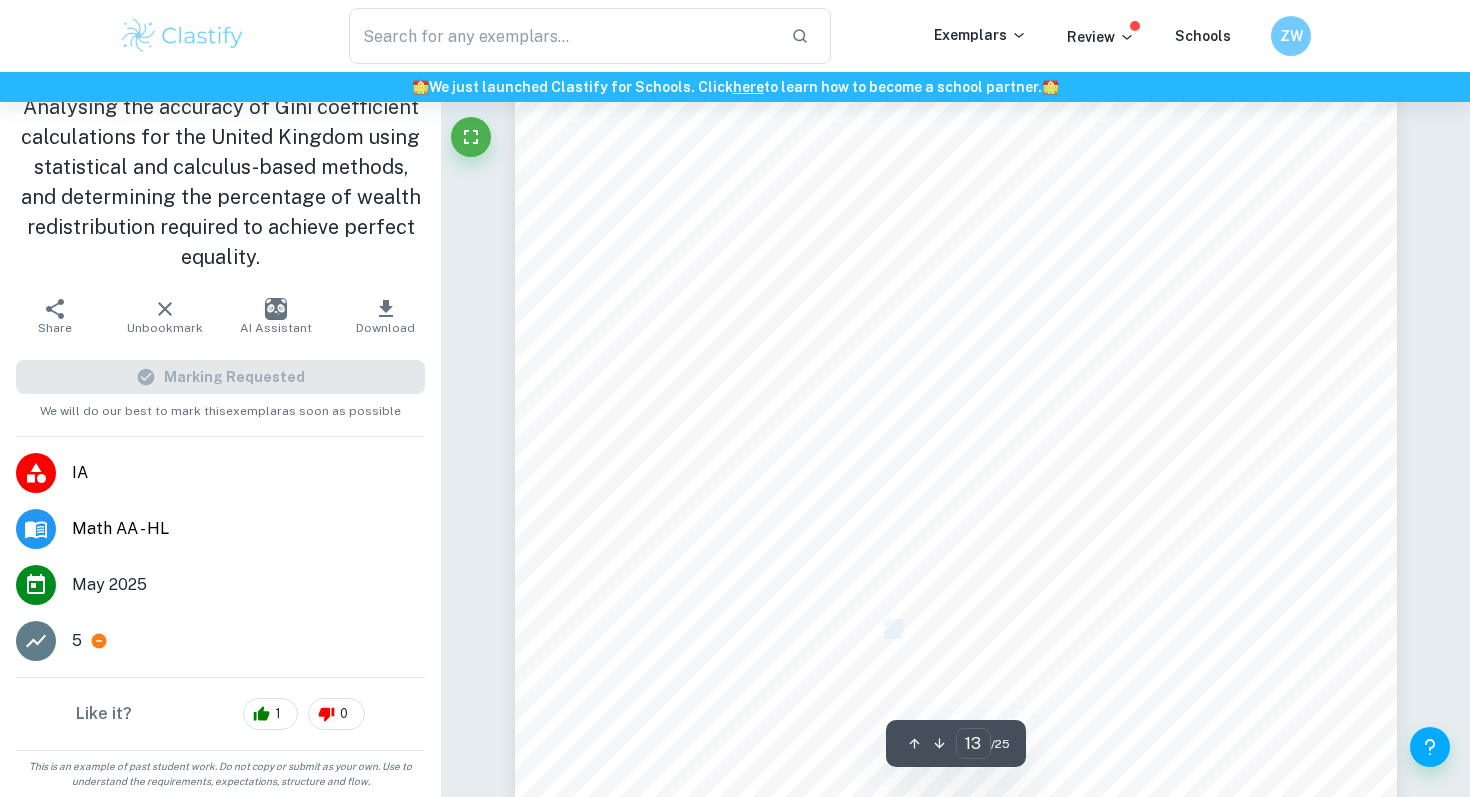 drag, startPoint x: 887, startPoint y: 636, endPoint x: 908, endPoint y: 636, distance: 21 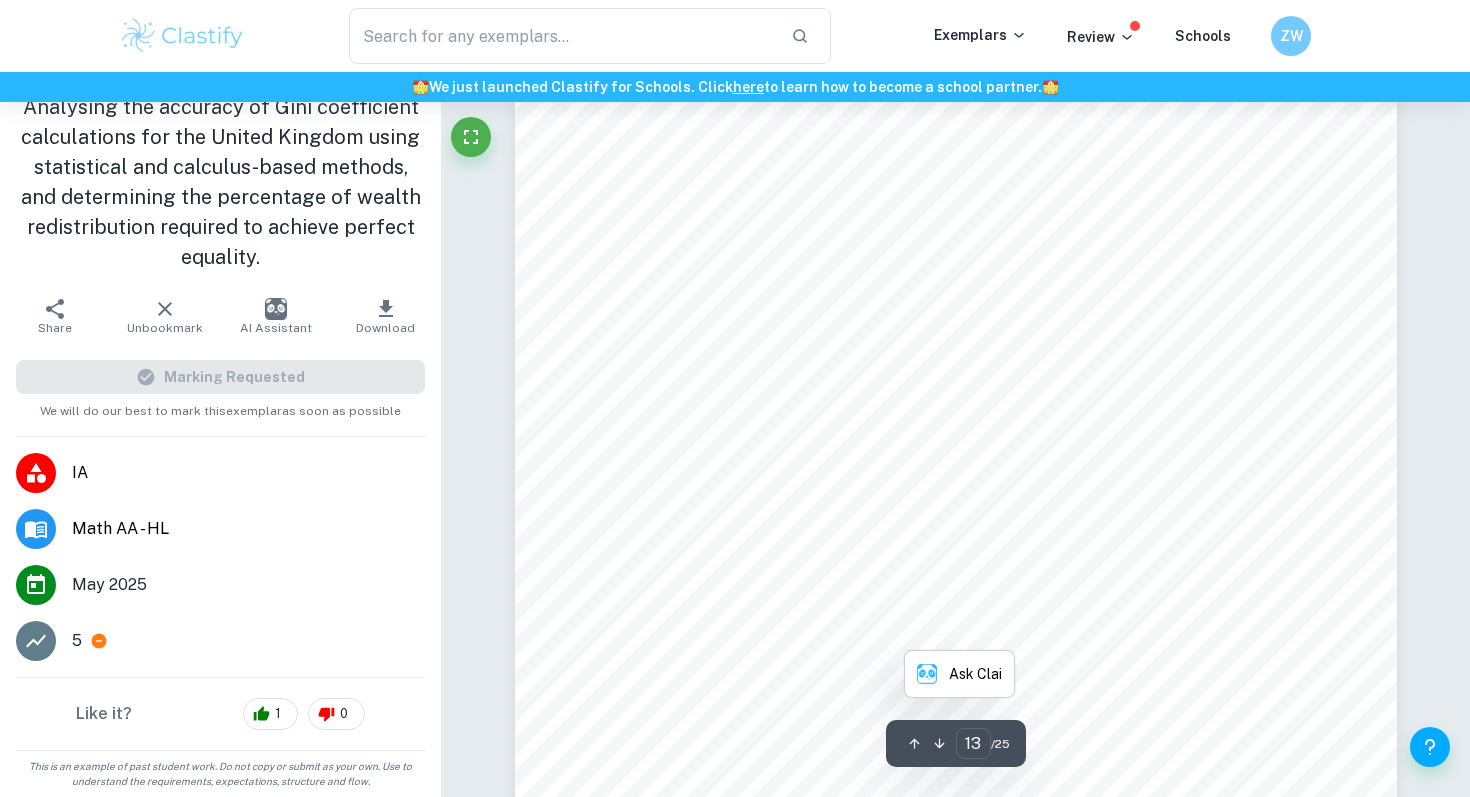 click on "Graph made by the student in GeoGebra, edited in Microsoft Paint. [NUMBER]" at bounding box center (956, 205) 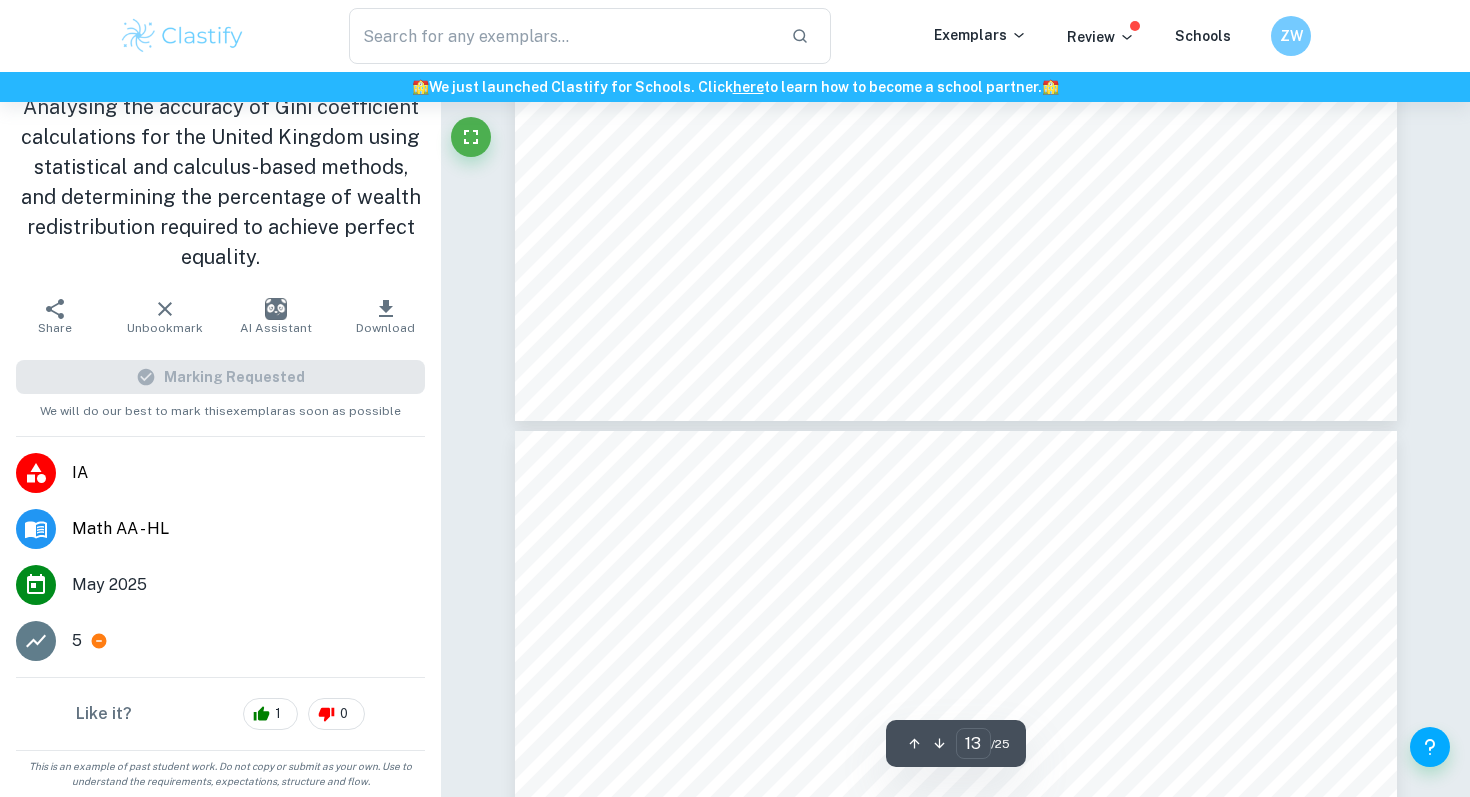 scroll, scrollTop: 16179, scrollLeft: 0, axis: vertical 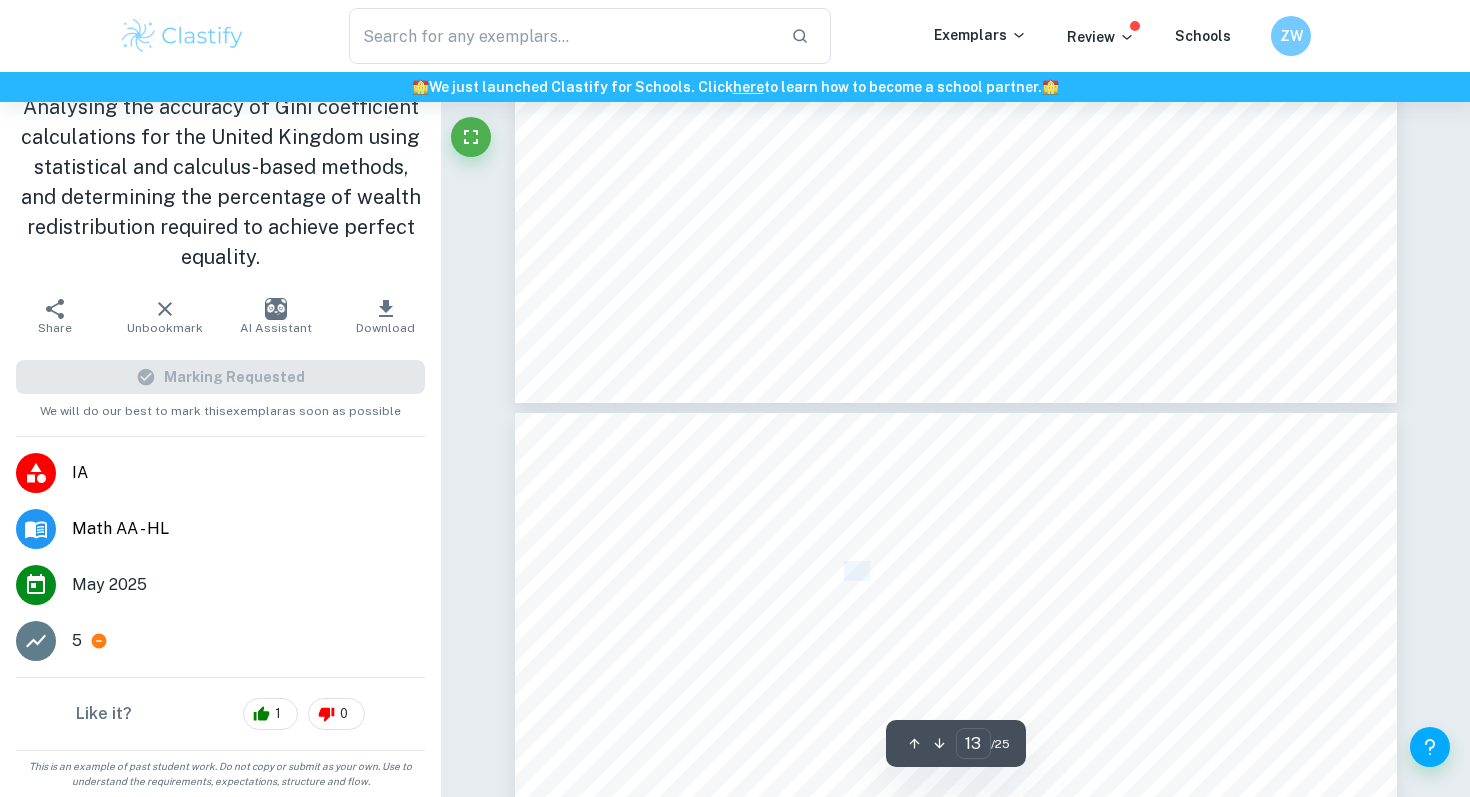 drag, startPoint x: 845, startPoint y: 574, endPoint x: 870, endPoint y: 579, distance: 25.495098 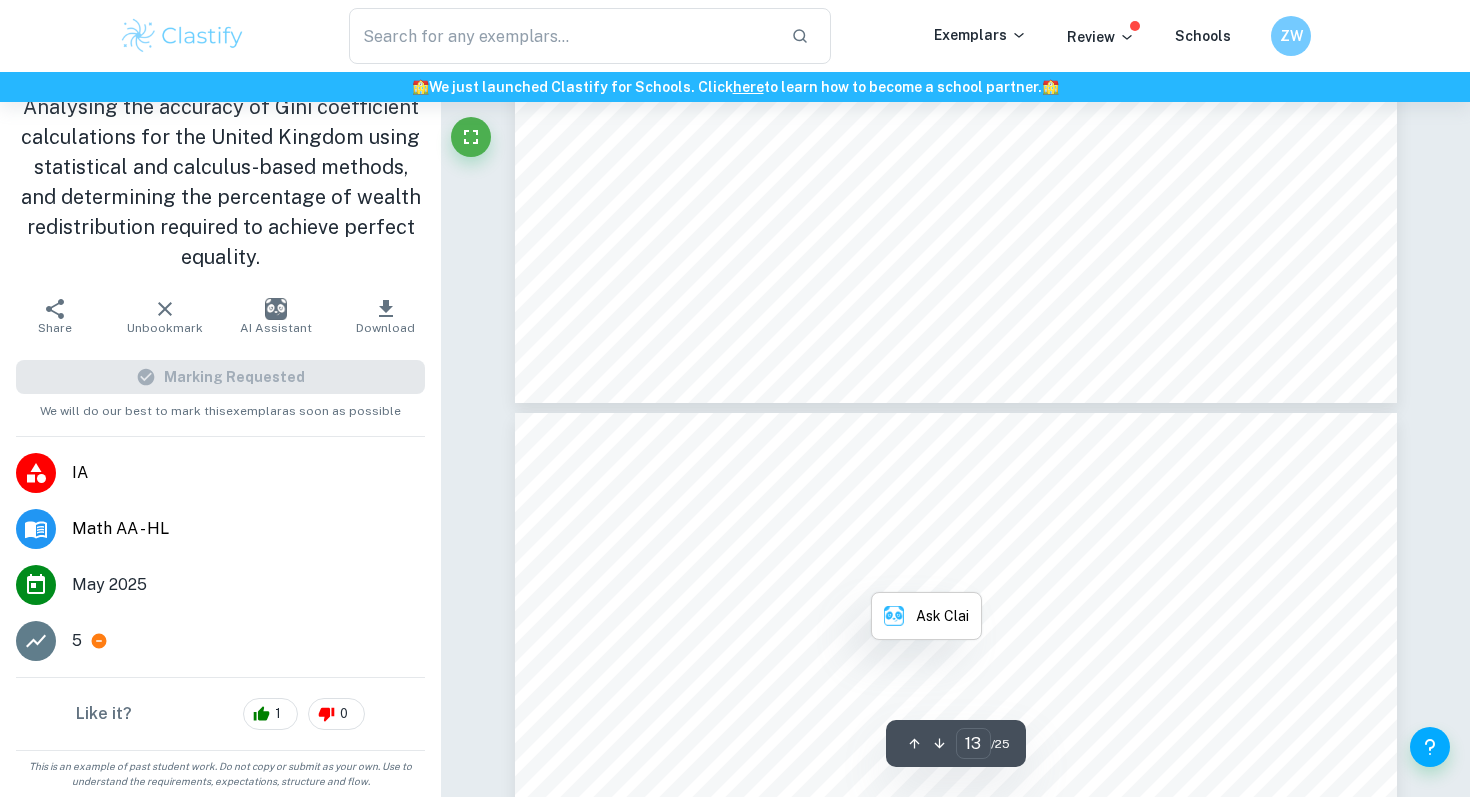 click on "Therefore, using calculus, I found the Gini coefficient of the United Kingdom from April [YEAR] to March [YEAR] to equal [NUMBER]. c. Statistical calculation of Gini coefficient I have already derived a formula for the Gini coefficient using the Lorenz curve, so in order to express it in statistical terms, I need to define the previous formula in terms of the derivative of the Lorenz curve, as I found a formula for it in a scientific publication by Xu [NUMBER] that uses the following identity: ÿ'(ý) =   þ μ Where   is the mean individual nominal wealth and y is individual nominal wealth. μ This identity helps me to define the Lorenz curve in terms of individual nominal wealth which is necessary to derive a formula for the Gini coefficient in terms of covariance using Lambert9s identity. Further, I can express the Lorenz curve in terms of its own derivative curve using integration by parts: 0 1 + ÿ(ý)ý =   0 1 + 1 · ÿ(ý)ý =   ÿ=ÿ'(ý)ý ÿ=ÿ(ý) =ý =ý | | |   | | |  =   ýÿ(ý) [   ]   0 1" at bounding box center [956, 1036] 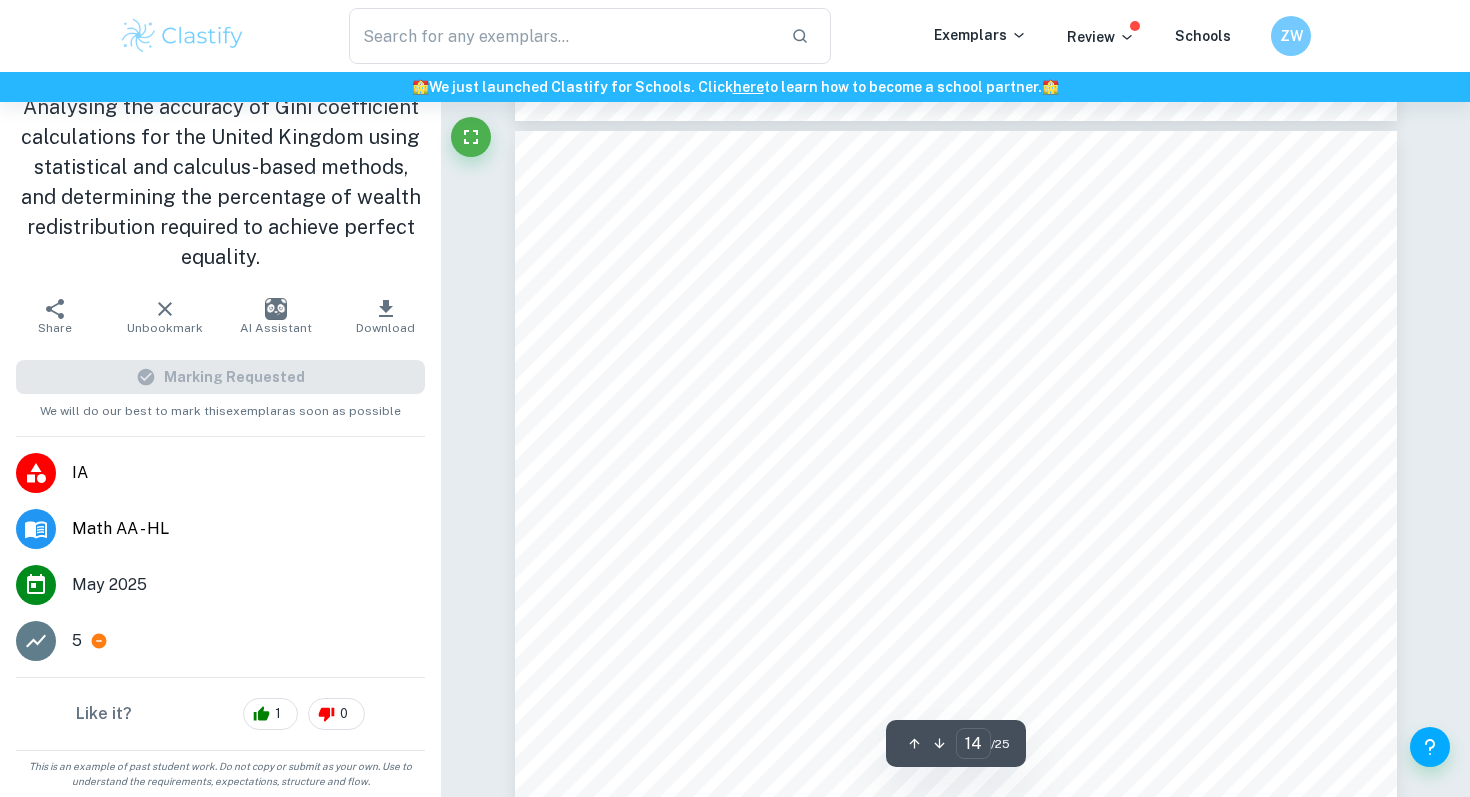 scroll, scrollTop: 16491, scrollLeft: 0, axis: vertical 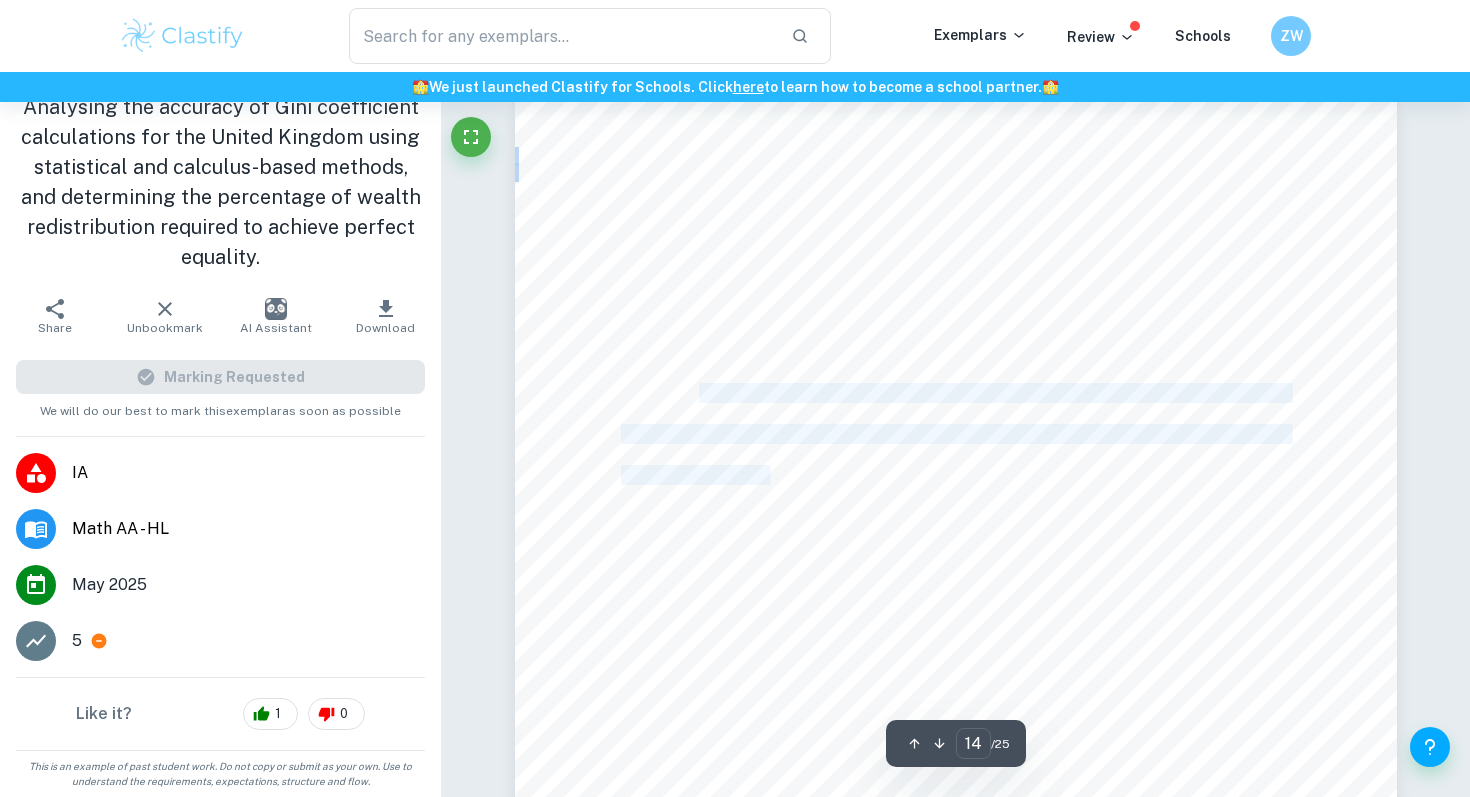 drag, startPoint x: 697, startPoint y: 387, endPoint x: 771, endPoint y: 482, distance: 120.4201 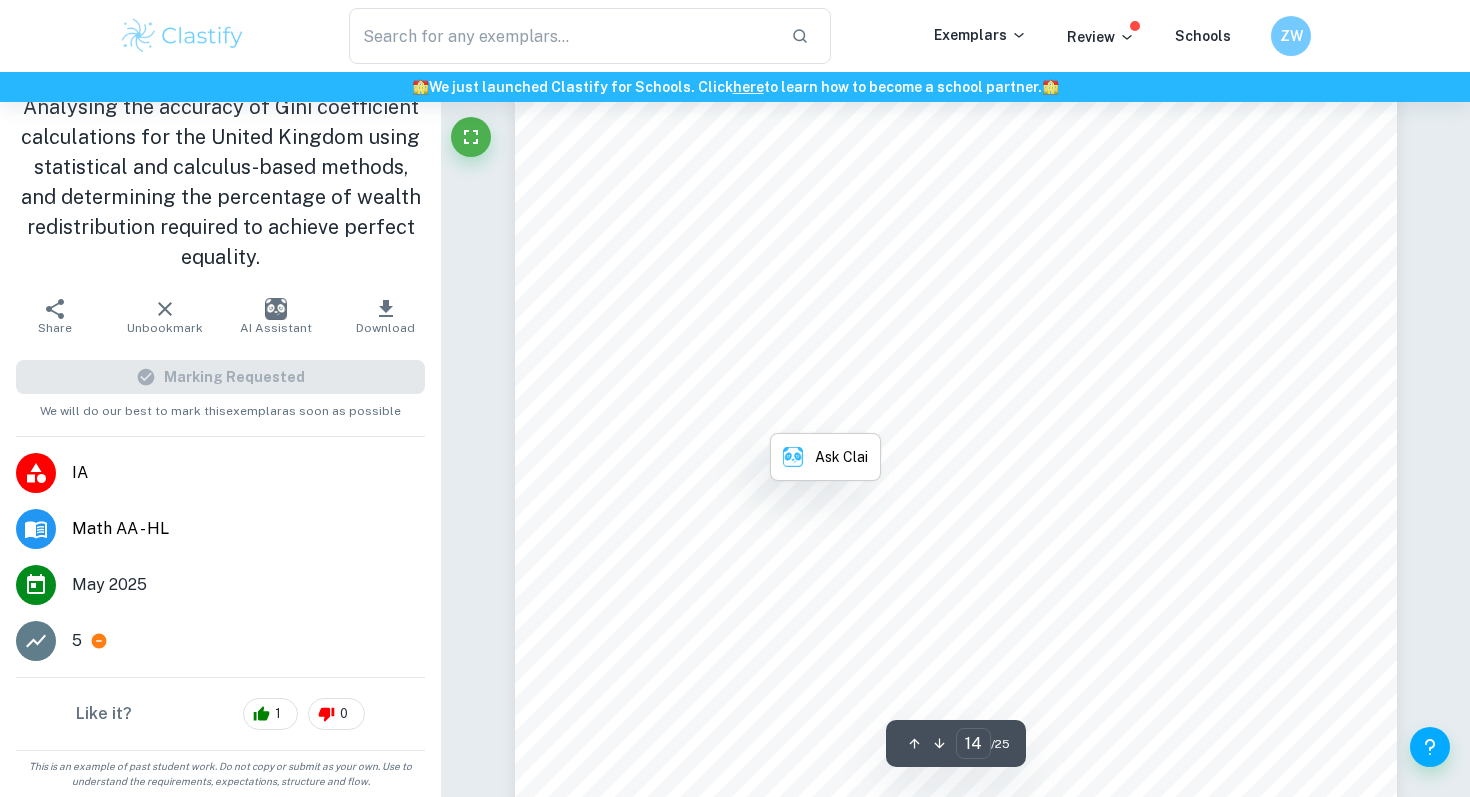 click on "Therefore, using calculus, I found the Gini coefficient of the United Kingdom from April [YEAR] to March [YEAR] to equal [NUMBER]. c. Statistical calculation of Gini coefficient I have already derived a formula for the Gini coefficient using the Lorenz curve, so in order to express it in statistical terms, I need to define the previous formula in terms of the derivative of the Lorenz curve, as I found a formula for it in a scientific publication by Xu [NUMBER] that uses the following identity: ÿ'(ý) =   þ μ Where   is the mean individual nominal wealth and y is individual nominal wealth. μ This identity helps me to define the Lorenz curve in terms of individual nominal wealth which is necessary to derive a formula for the Gini coefficient in terms of covariance using Lambert9s identity. Further, I can express the Lorenz curve in terms of its own derivative curve using integration by parts: 0 1 + ÿ(ý)ý =   0 1 + 1 · ÿ(ý)ý =   ÿ=ÿ'(ý)ý ÿ=ÿ(ý) =ý =ý | | |   | | |  =   ýÿ(ý) [   ]   0 1" at bounding box center [956, 661] 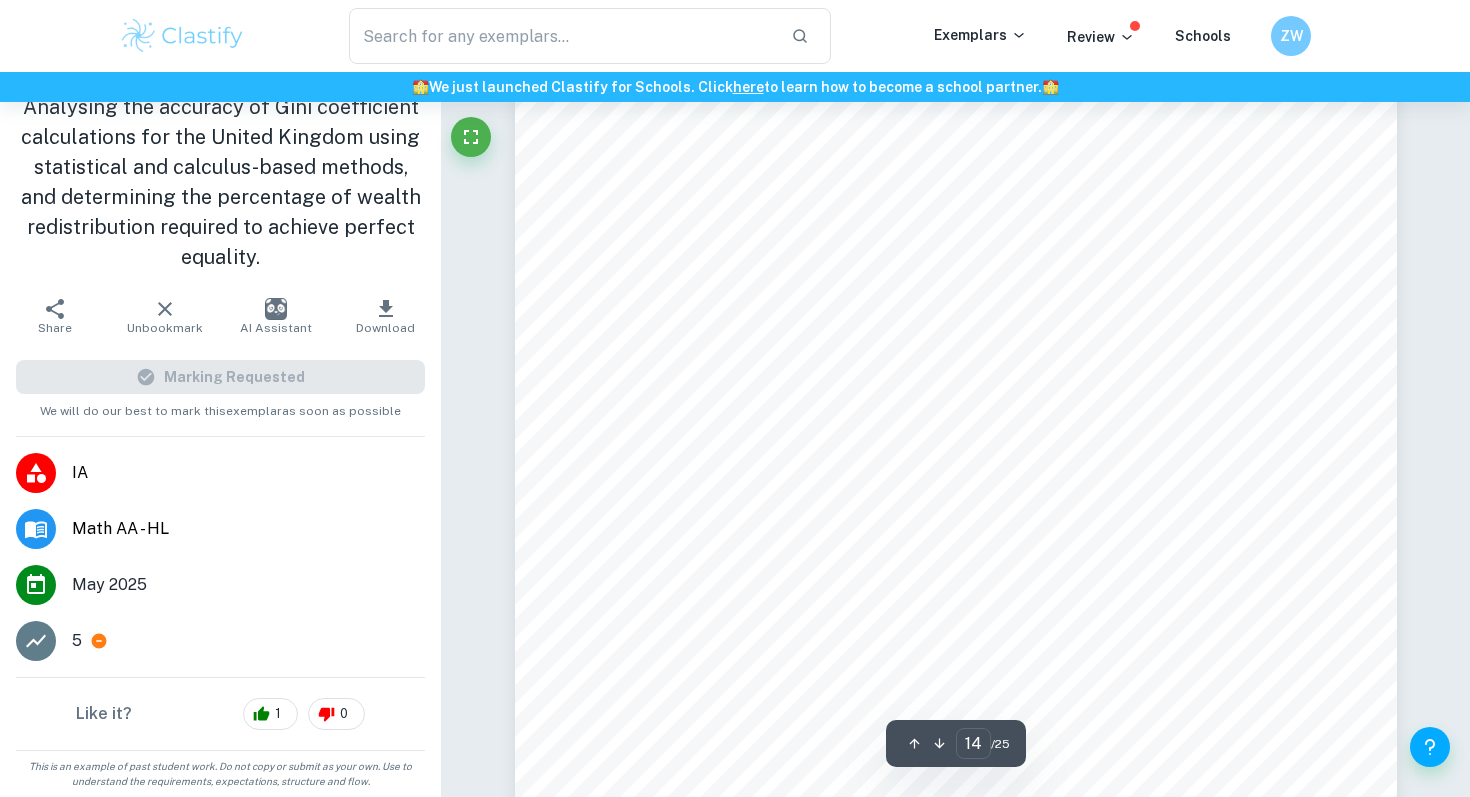 scroll, scrollTop: 16799, scrollLeft: 0, axis: vertical 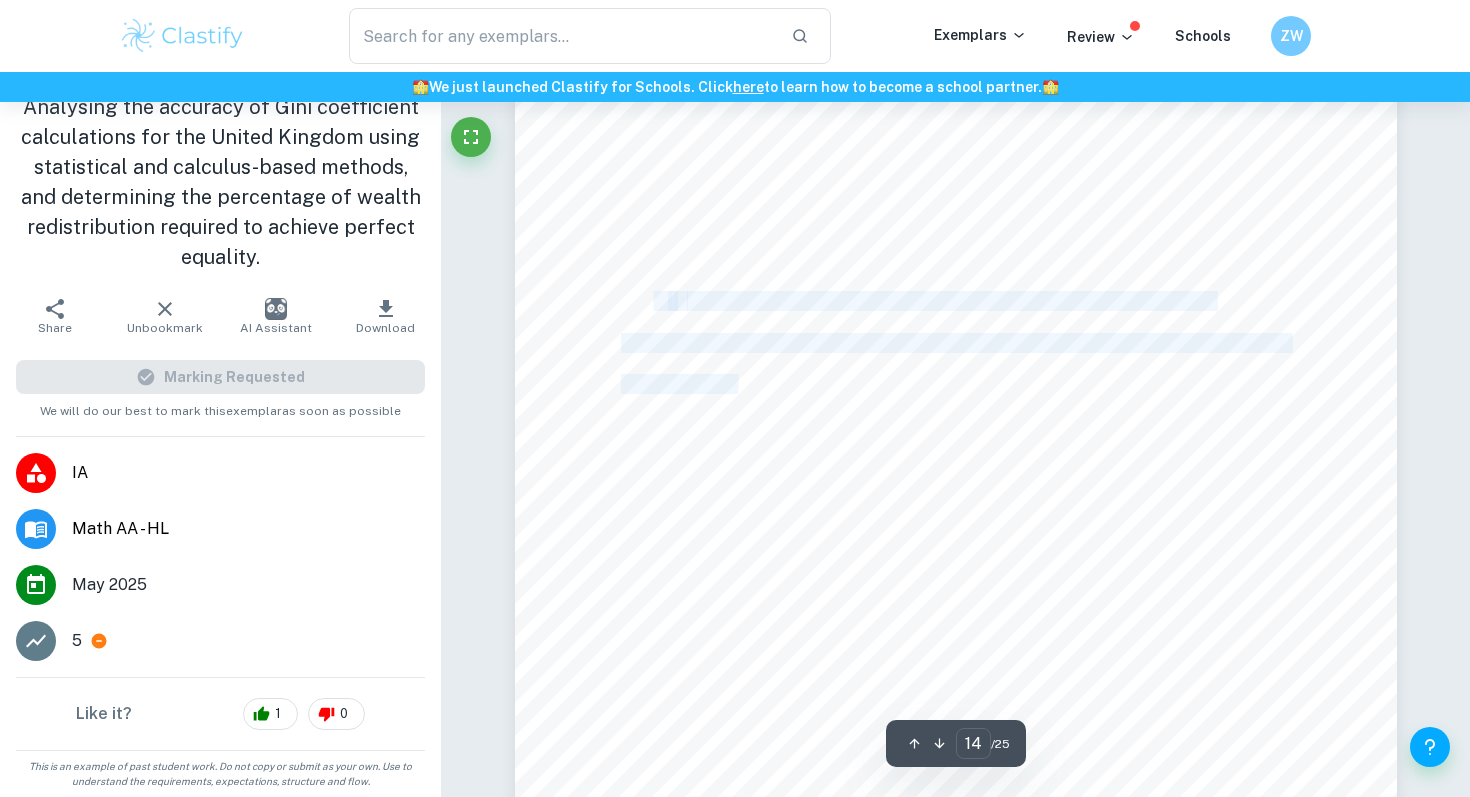 drag, startPoint x: 650, startPoint y: 297, endPoint x: 740, endPoint y: 376, distance: 119.753914 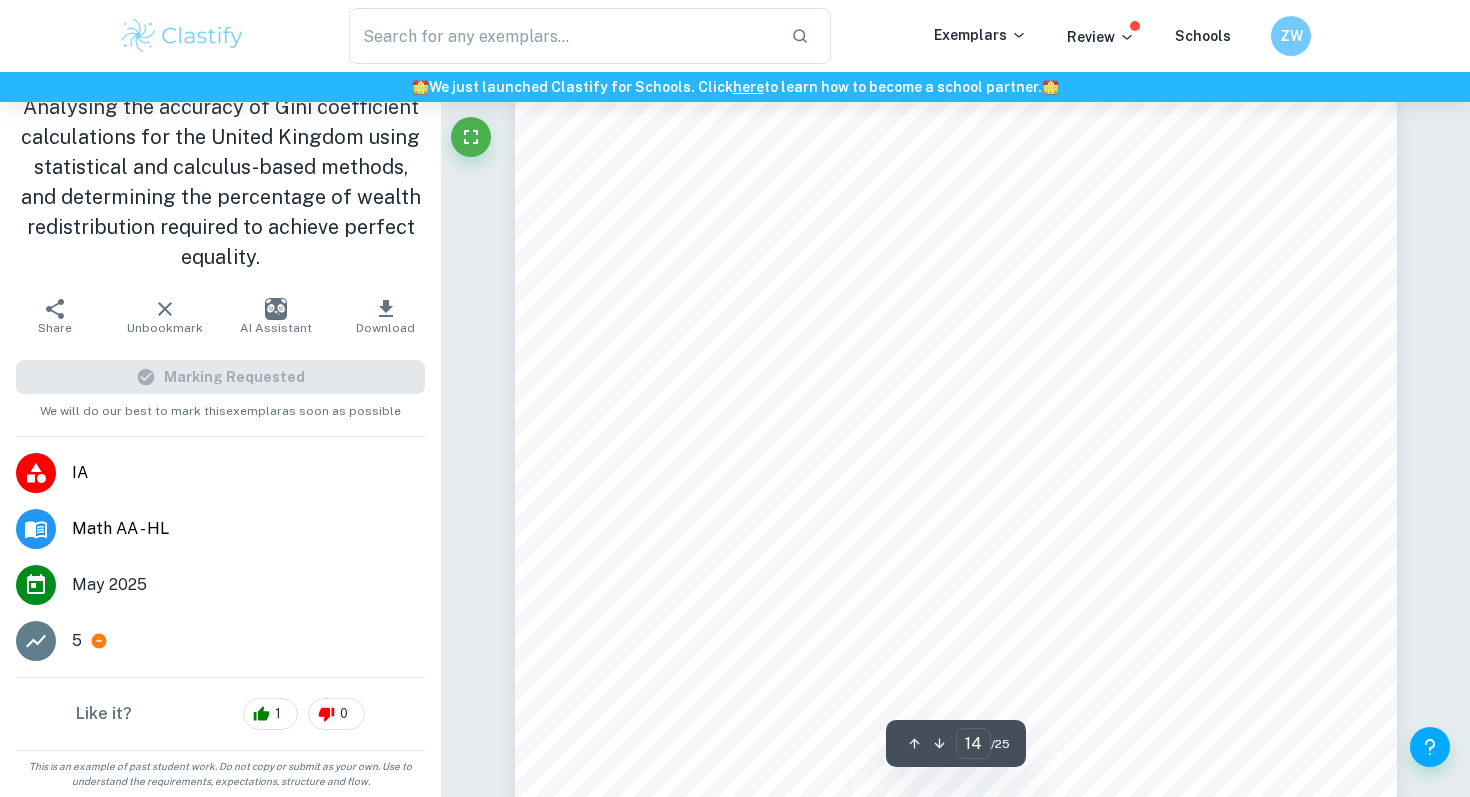 click on "is the mean individual nominal wealth and y is individual nominal wealth." at bounding box center [950, 302] 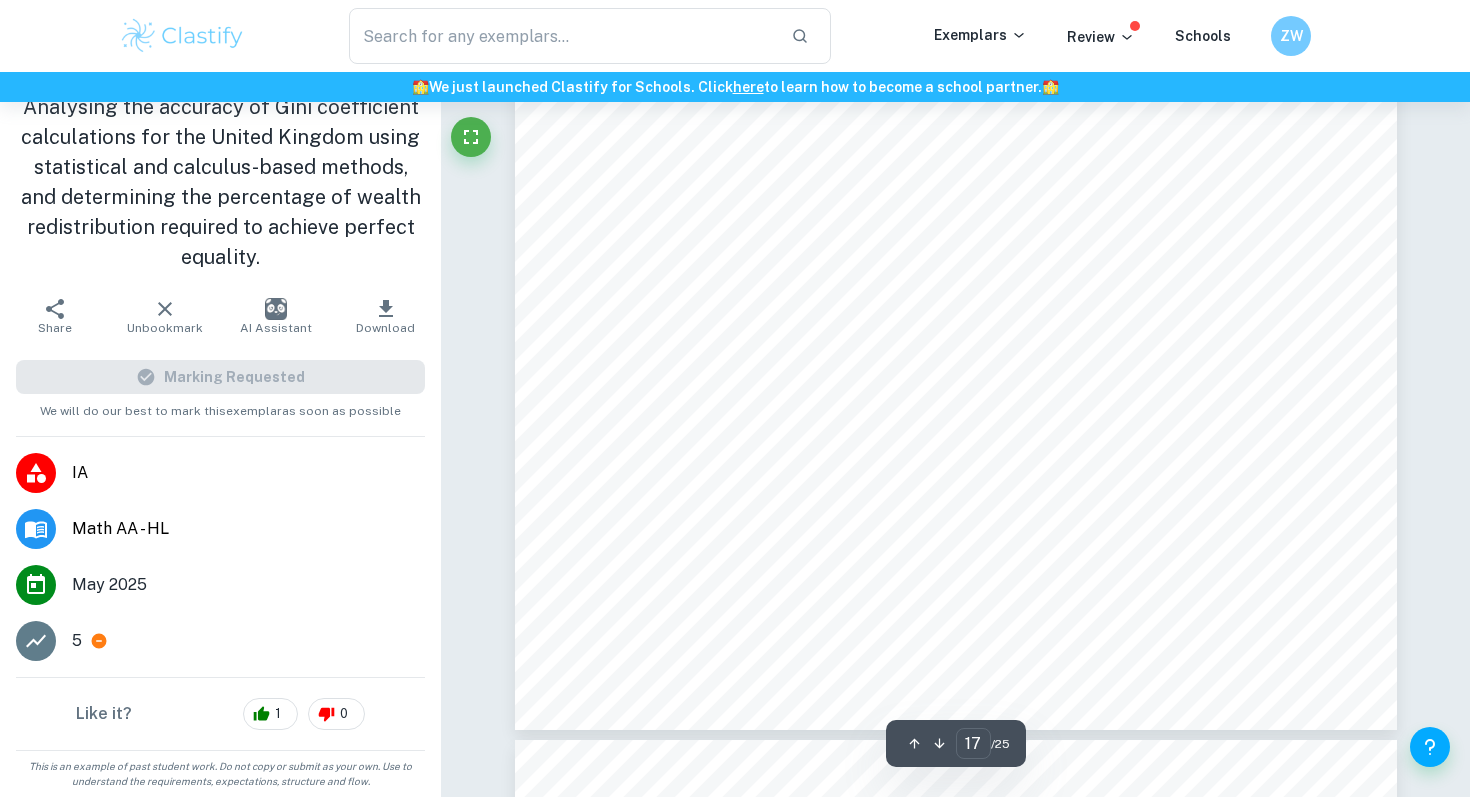 scroll, scrollTop: 20877, scrollLeft: 0, axis: vertical 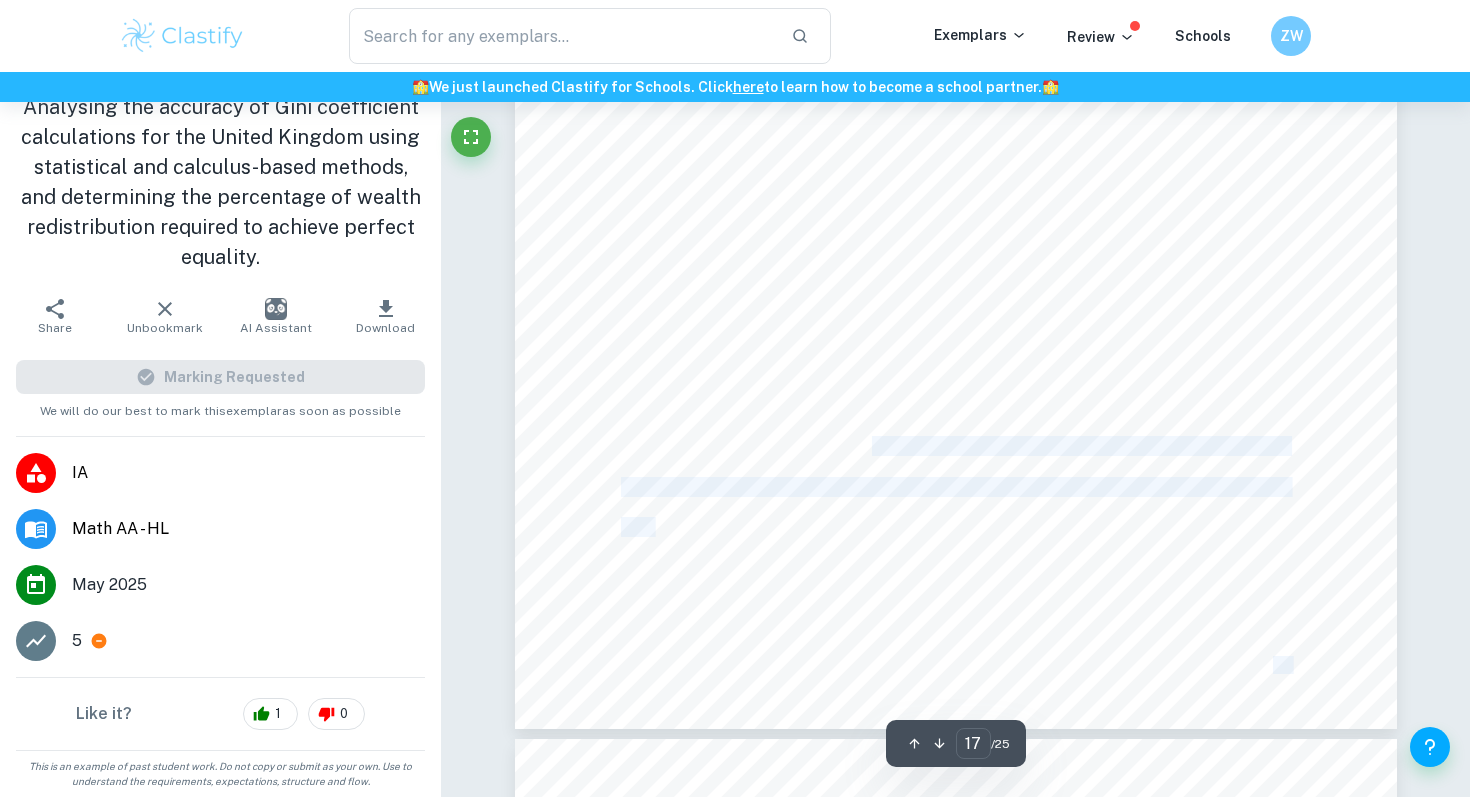 drag, startPoint x: 884, startPoint y: 353, endPoint x: 877, endPoint y: 454, distance: 101.24229 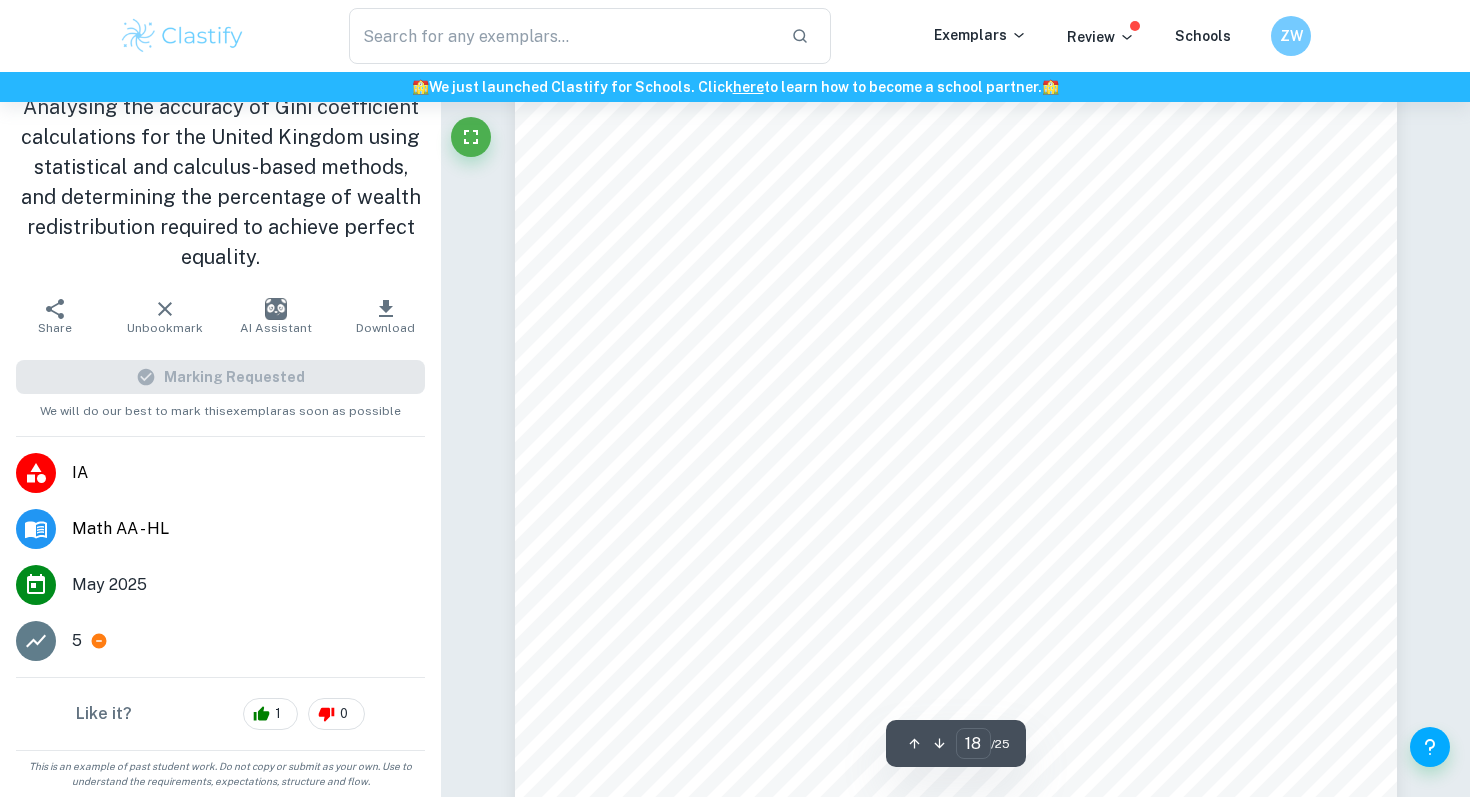 scroll, scrollTop: 21670, scrollLeft: 0, axis: vertical 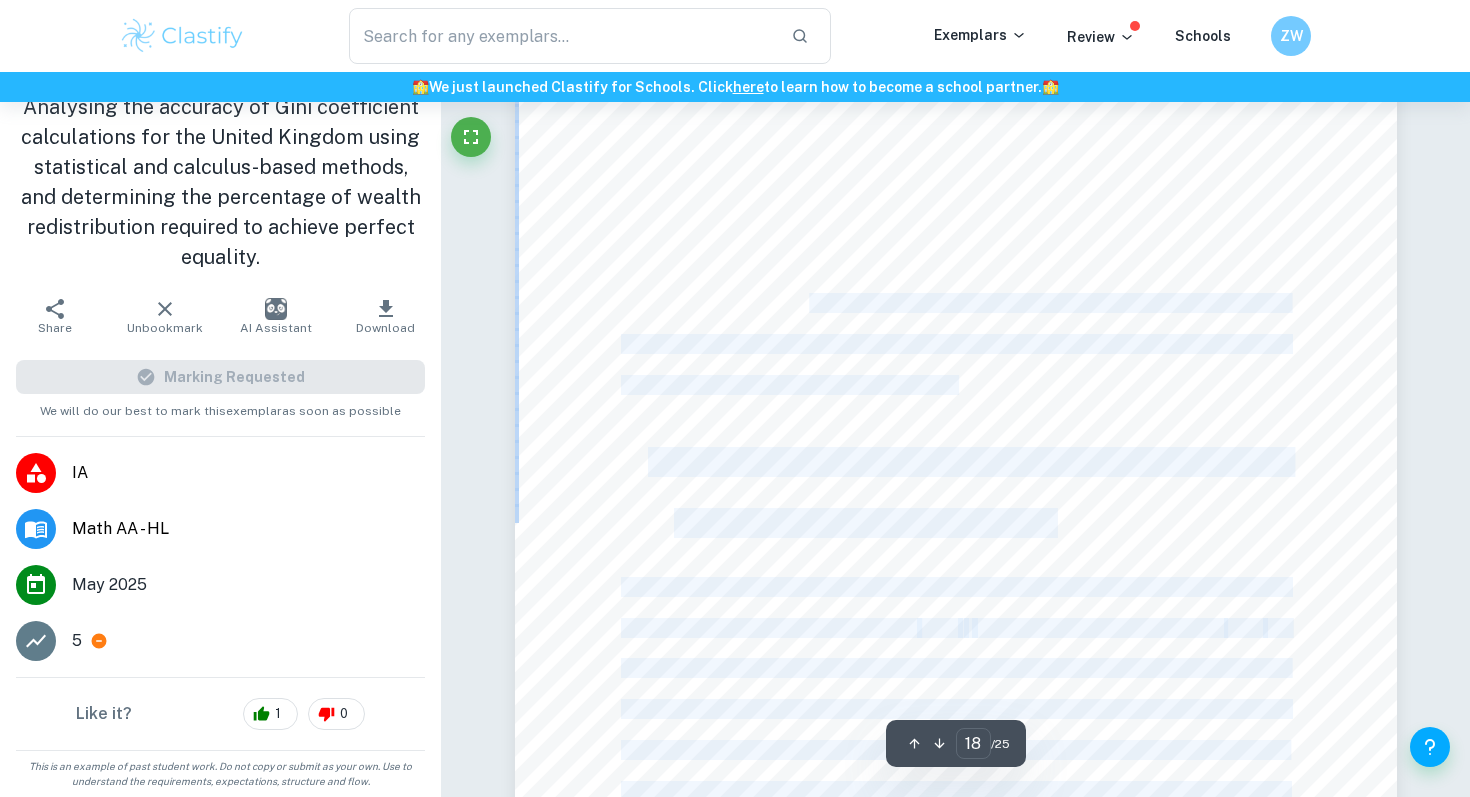 drag, startPoint x: 811, startPoint y: 301, endPoint x: 778, endPoint y: 398, distance: 102.45975 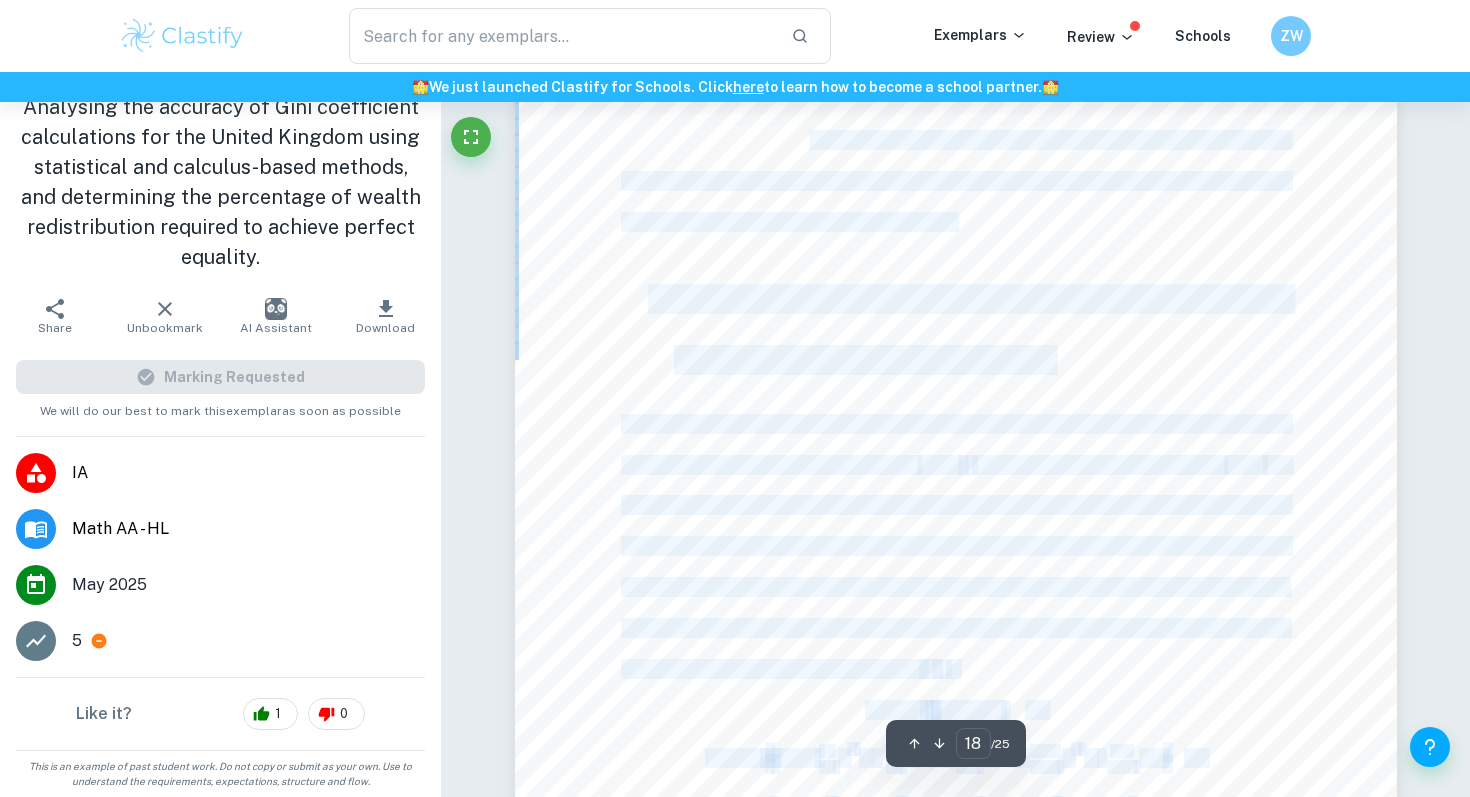 scroll, scrollTop: 21907, scrollLeft: 0, axis: vertical 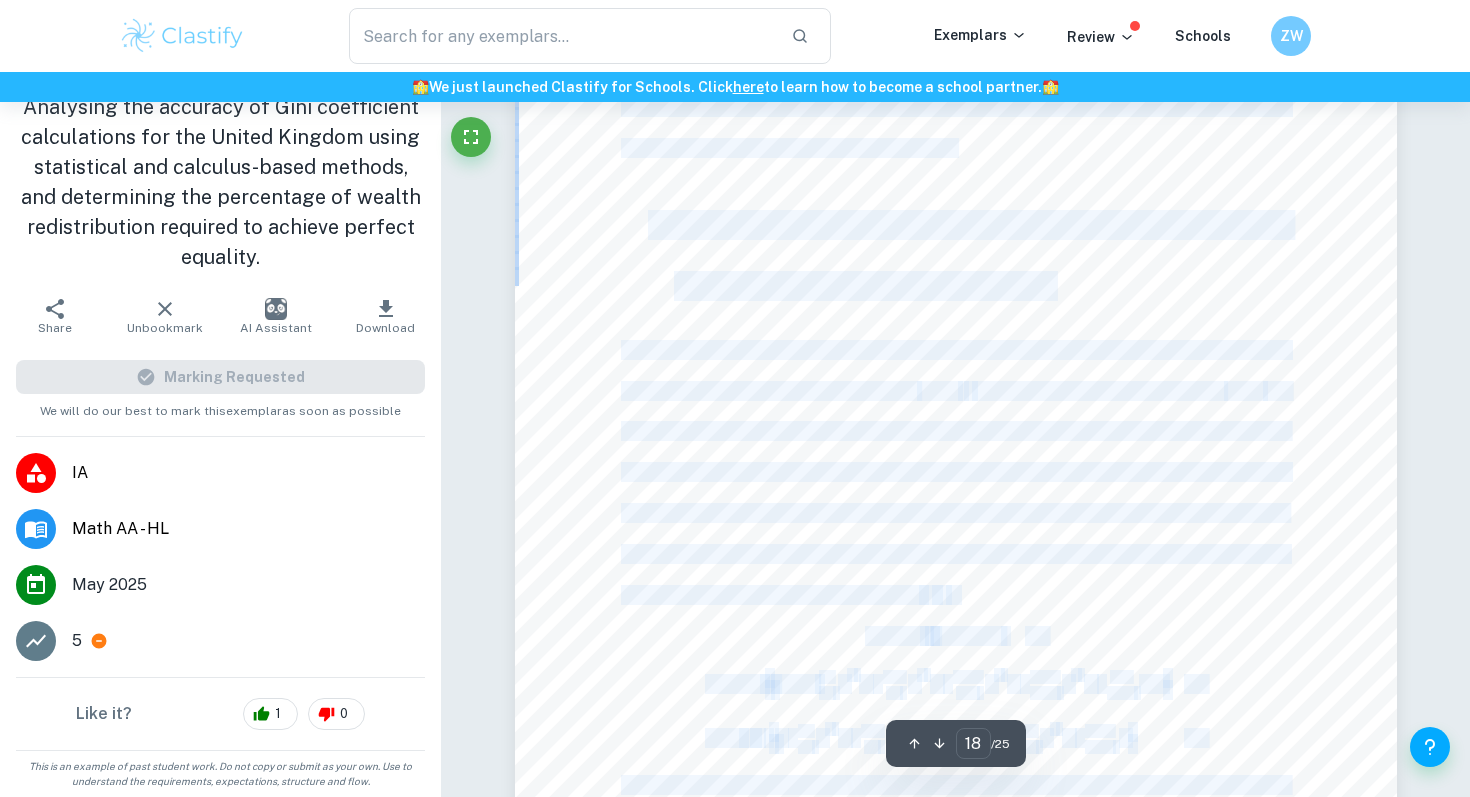 click on "the distance between the Lorenz curve (" at bounding box center (769, 392) 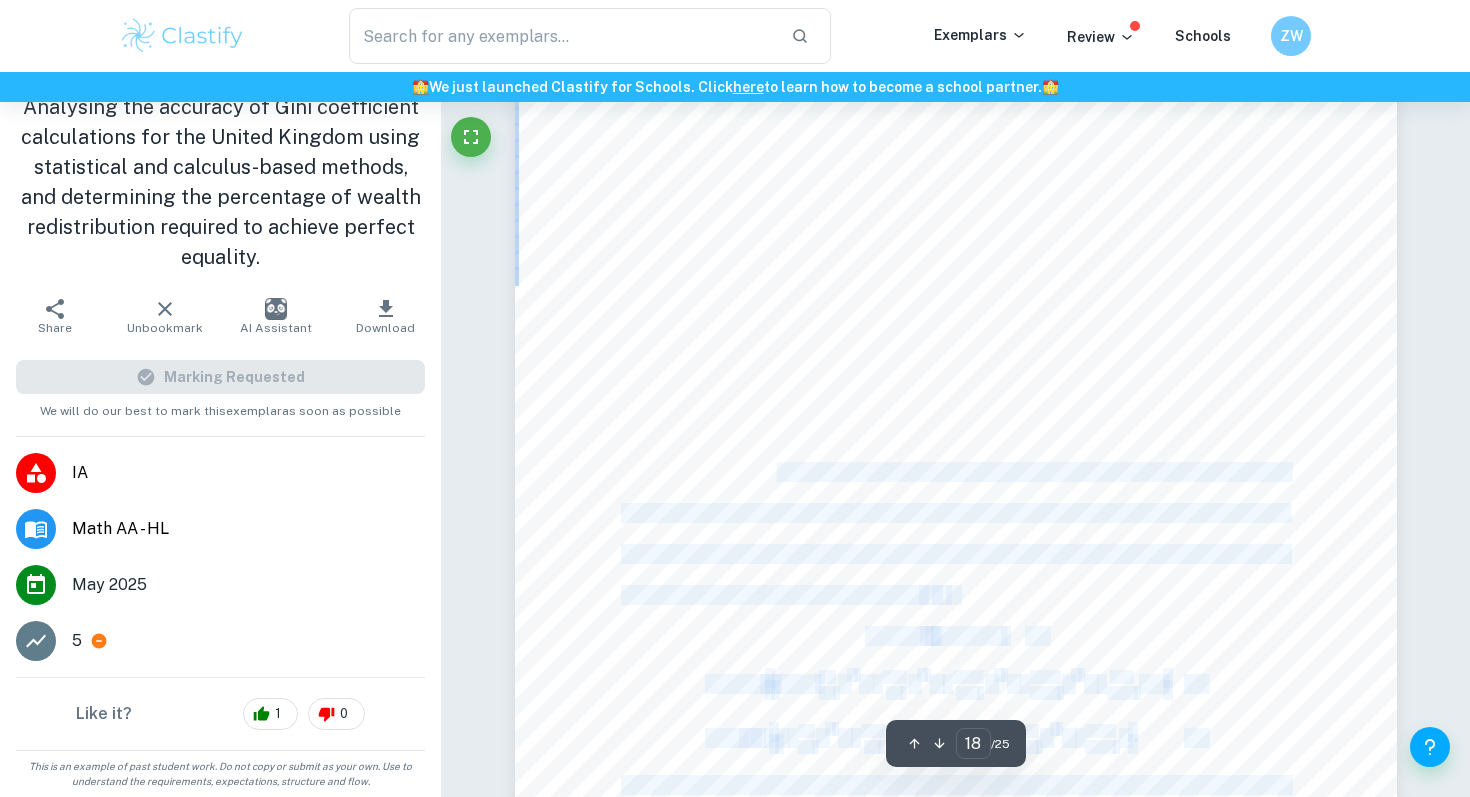drag, startPoint x: 817, startPoint y: 363, endPoint x: 772, endPoint y: 468, distance: 114.236595 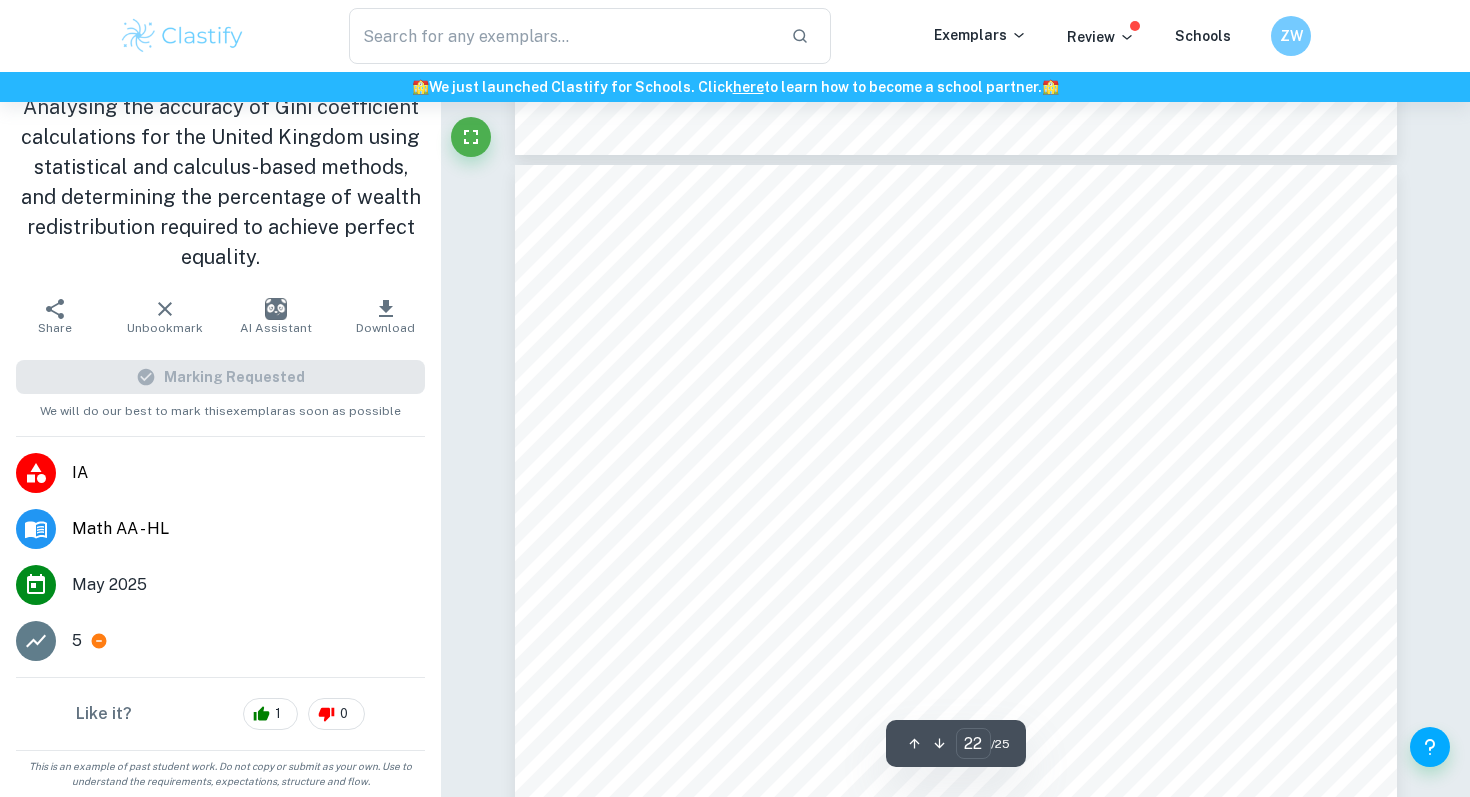 scroll, scrollTop: 26502, scrollLeft: 0, axis: vertical 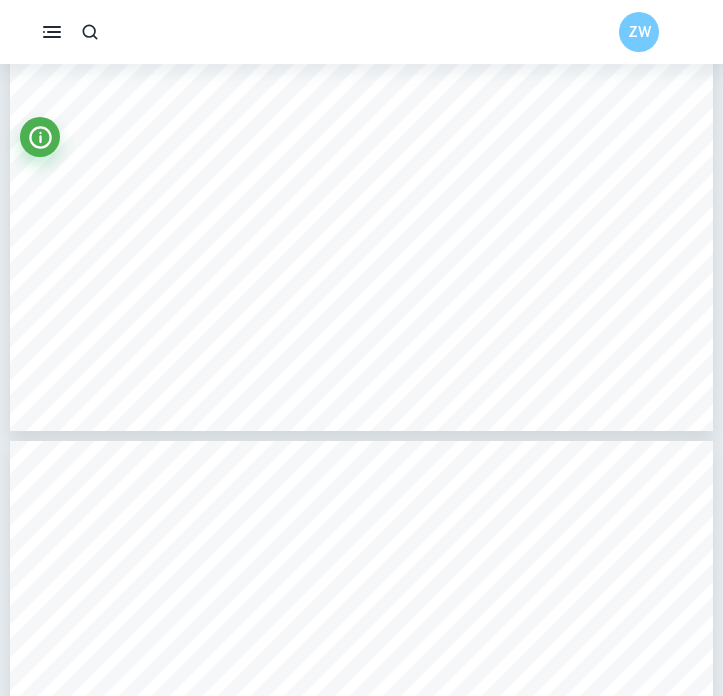 type on "2" 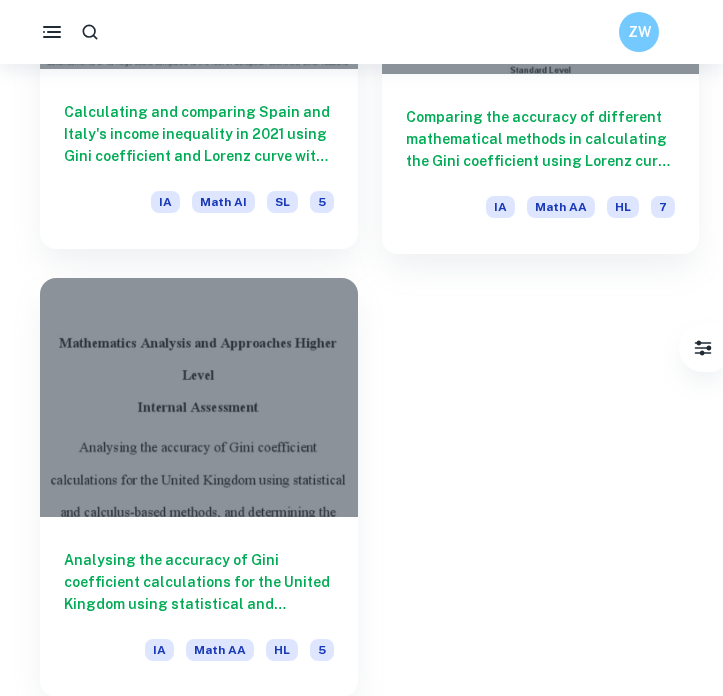 scroll, scrollTop: 249, scrollLeft: 0, axis: vertical 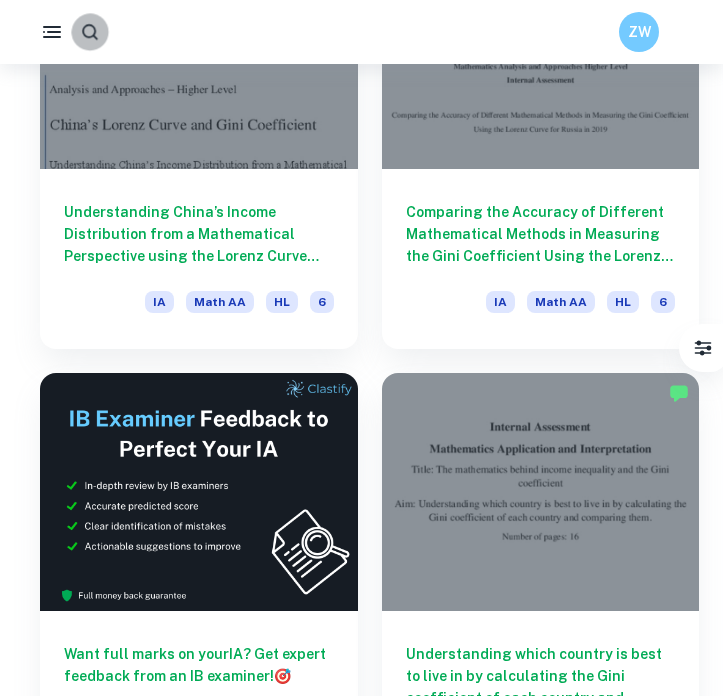 click 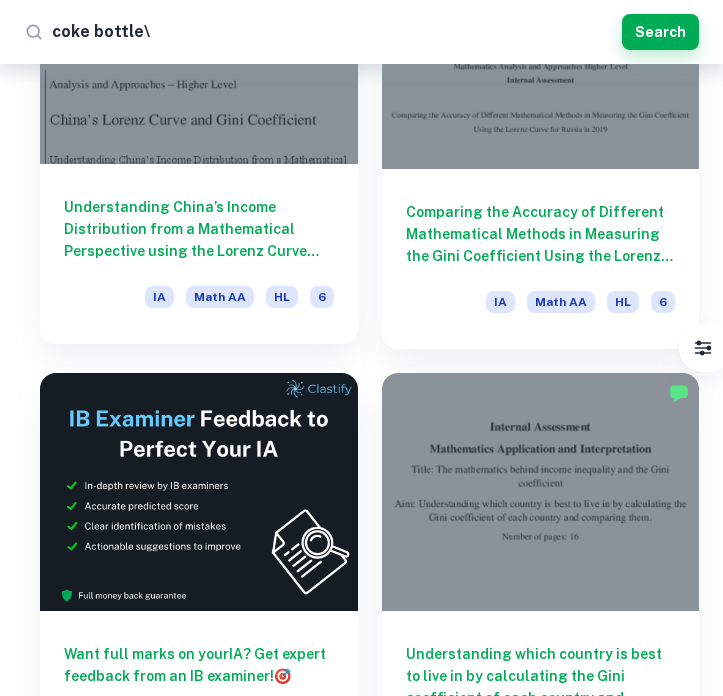 type on "coke bottle" 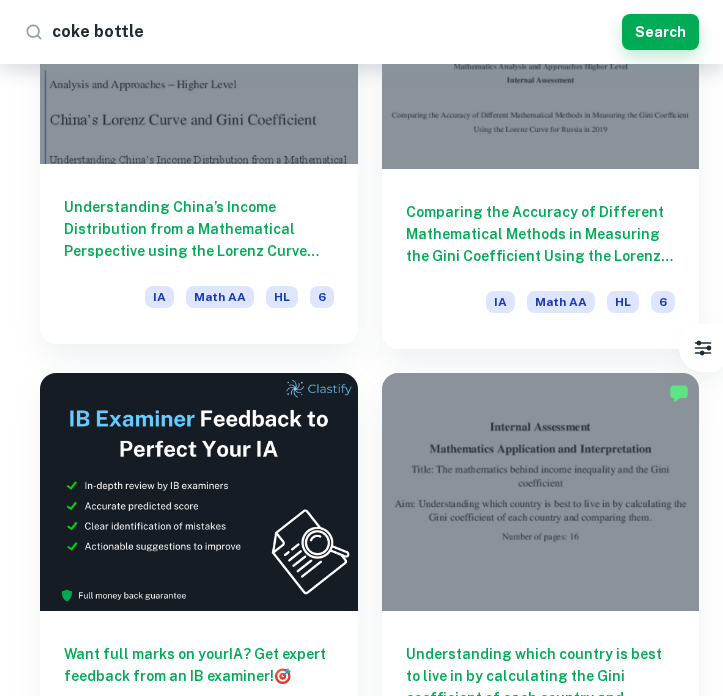 scroll, scrollTop: 0, scrollLeft: 0, axis: both 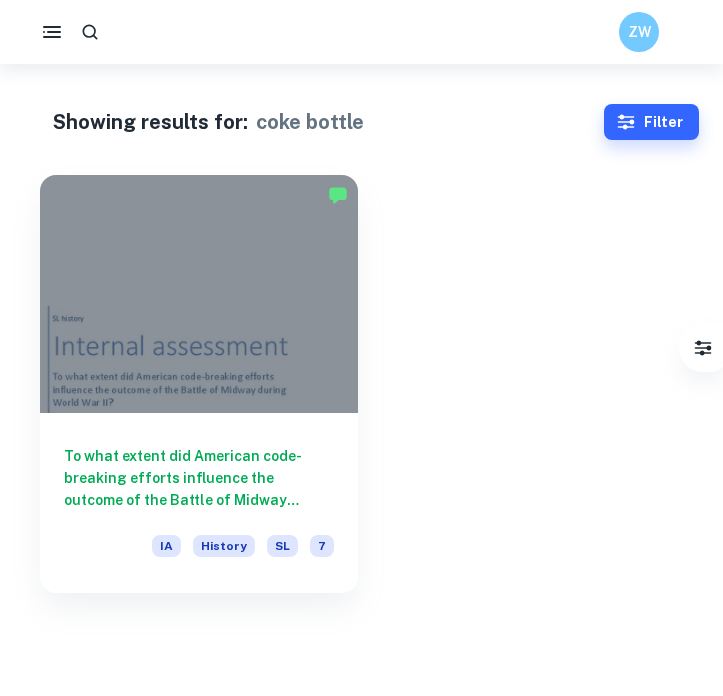click on "To what extent did American code-breaking efforts influence the outcome of the Battle of Midway during World War II?" at bounding box center (199, 478) 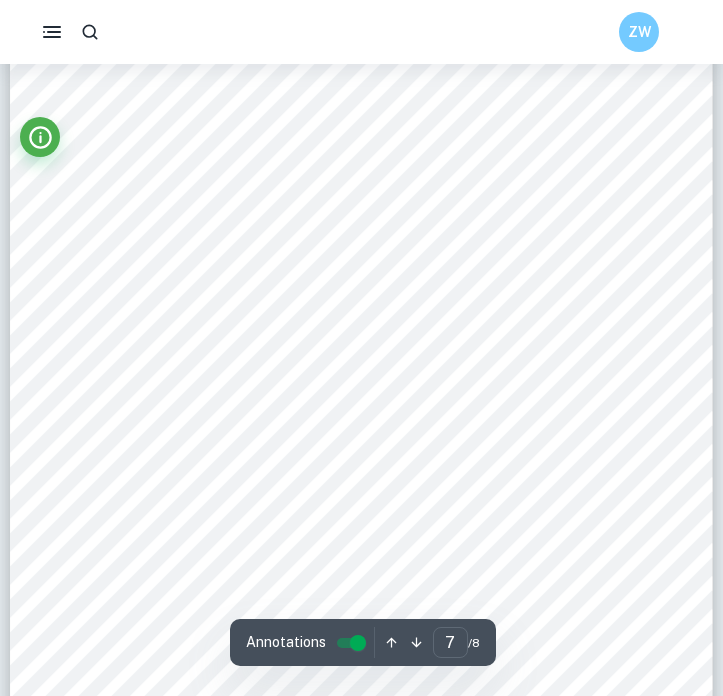 scroll, scrollTop: 6156, scrollLeft: 0, axis: vertical 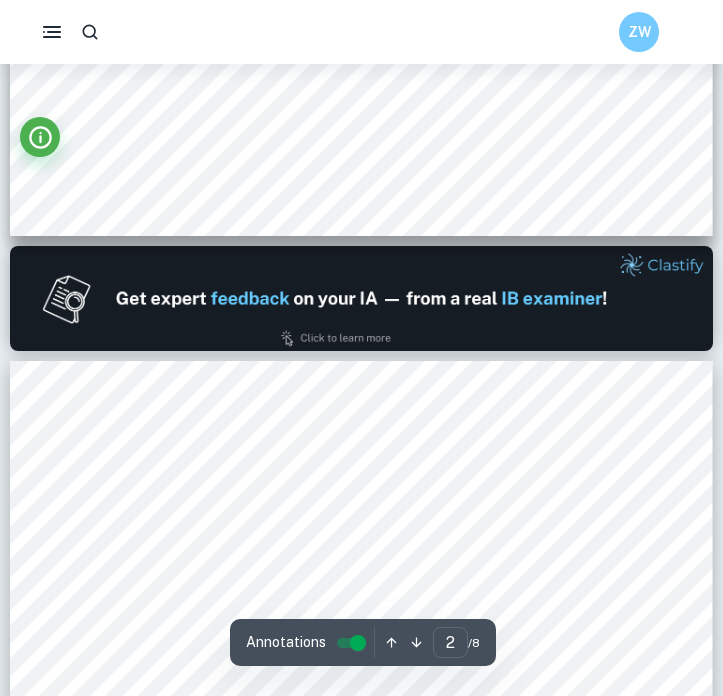 type on "1" 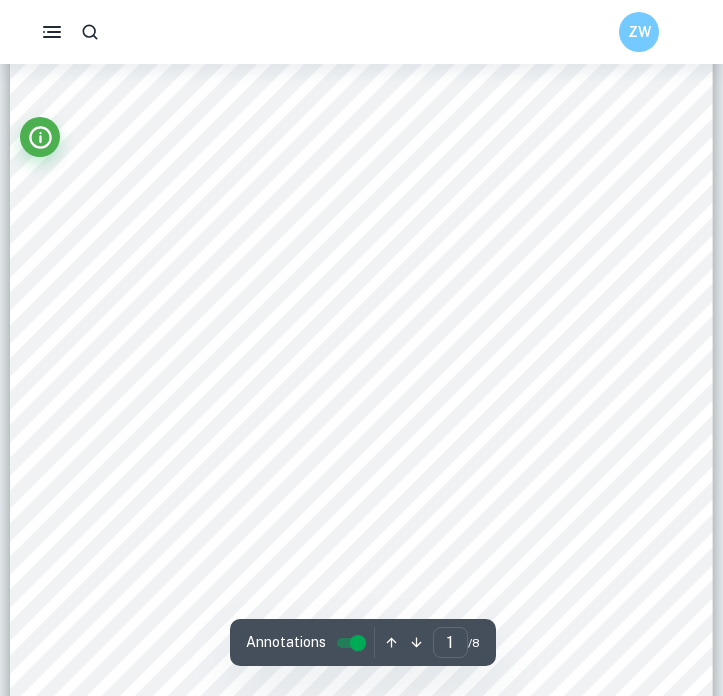 scroll, scrollTop: 0, scrollLeft: 0, axis: both 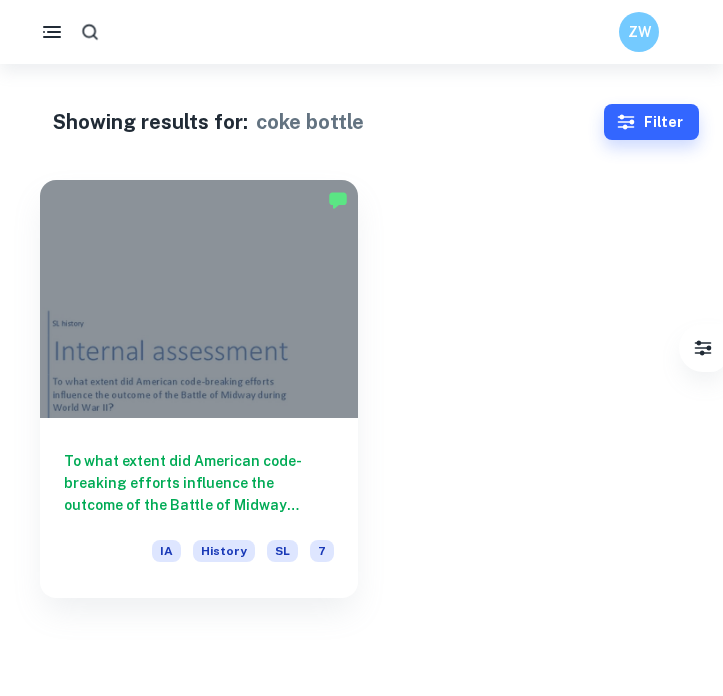 click 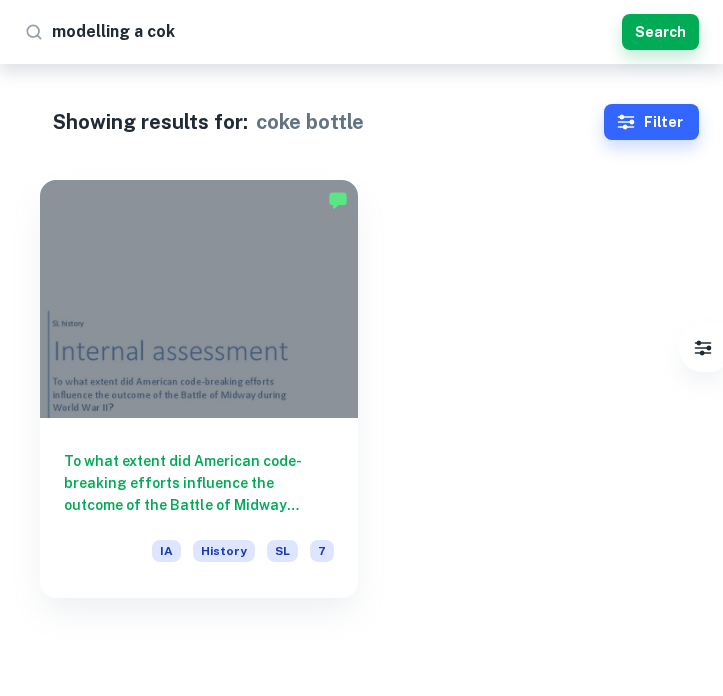 type on "modelling a coke" 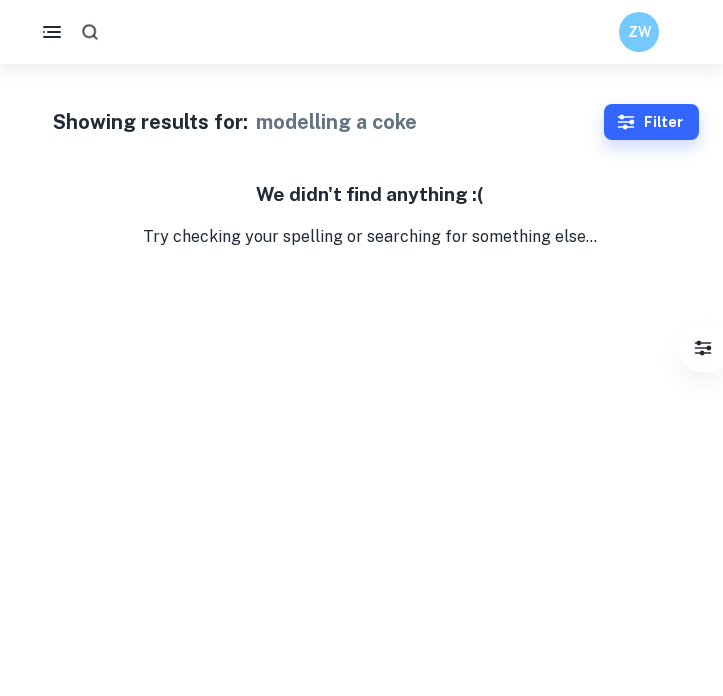 click 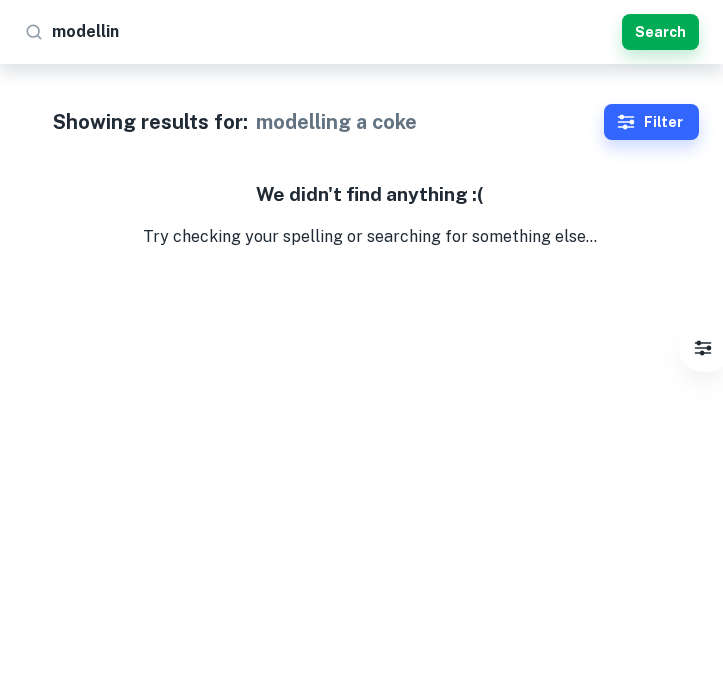 type on "modelling" 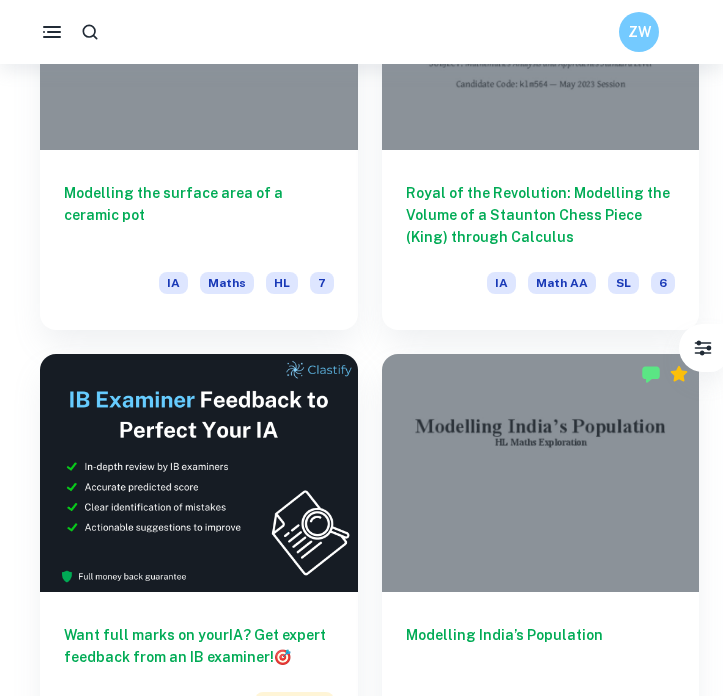 scroll, scrollTop: 0, scrollLeft: 0, axis: both 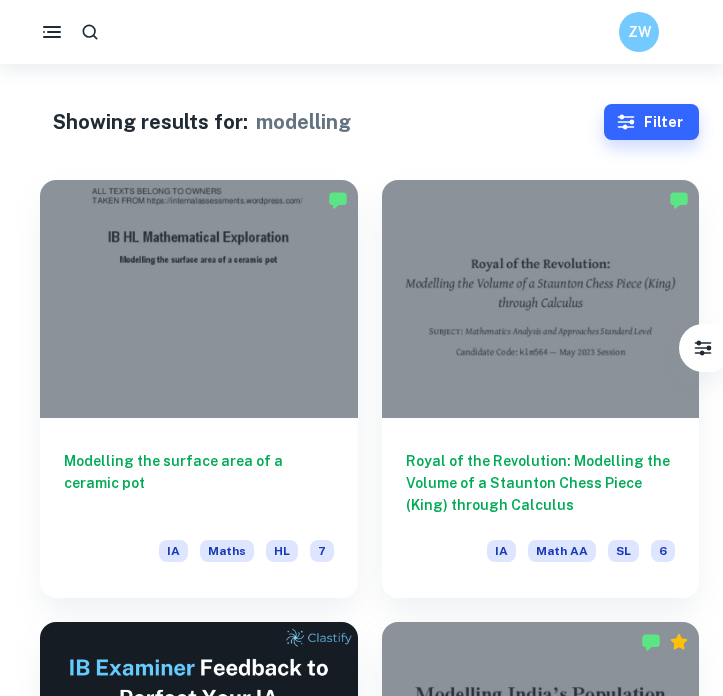 click 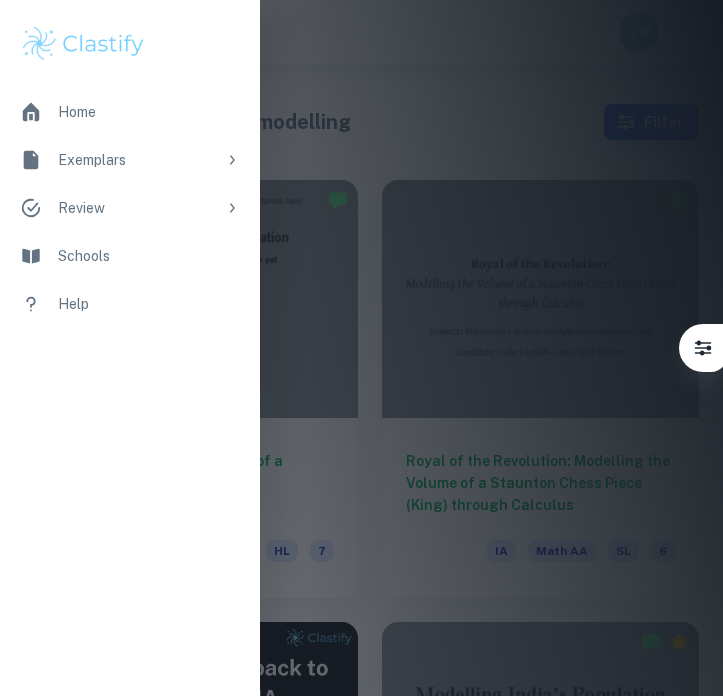 click at bounding box center [361, 348] 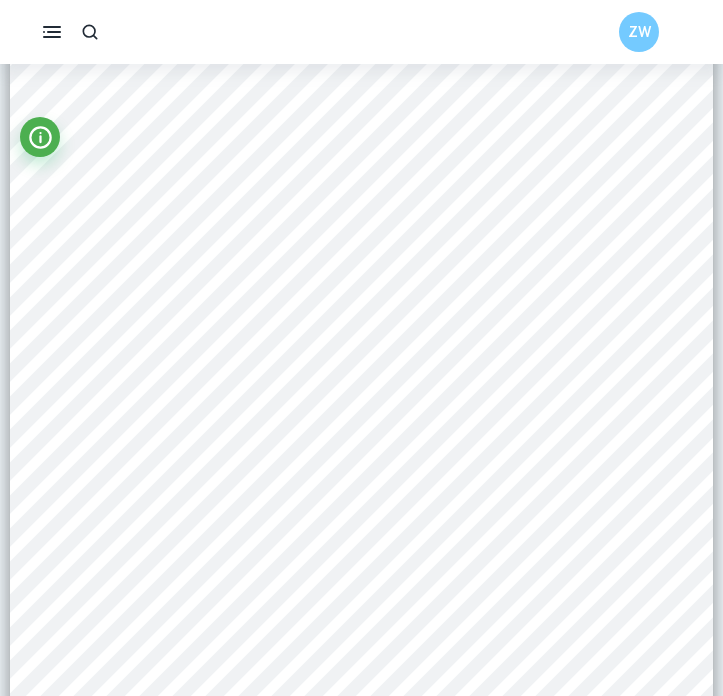 scroll, scrollTop: 1156, scrollLeft: 0, axis: vertical 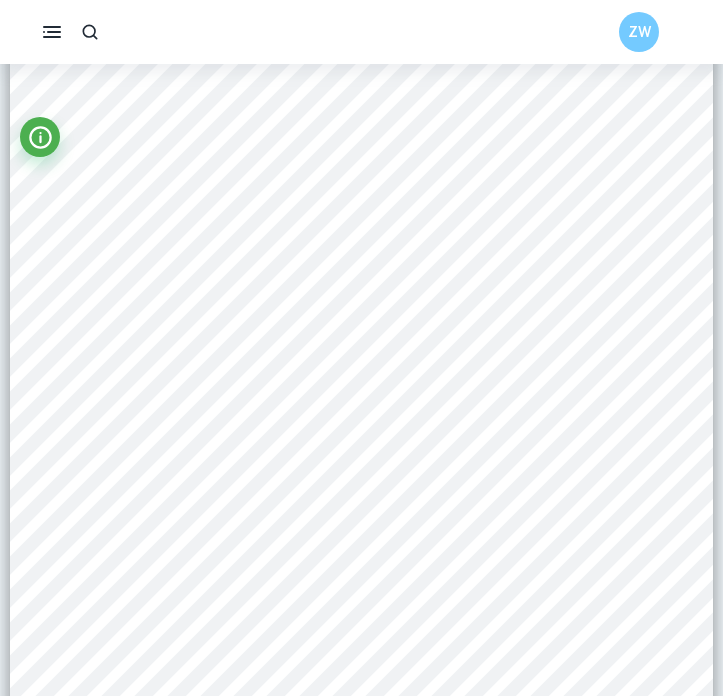 type on "1" 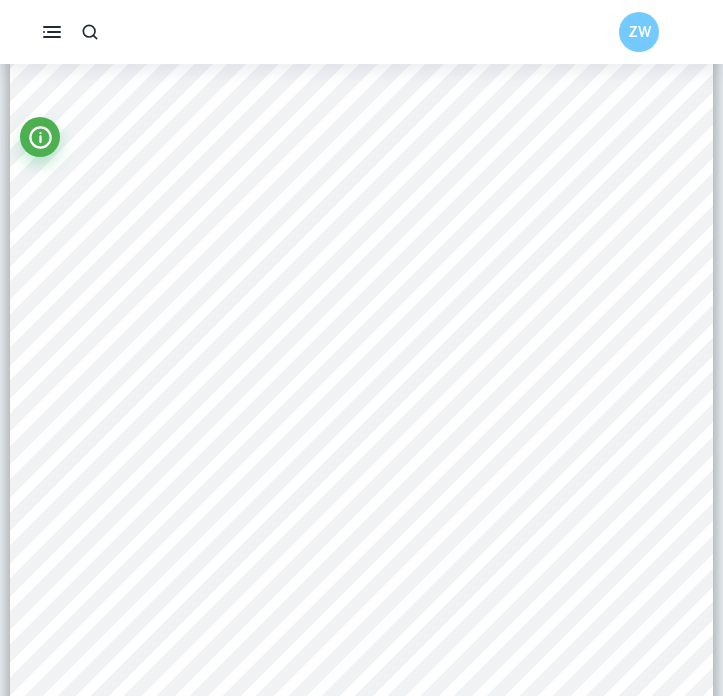 scroll, scrollTop: 0, scrollLeft: 0, axis: both 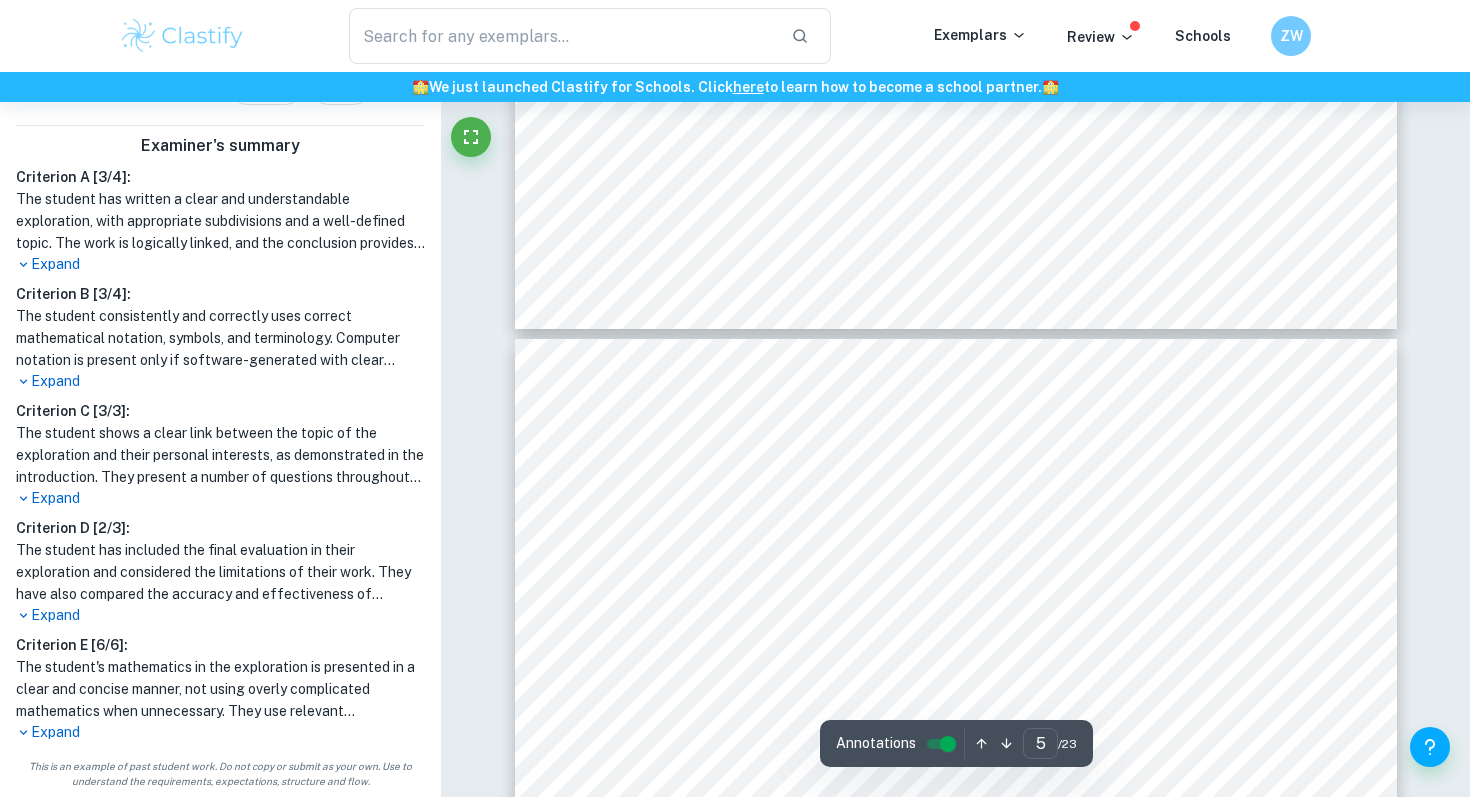 type on "6" 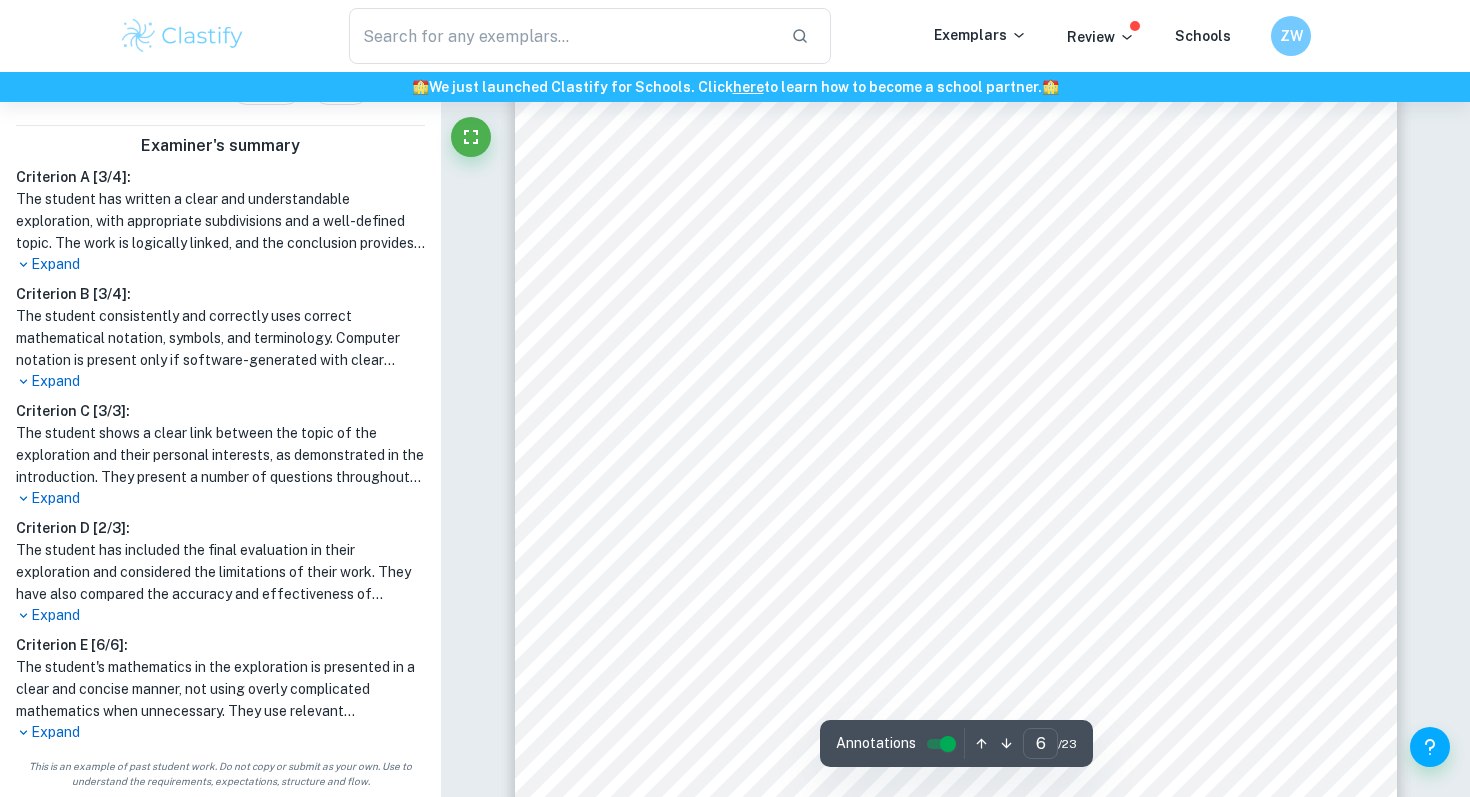 scroll, scrollTop: 6612, scrollLeft: 0, axis: vertical 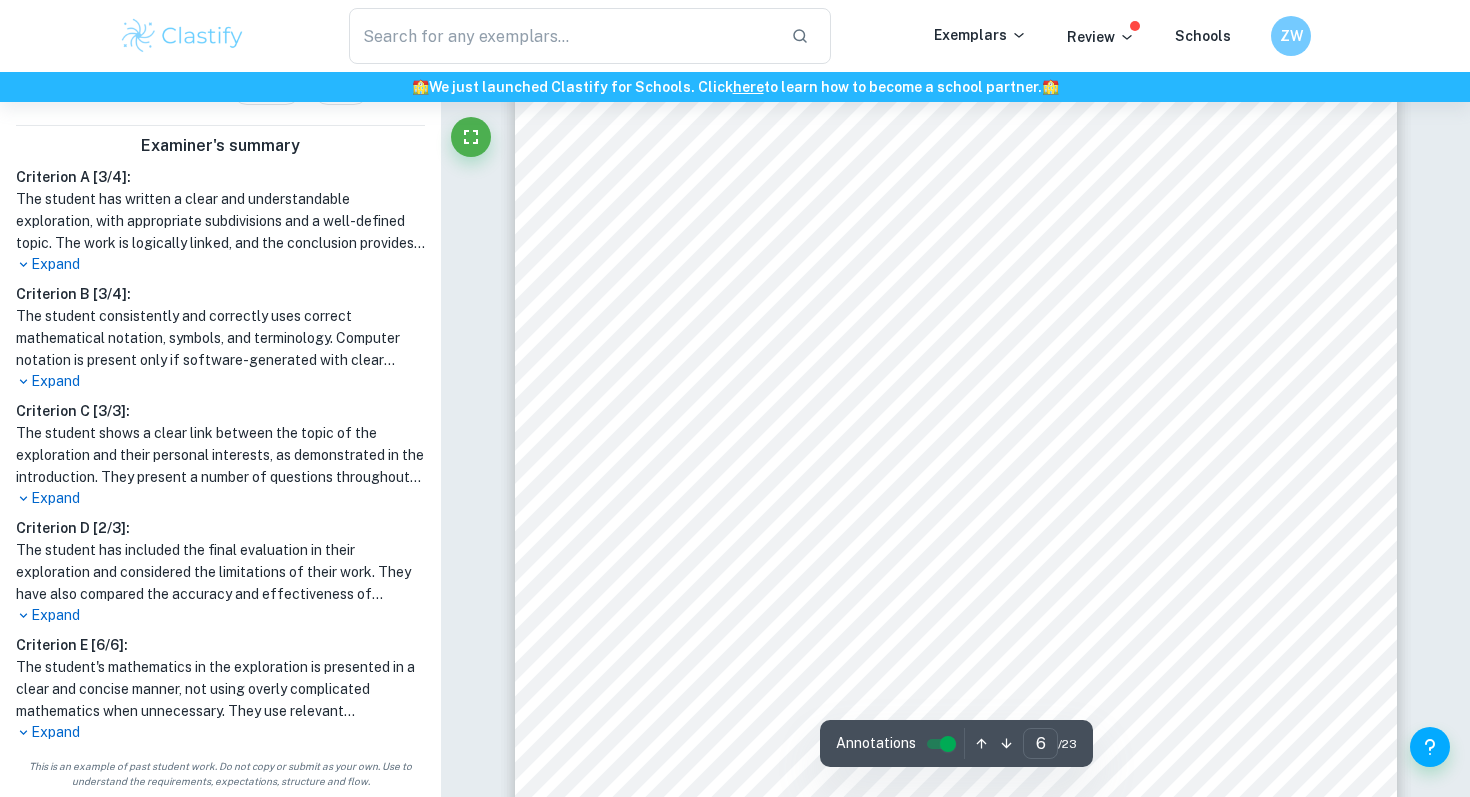 click at bounding box center [897, 239] 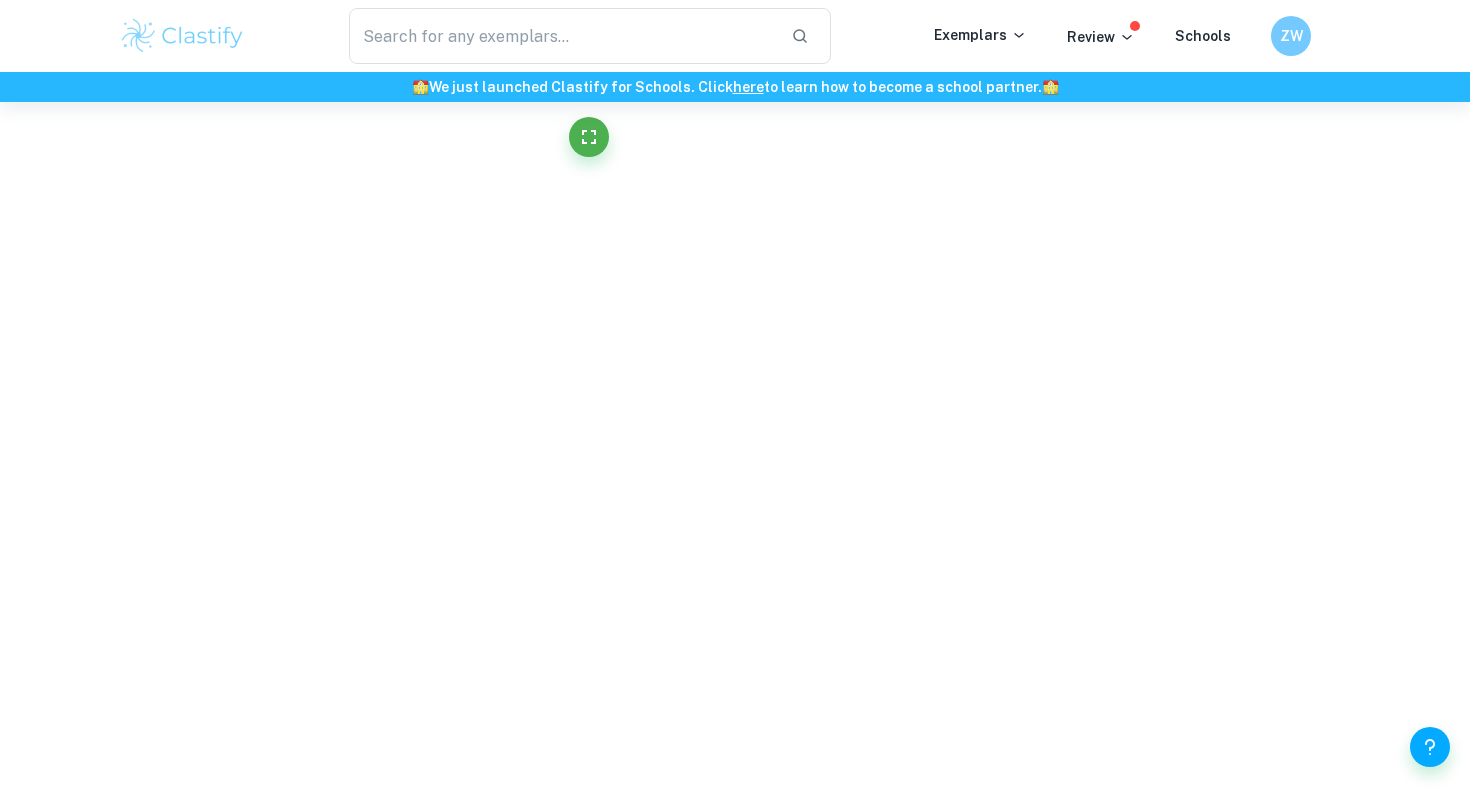 scroll, scrollTop: 0, scrollLeft: 0, axis: both 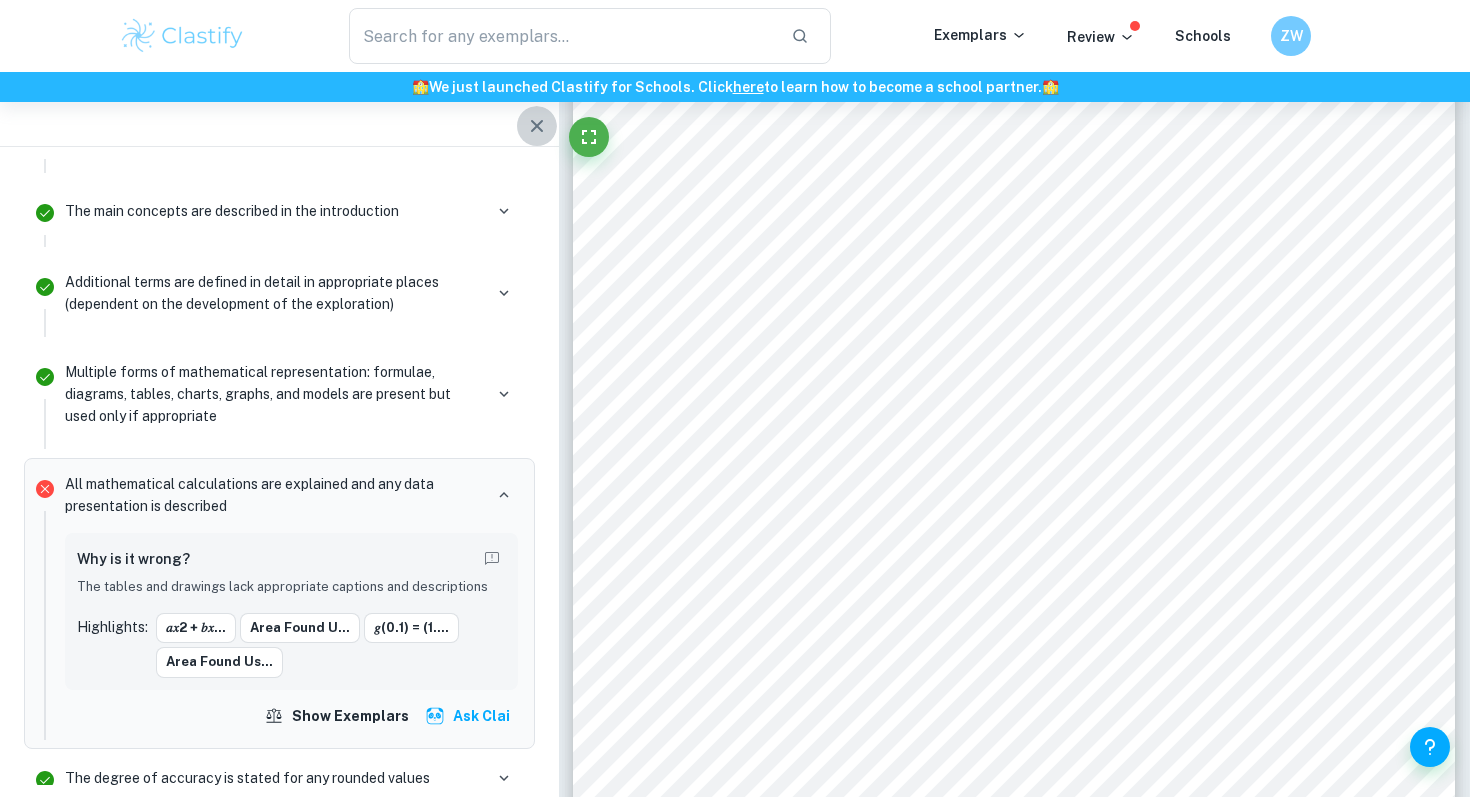 click 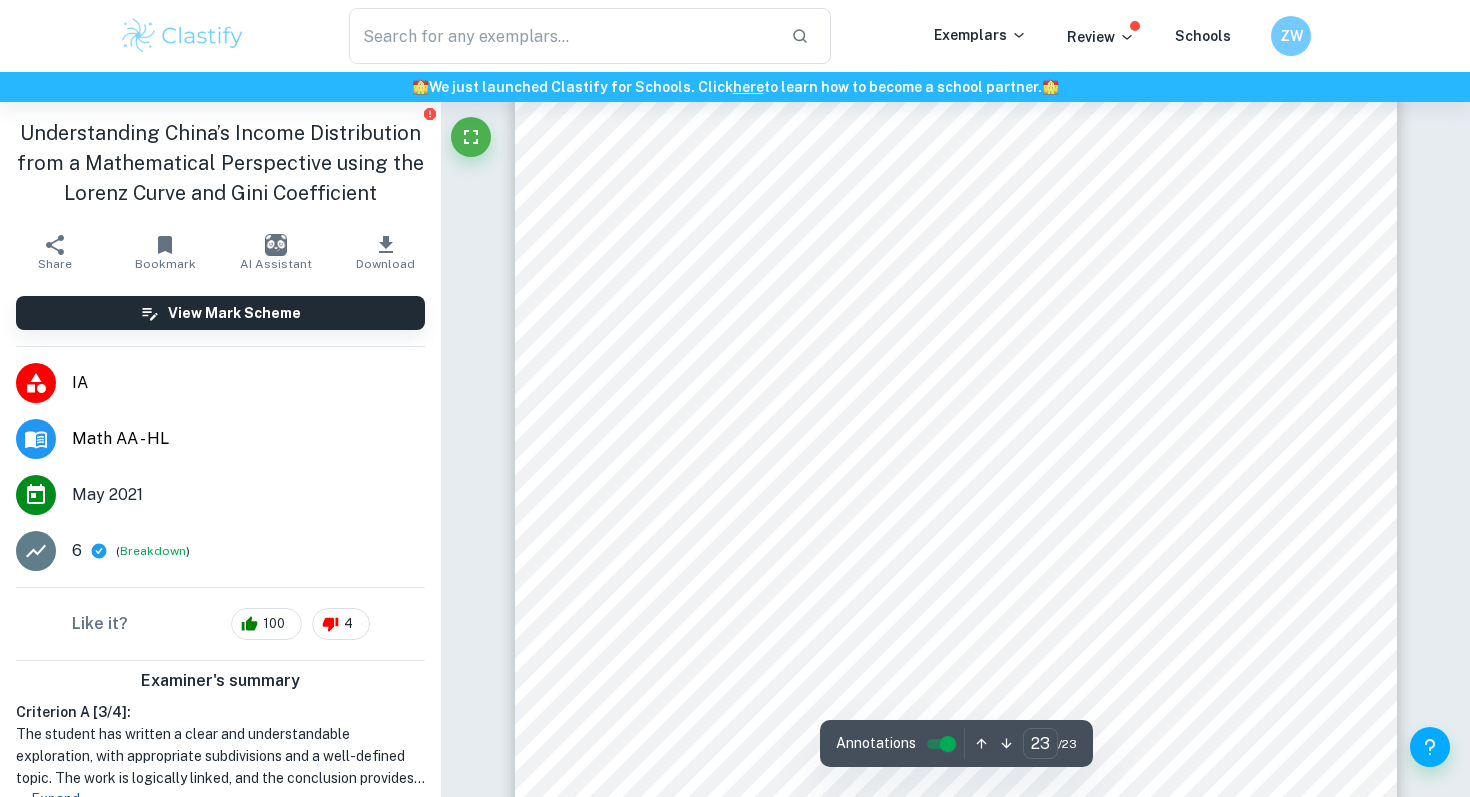 scroll, scrollTop: 28246, scrollLeft: 0, axis: vertical 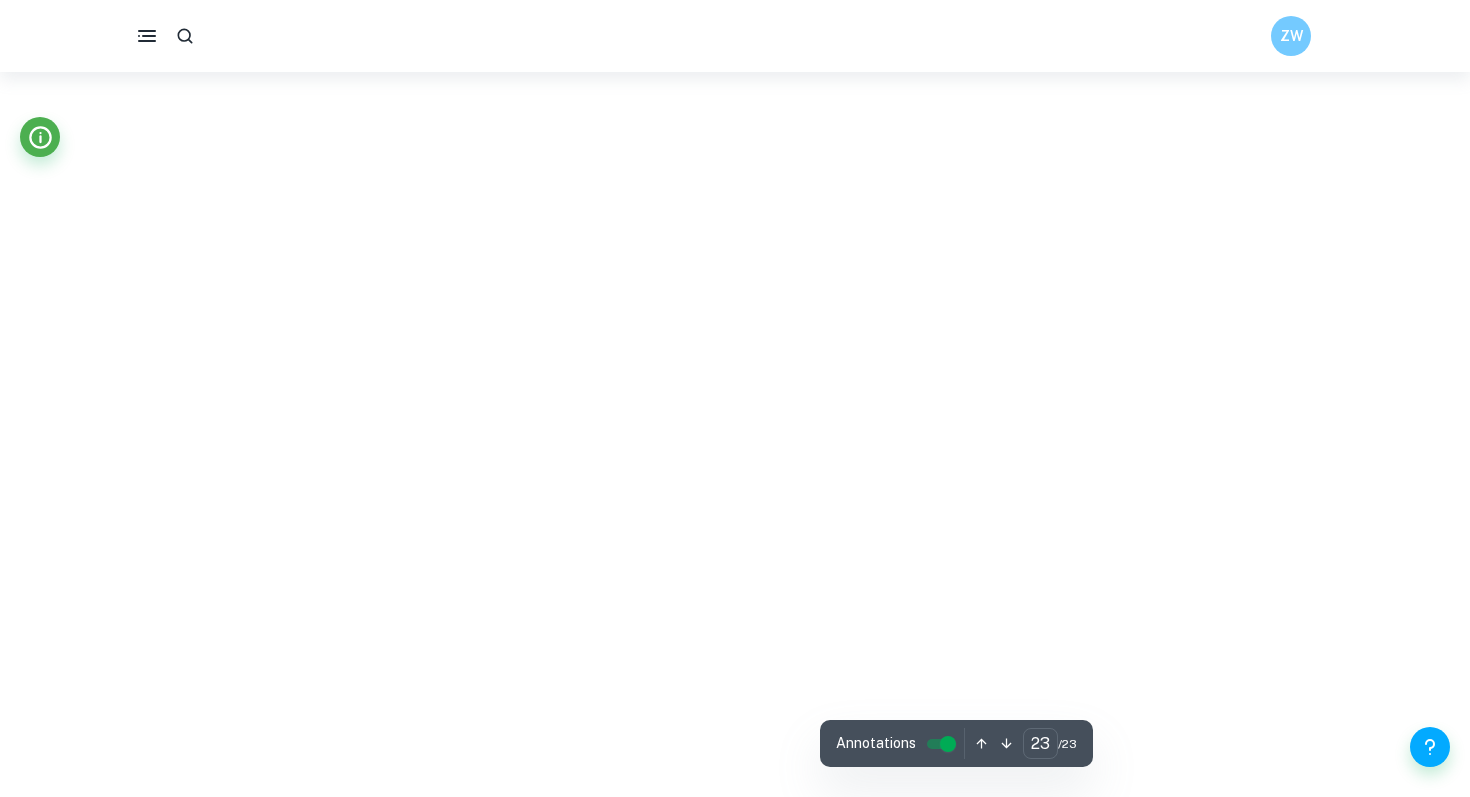 type on "1" 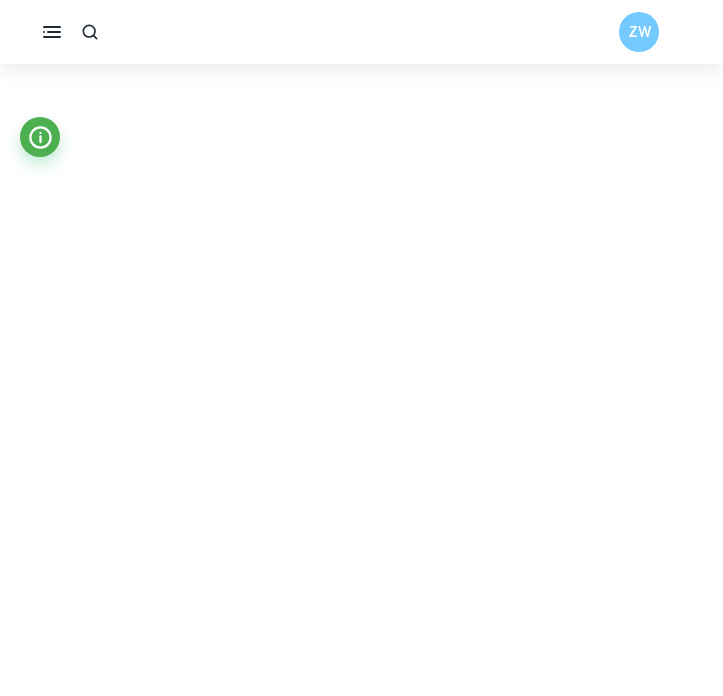 scroll, scrollTop: 23782, scrollLeft: 0, axis: vertical 